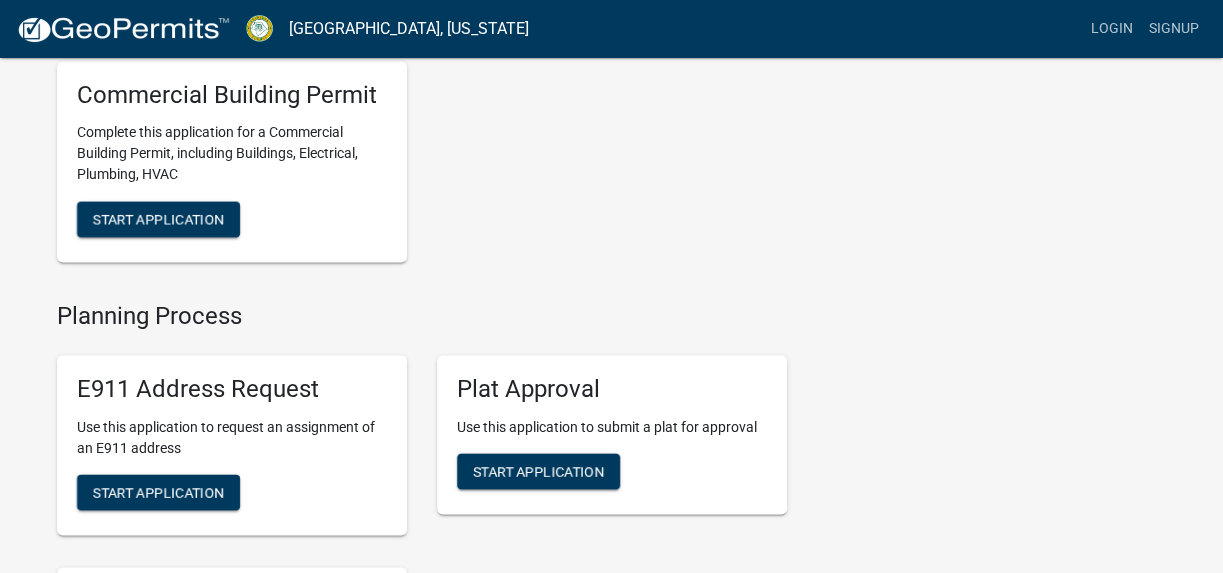 scroll, scrollTop: 1400, scrollLeft: 0, axis: vertical 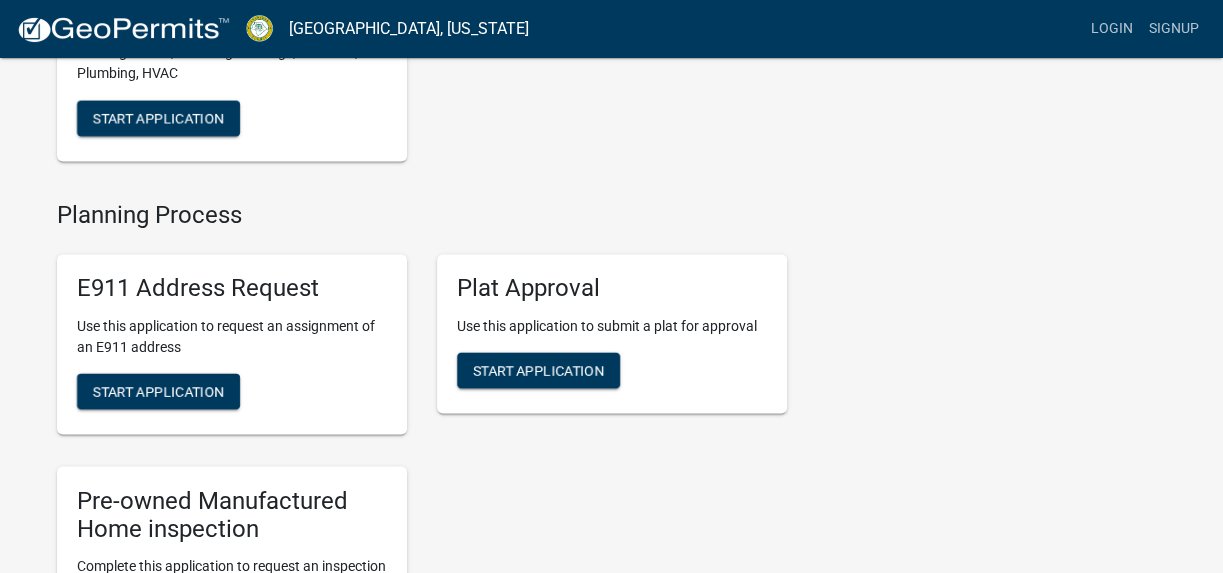 click on "Start Application" at bounding box center (158, -176) 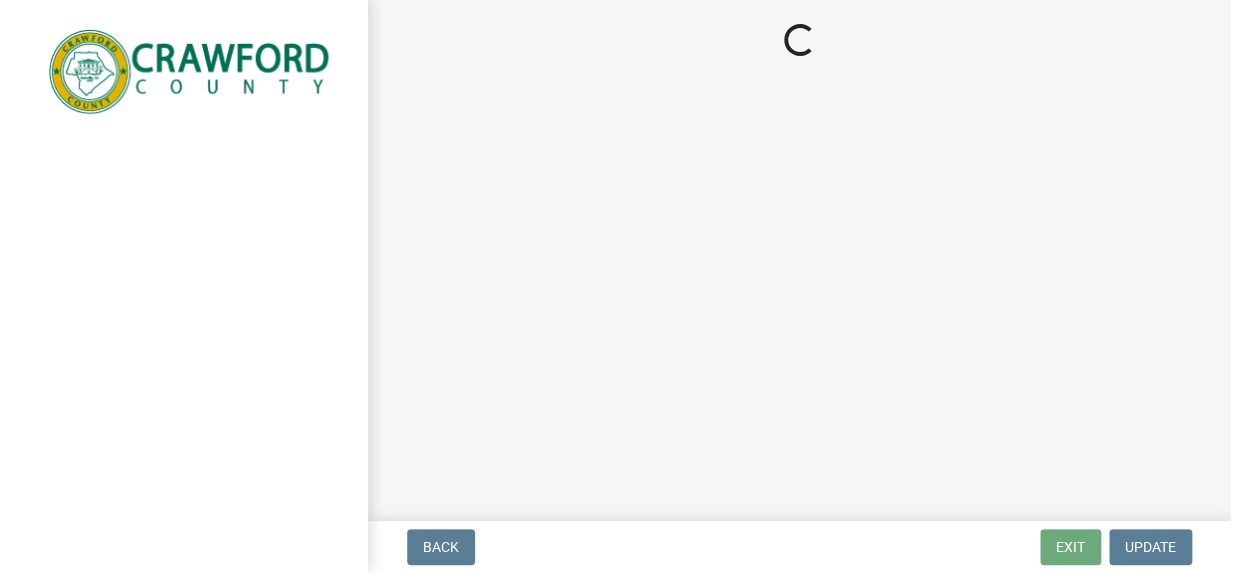 scroll, scrollTop: 0, scrollLeft: 0, axis: both 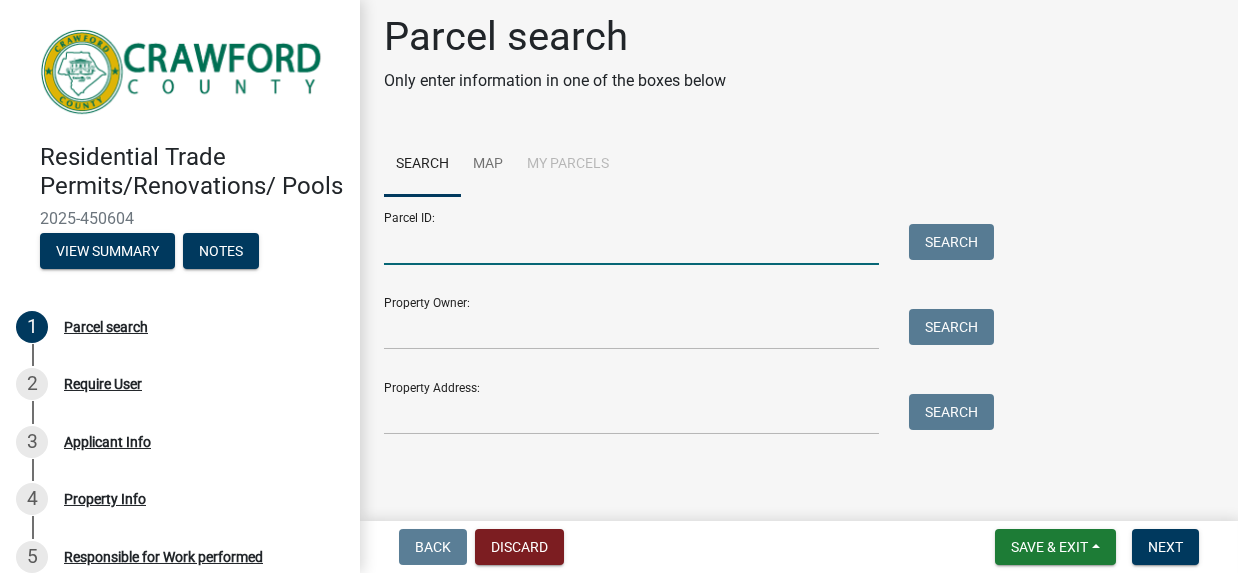click on "Parcel ID:" at bounding box center [631, 244] 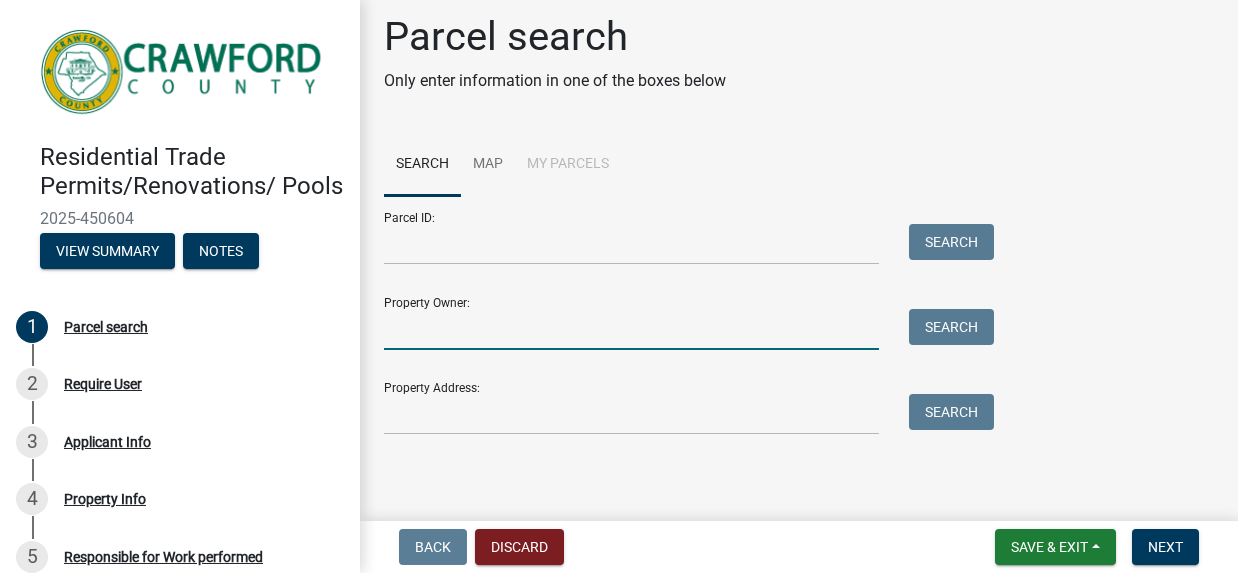 click on "Property Owner:" at bounding box center [631, 329] 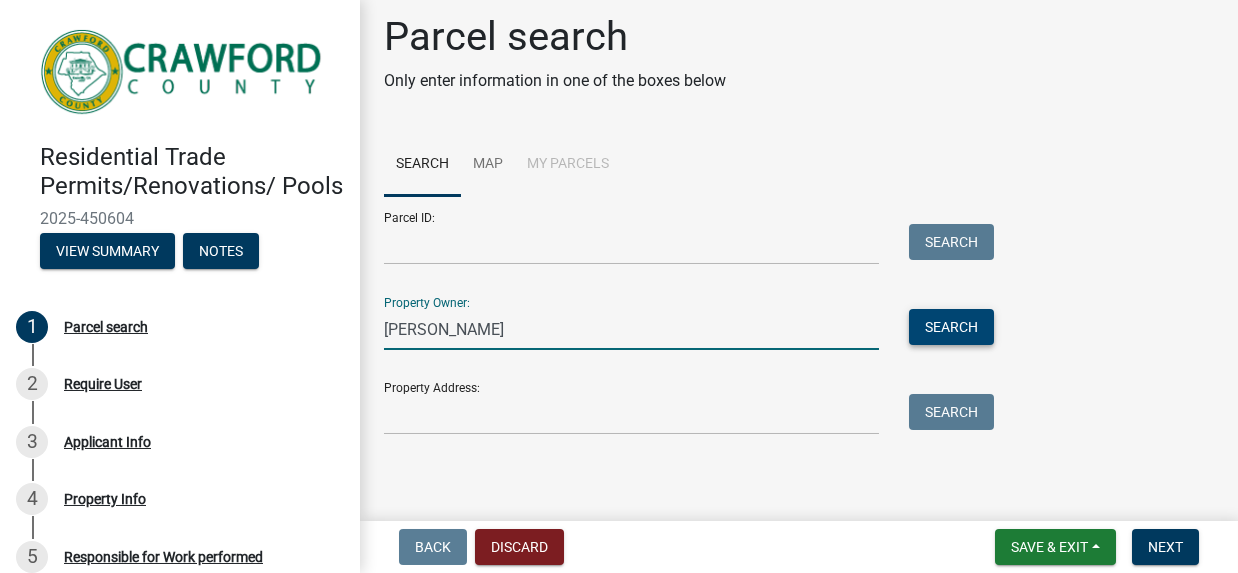 type on "william saulmon" 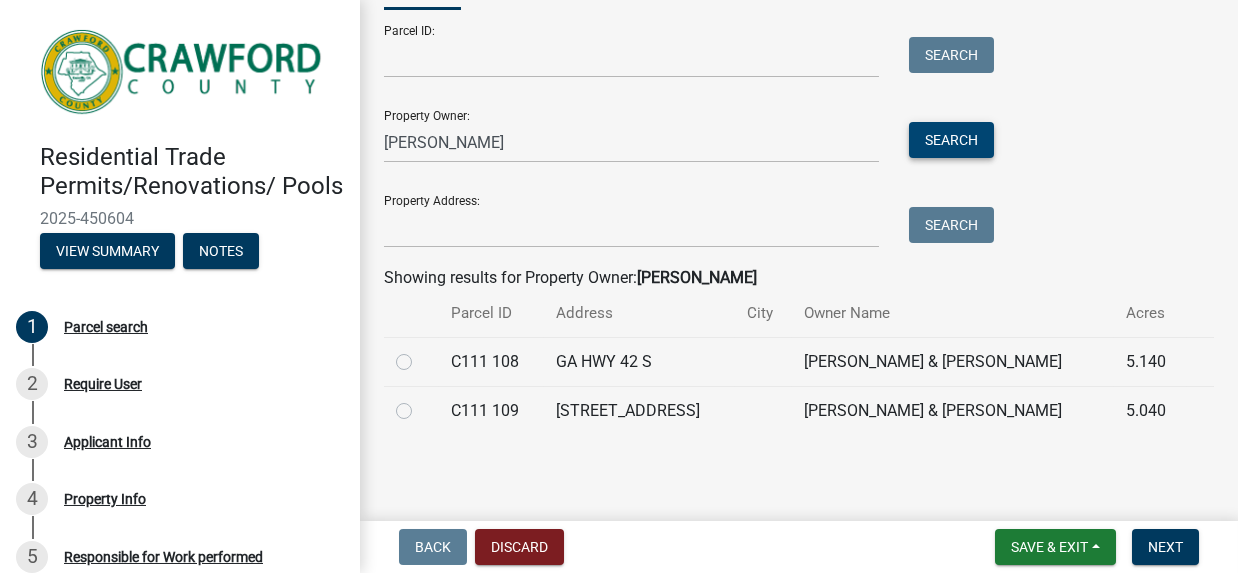 scroll, scrollTop: 419, scrollLeft: 0, axis: vertical 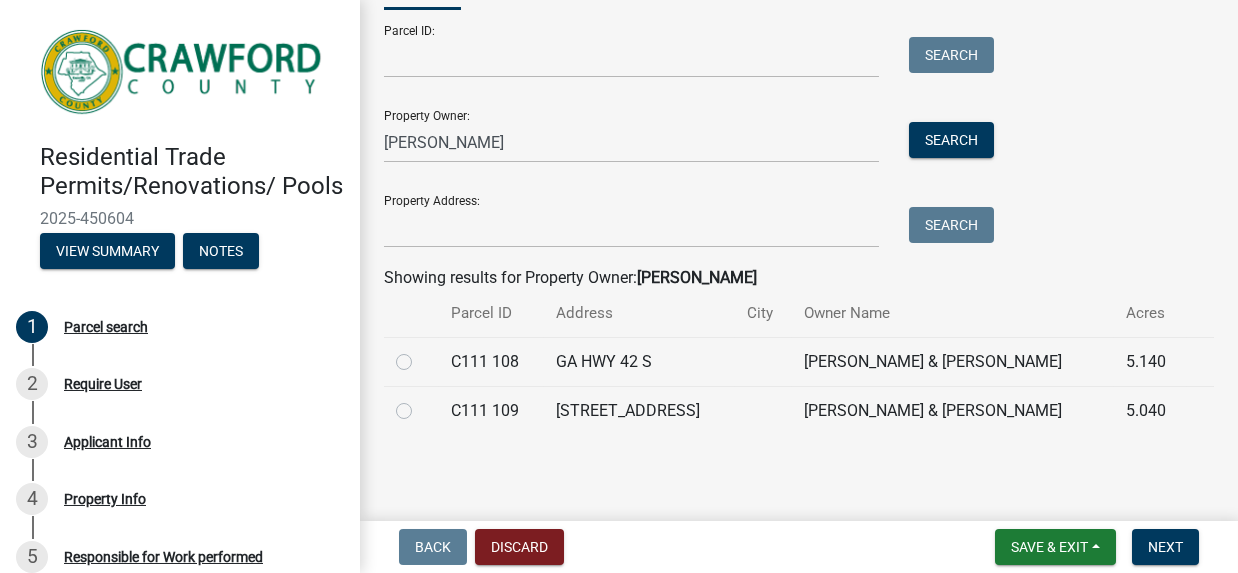 click on "[STREET_ADDRESS]" 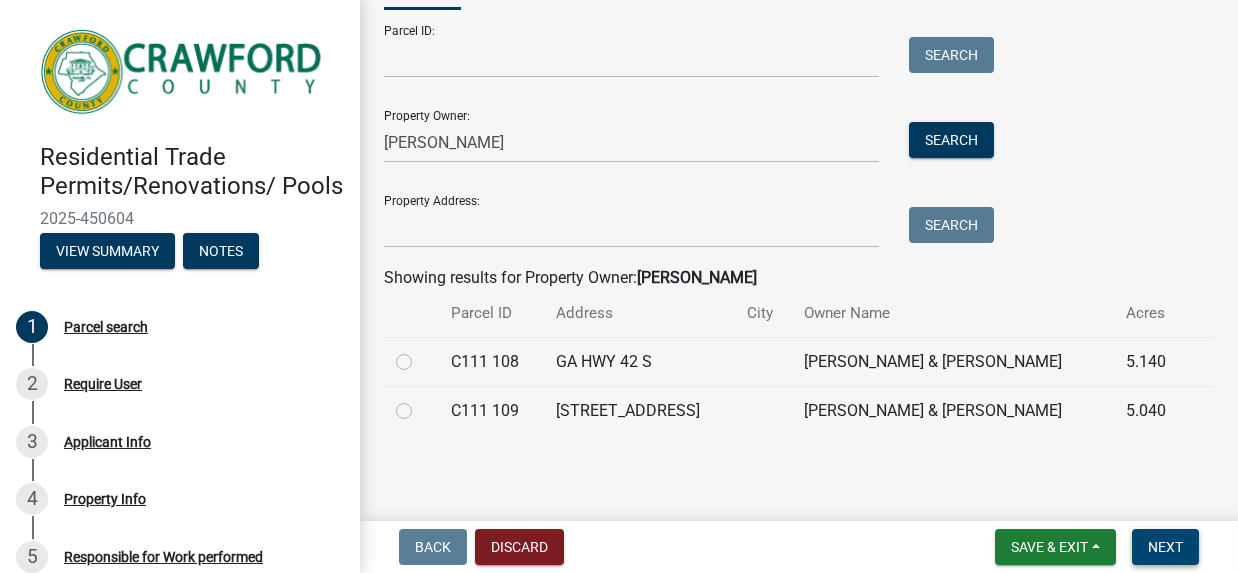 click on "Next" at bounding box center [1165, 547] 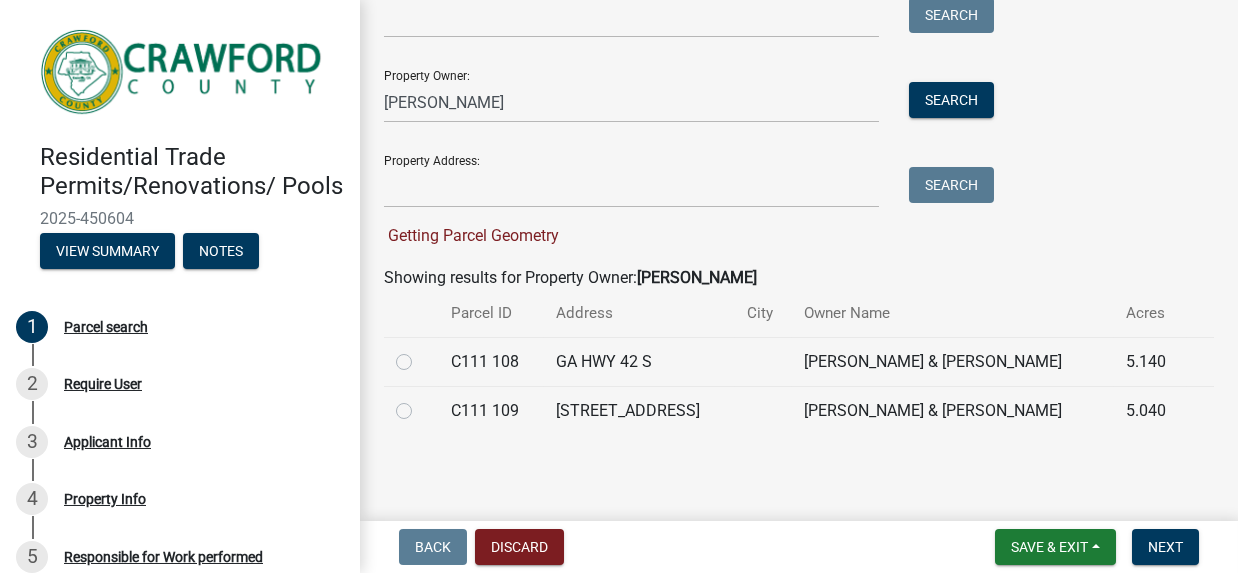 click on "[STREET_ADDRESS]" 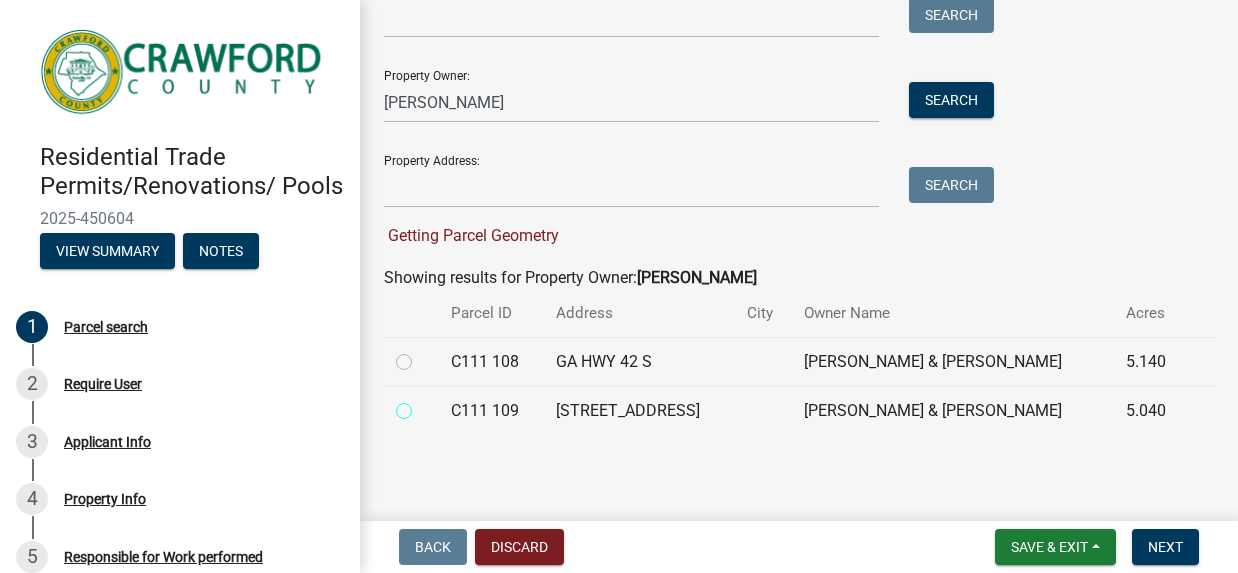 click at bounding box center (426, 405) 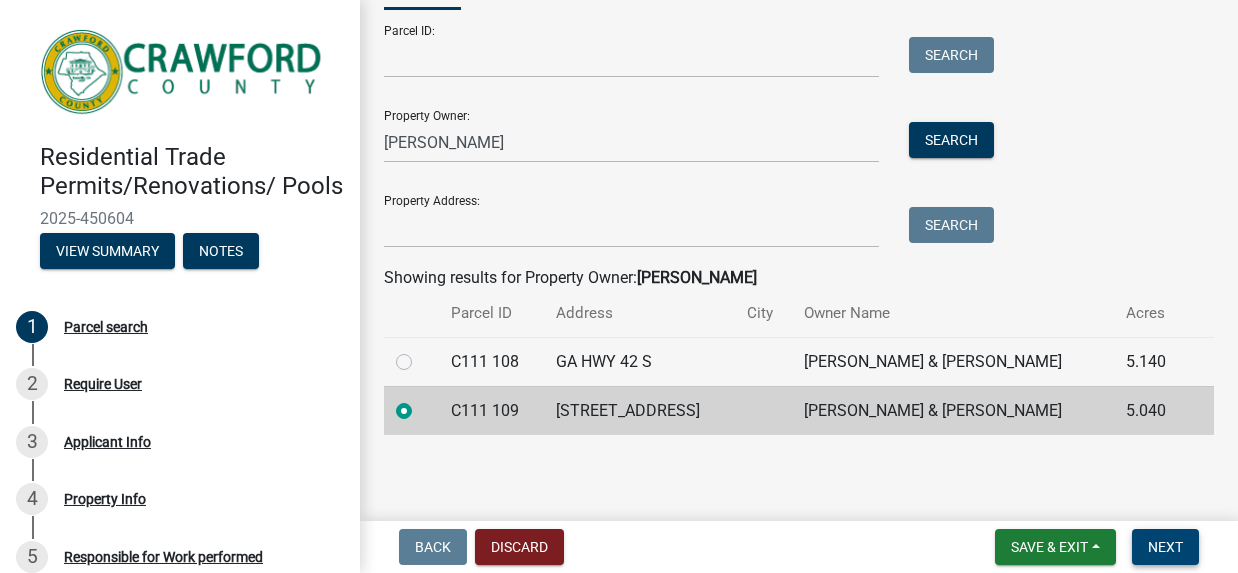 click on "Next" at bounding box center [1165, 547] 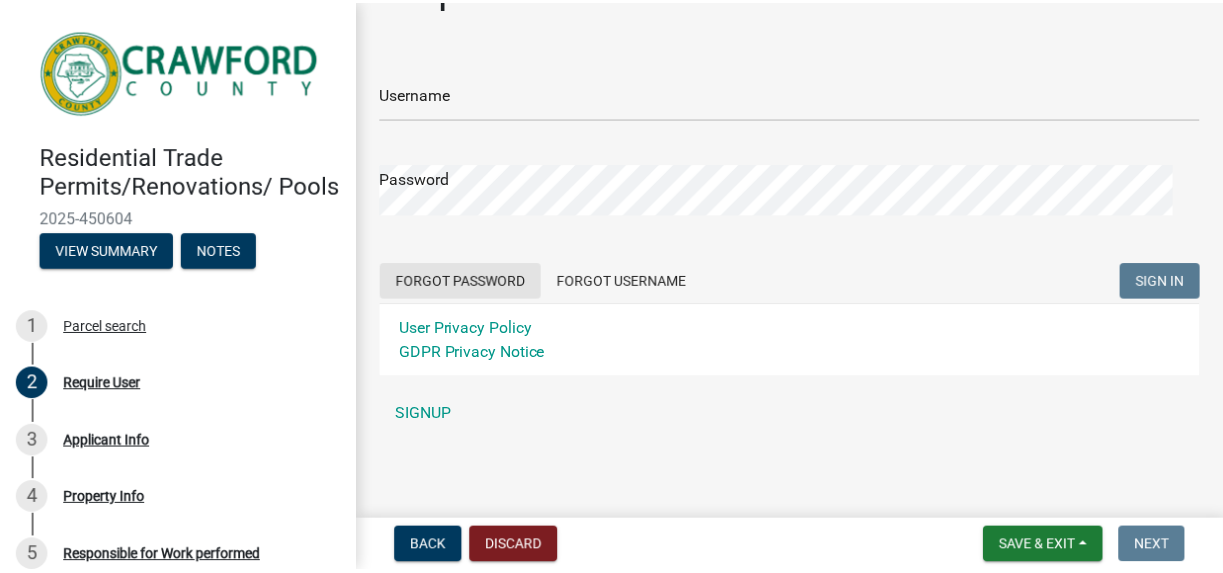 scroll, scrollTop: 174, scrollLeft: 0, axis: vertical 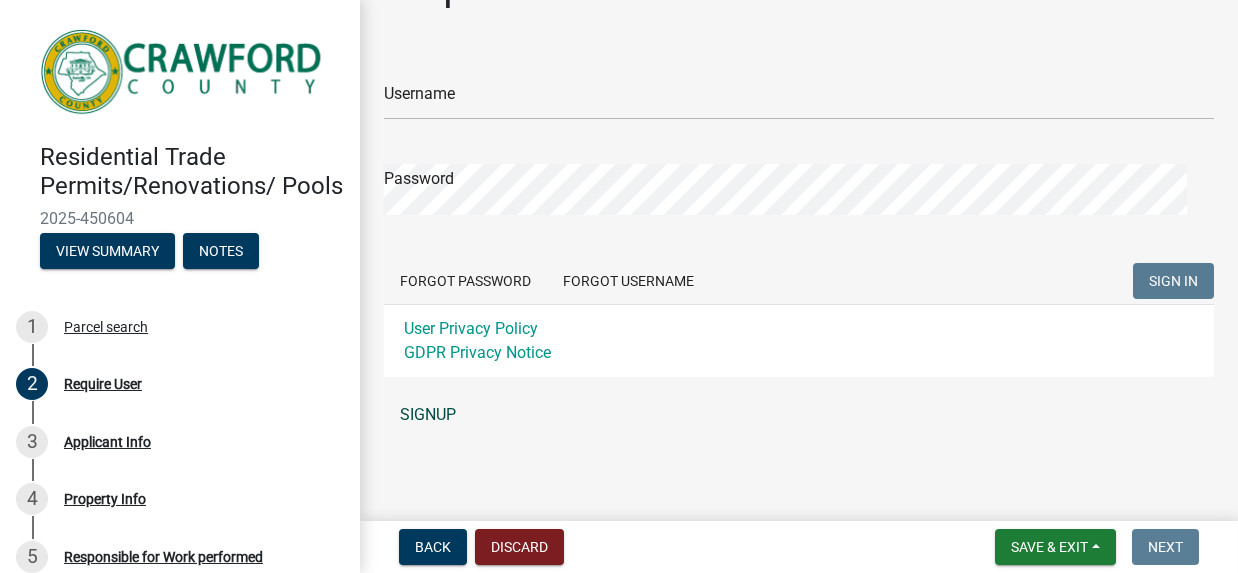 click on "SIGNUP" 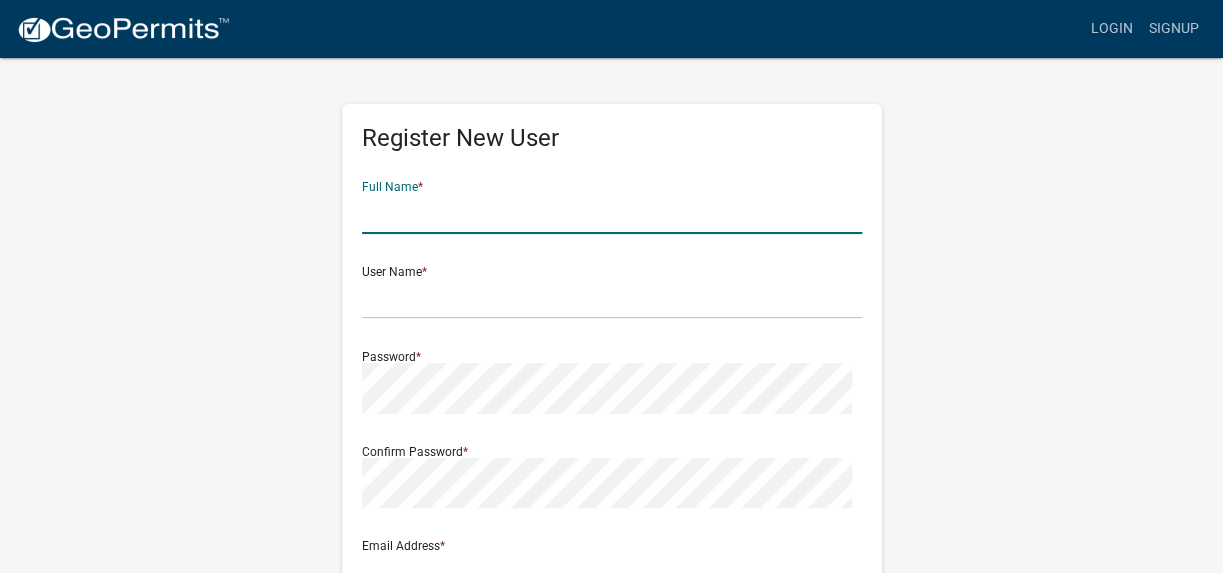 click on "Full Name  *" 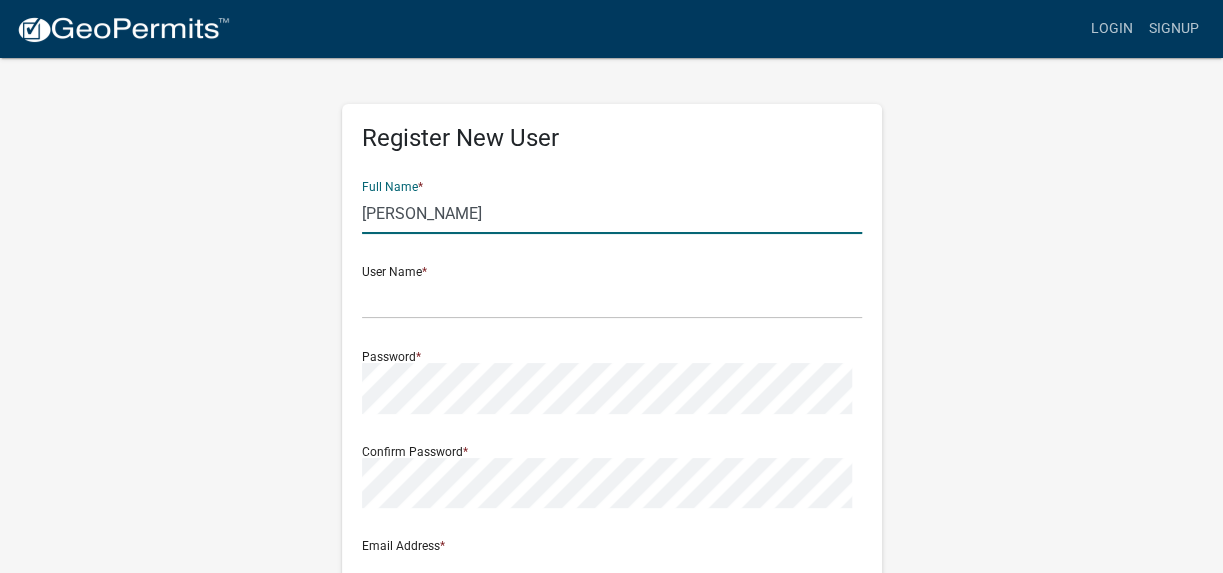 click on "Wiliam Randy" 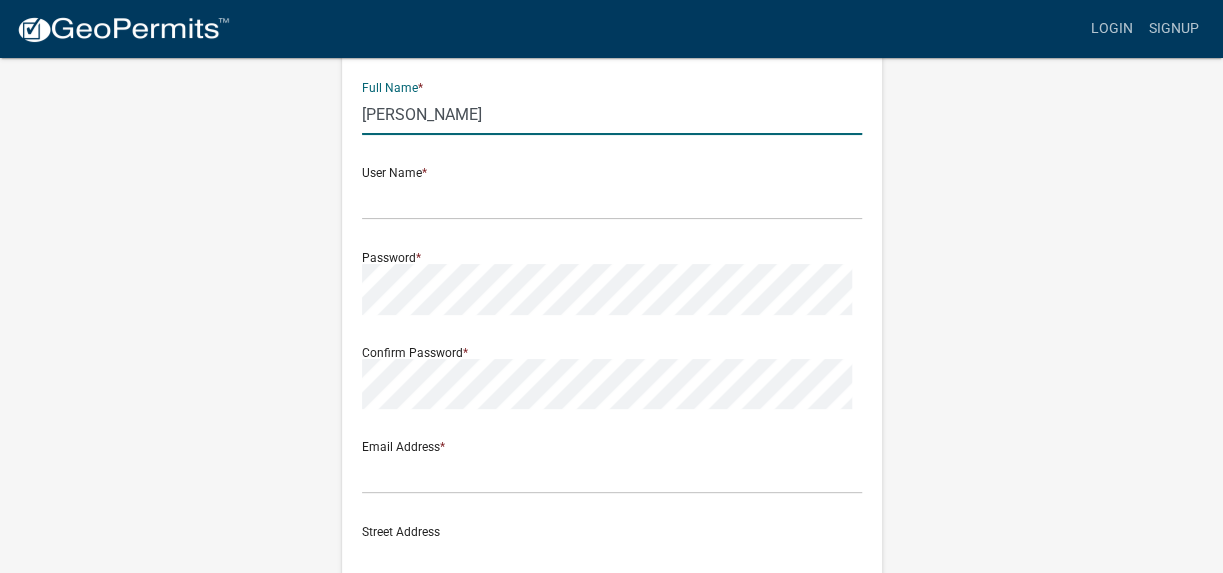 scroll, scrollTop: 200, scrollLeft: 0, axis: vertical 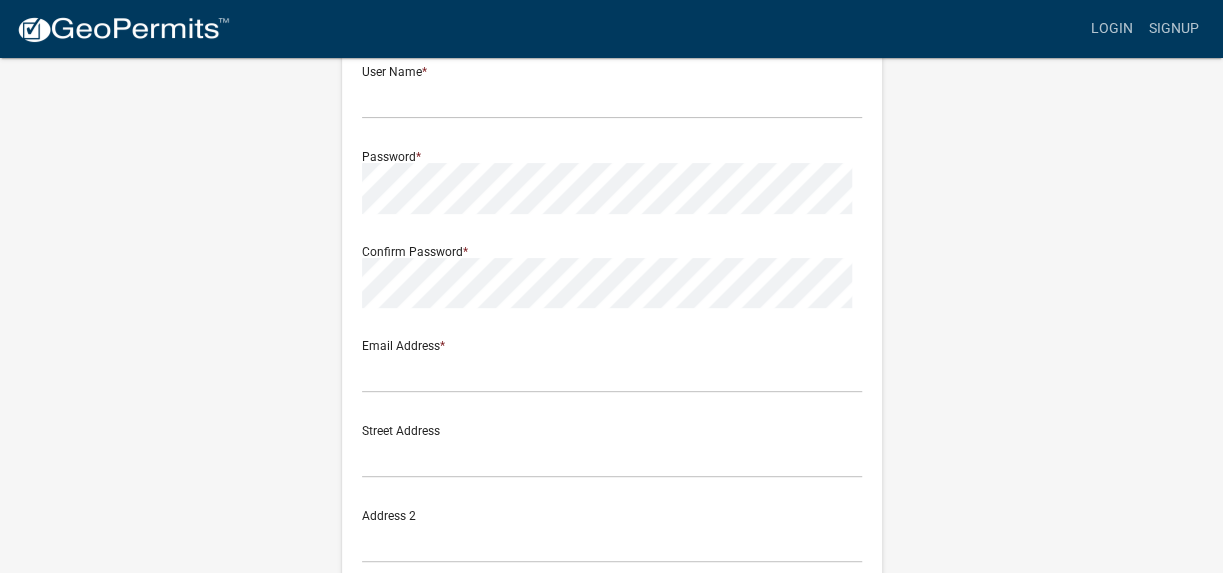 type on "William Randy Saulmon" 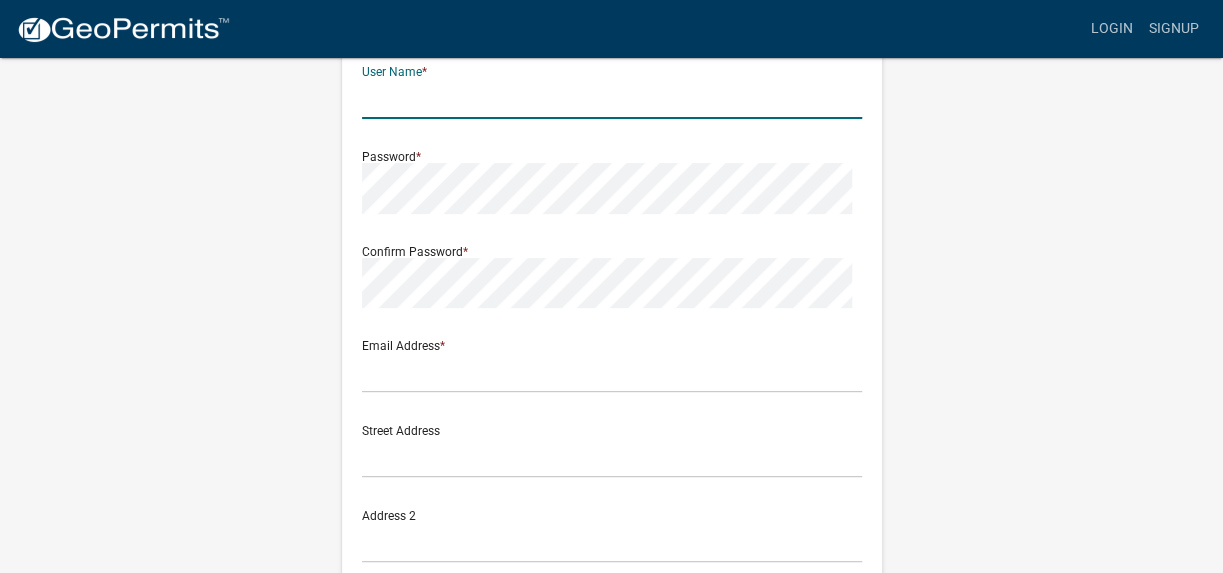 click 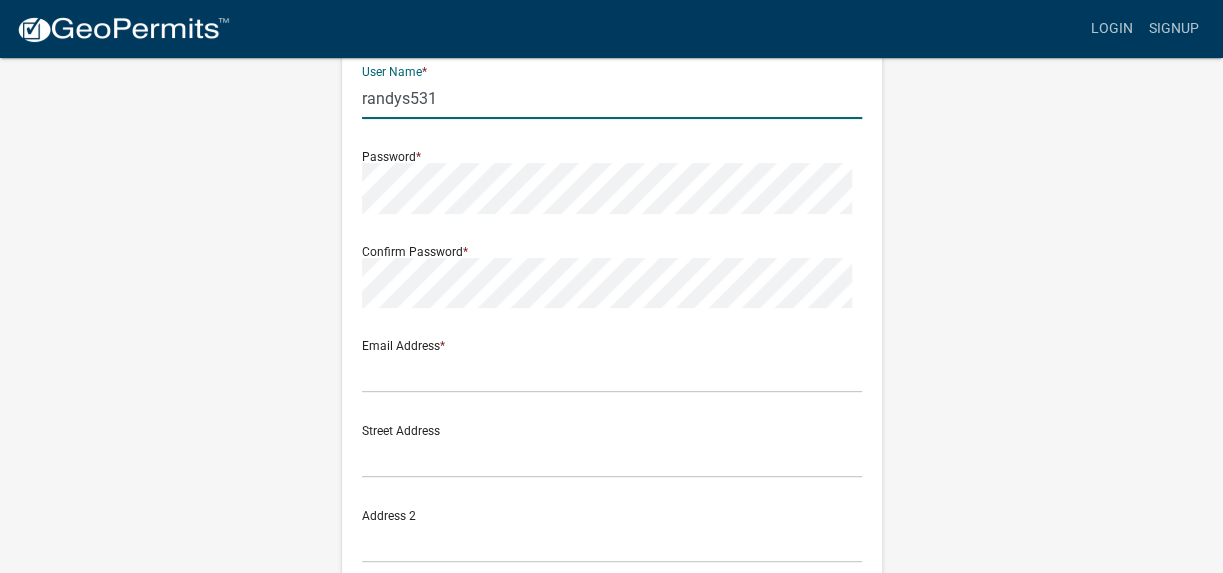 type on "randys531" 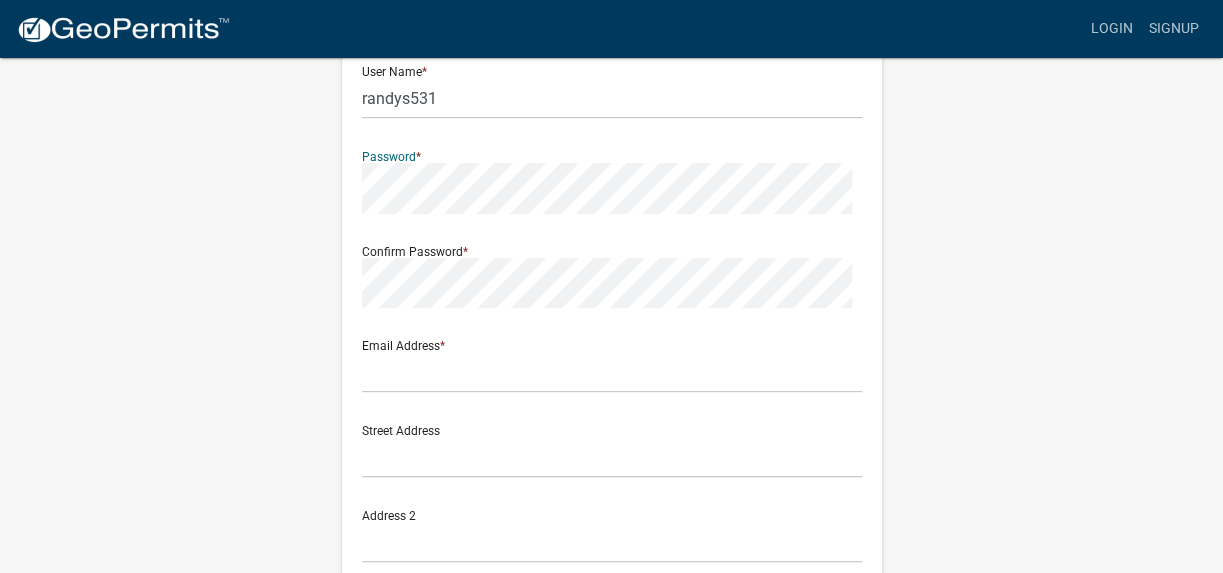 click on "Register New User Full Name  * William Randy Saulmon User Name  * randys531 Password  * Confirm Password  * Email Address  * Street Address  Address 2 City  State  Zip  Phone Number  Cancel  Register User Privacy Policy GDPR Privacy Notice" 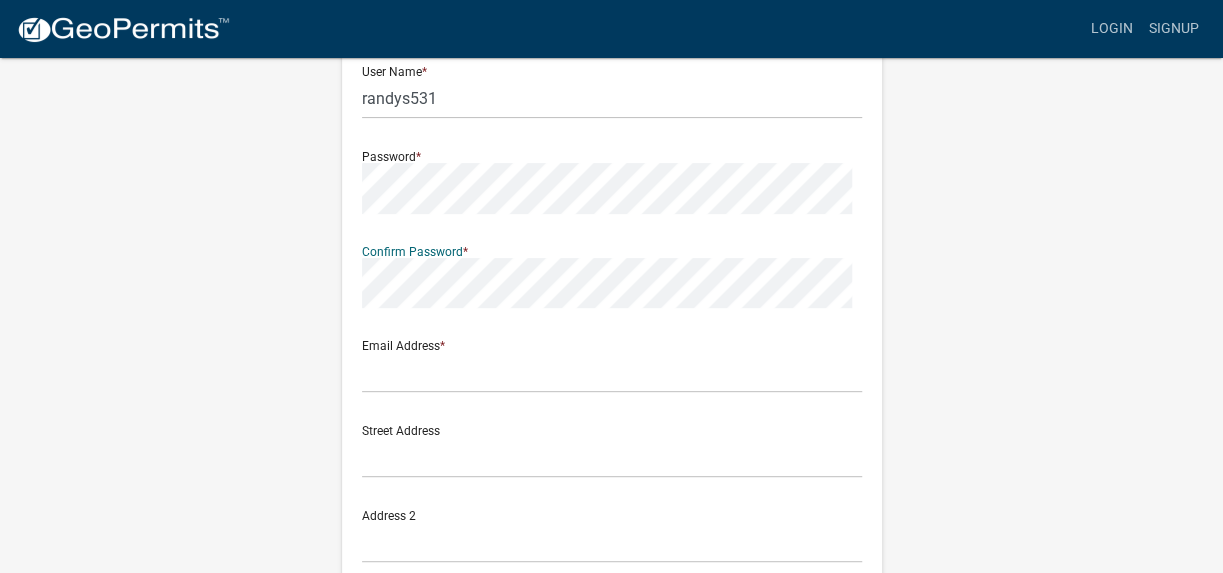 scroll, scrollTop: 299, scrollLeft: 0, axis: vertical 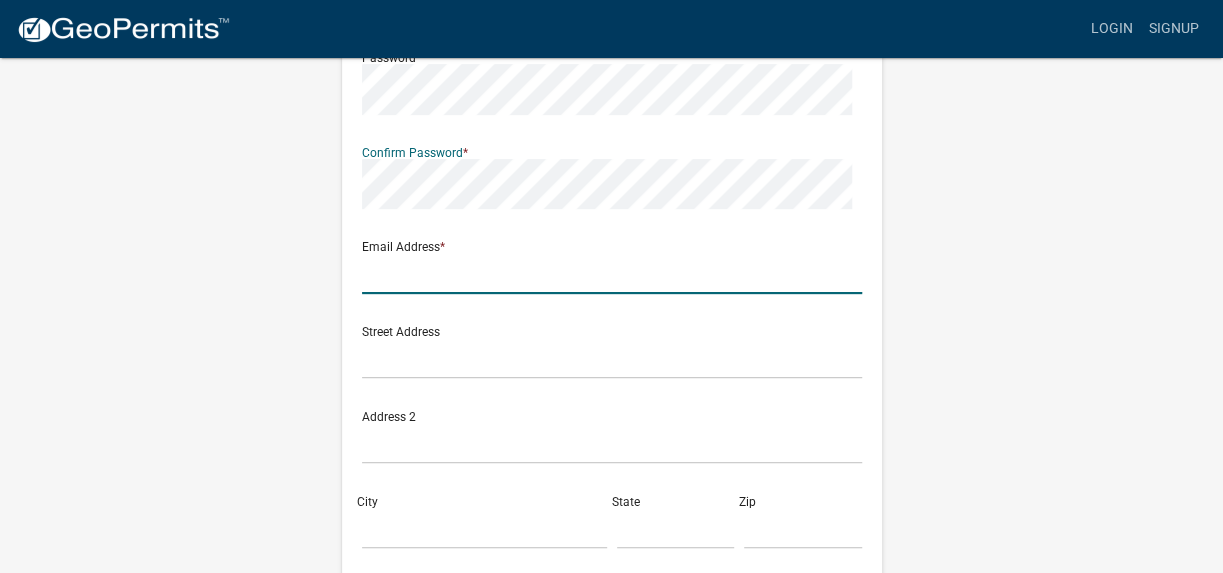 click 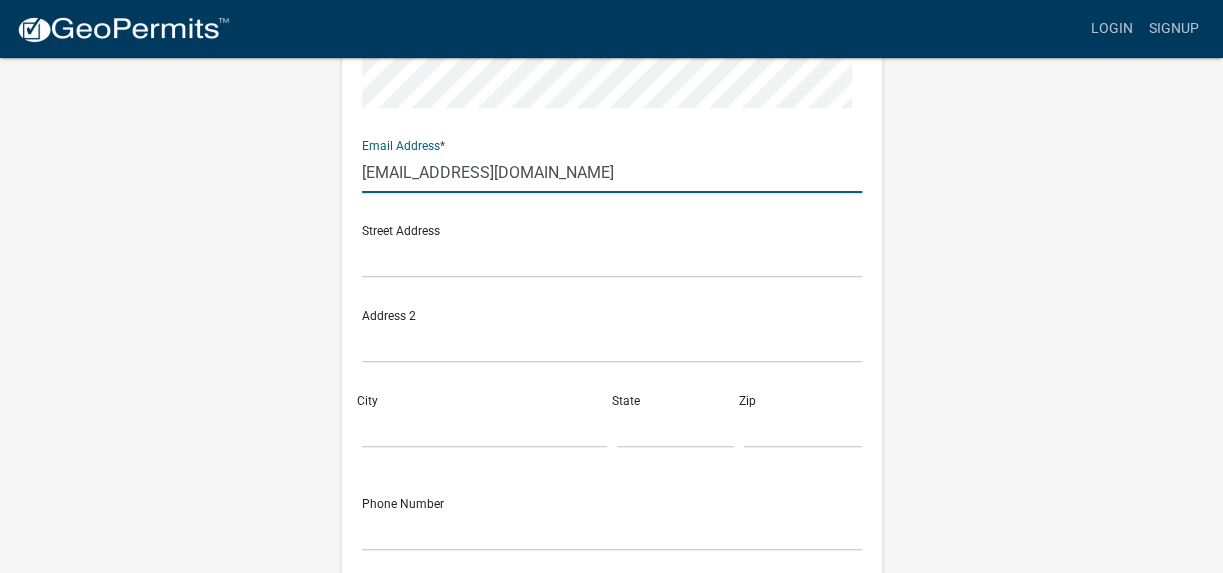 scroll, scrollTop: 499, scrollLeft: 0, axis: vertical 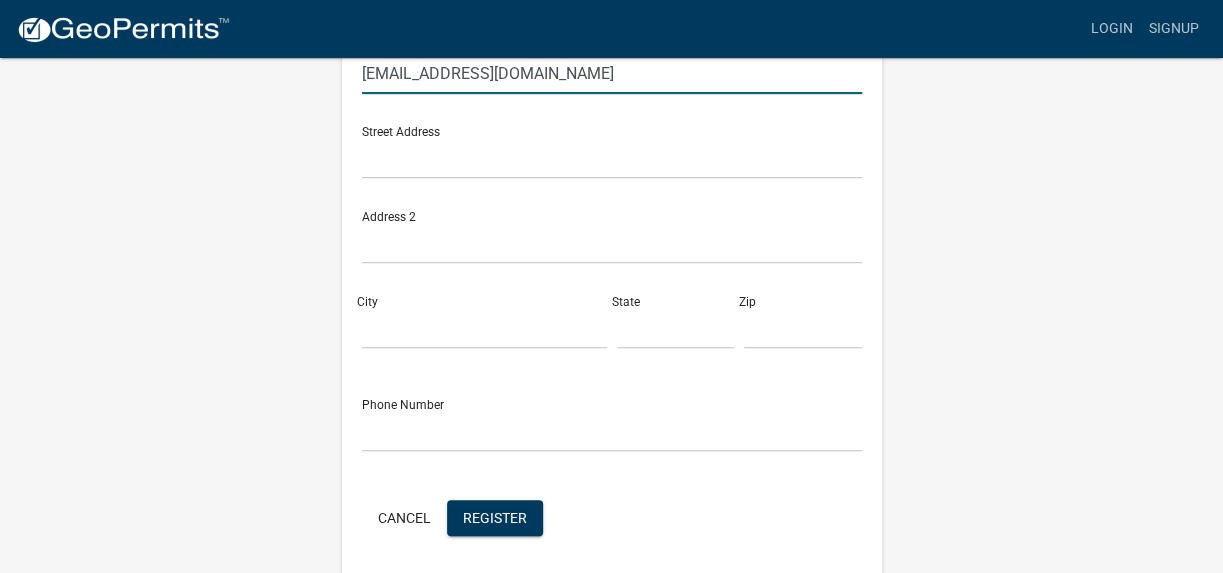type on "[EMAIL_ADDRESS][DOMAIN_NAME]" 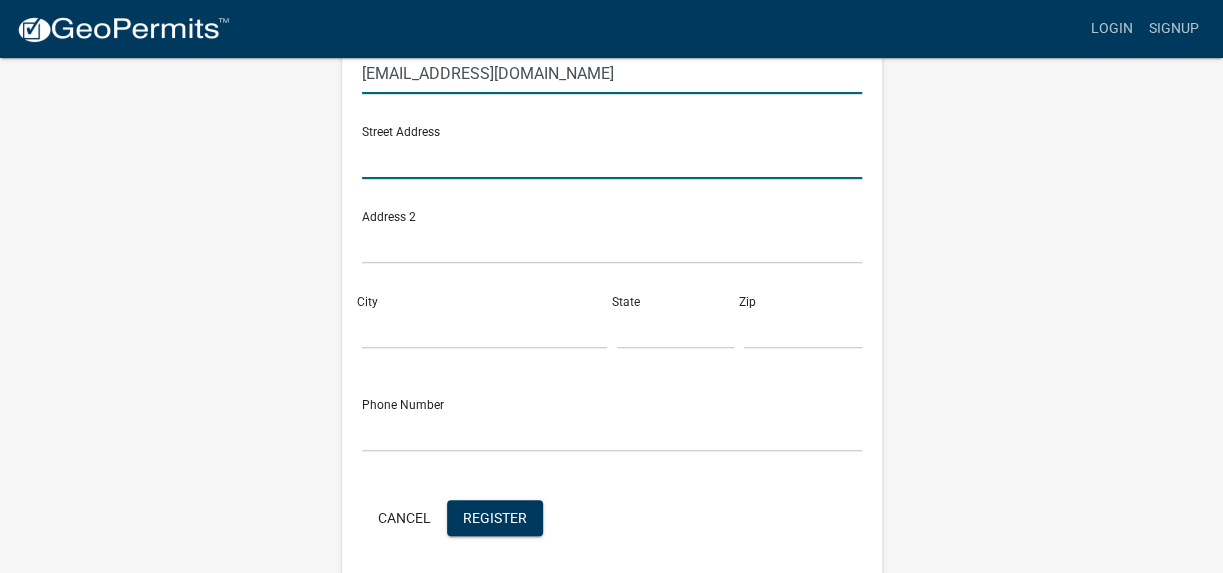 click 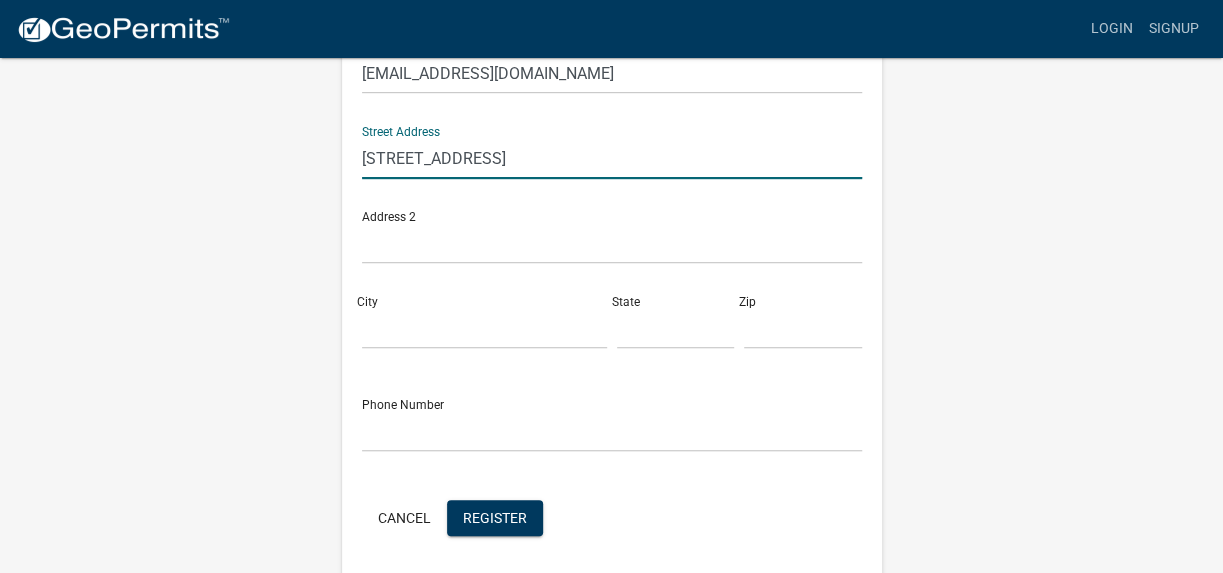 click on "11592 Gweorgia Hwy" 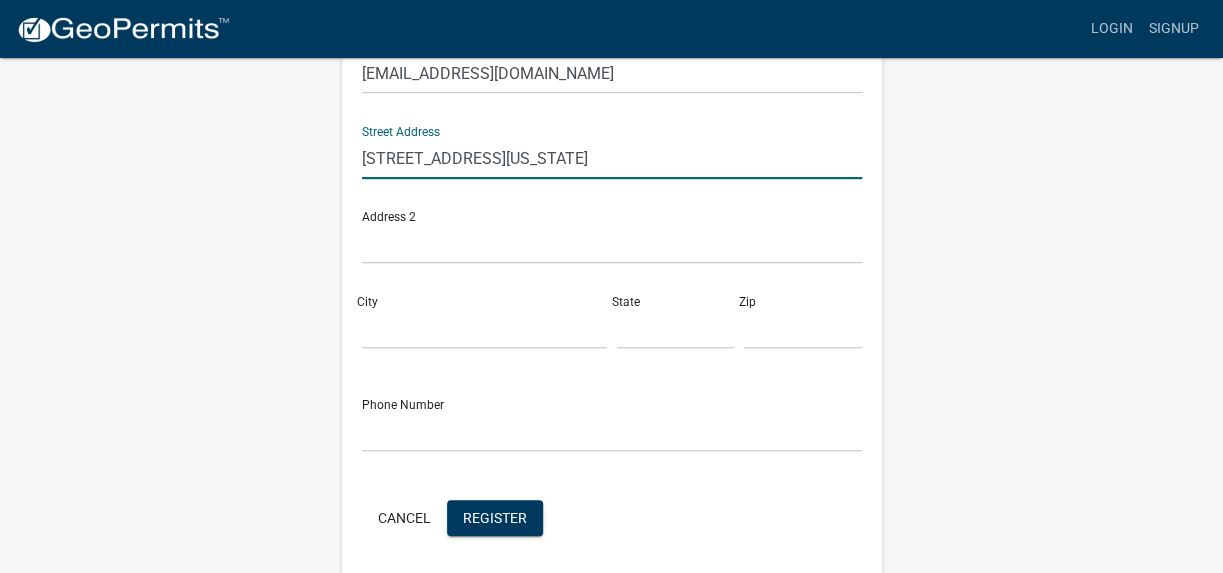 click on "[STREET_ADDRESS][US_STATE]" 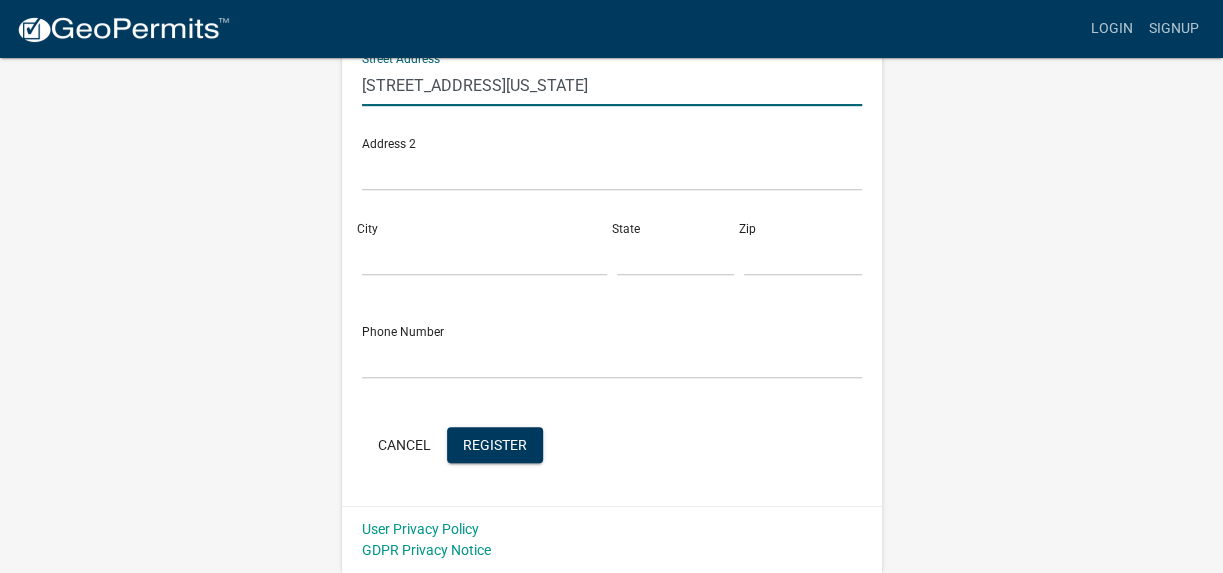 scroll, scrollTop: 700, scrollLeft: 0, axis: vertical 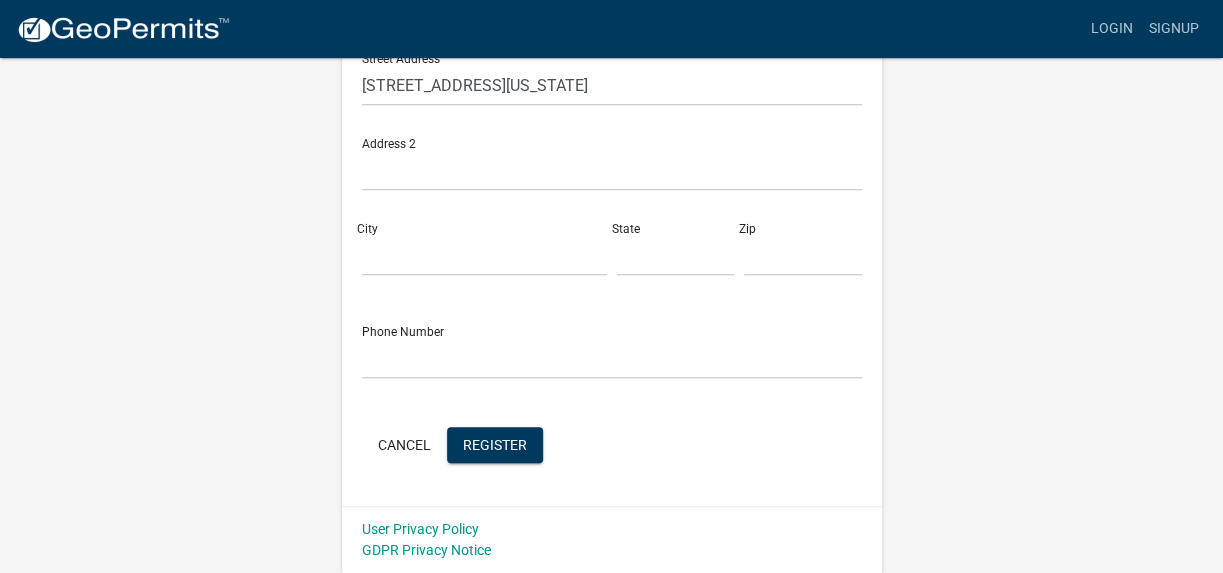 click on "City" 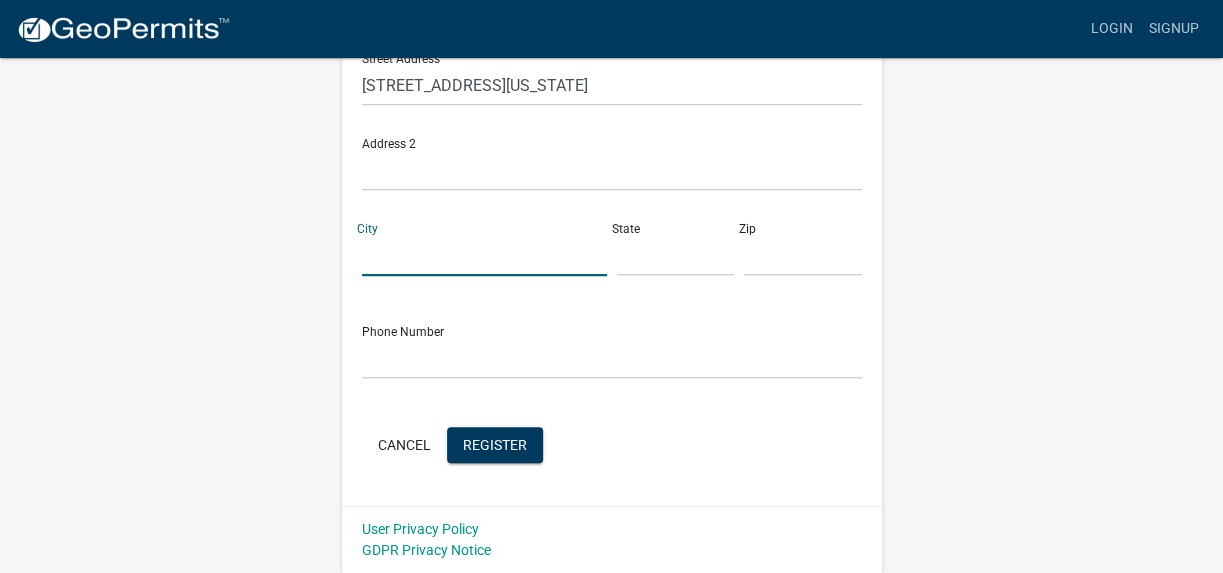click on "City" at bounding box center (484, 255) 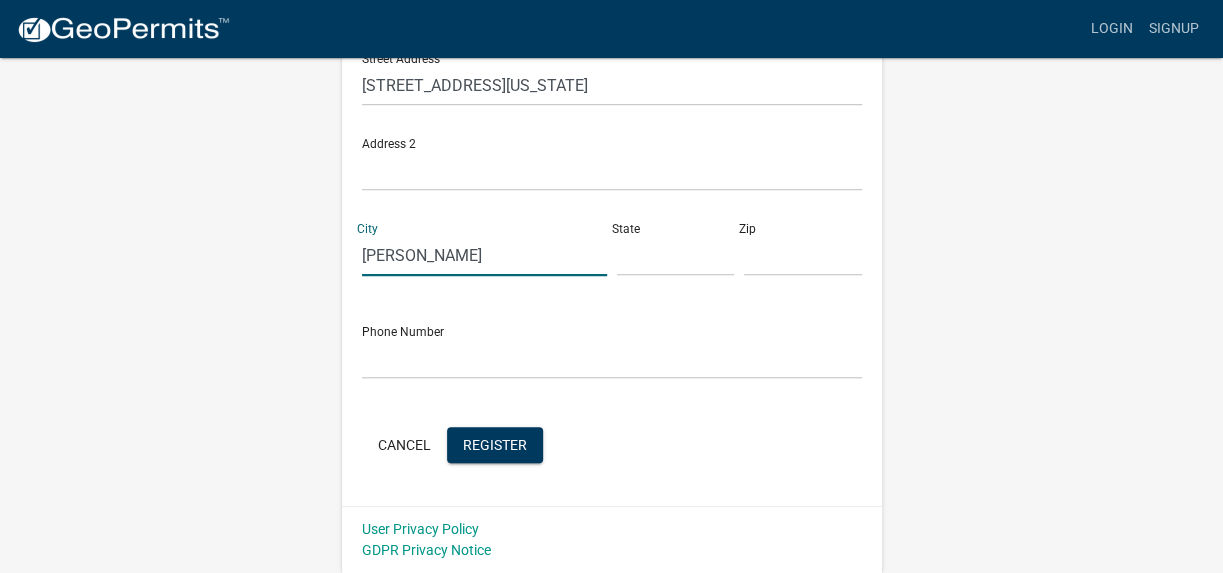 type on "Byron" 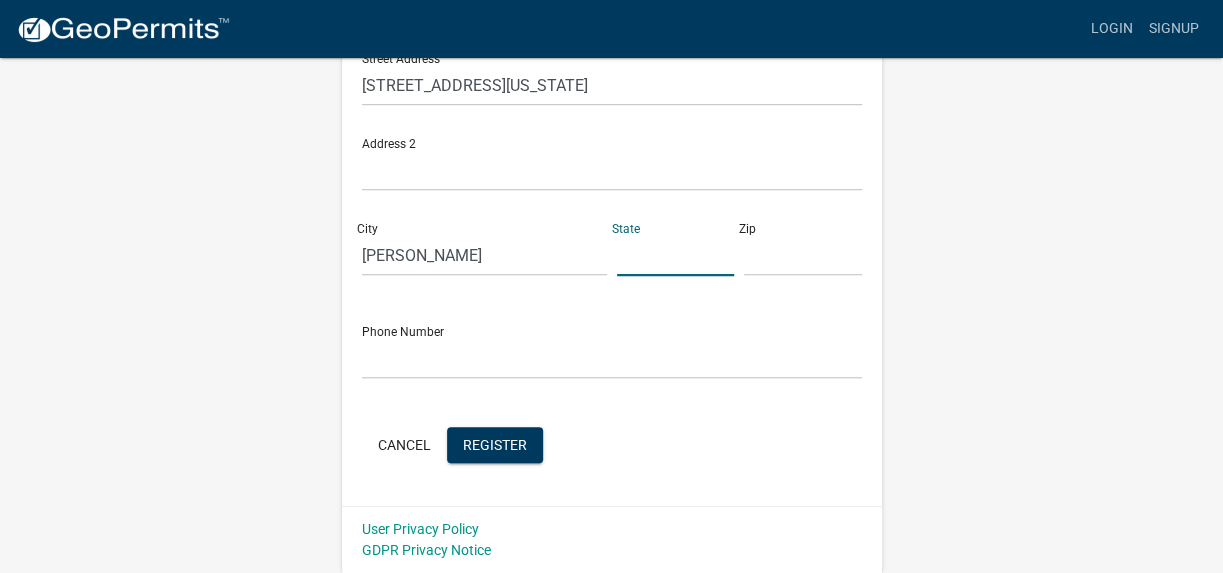 click 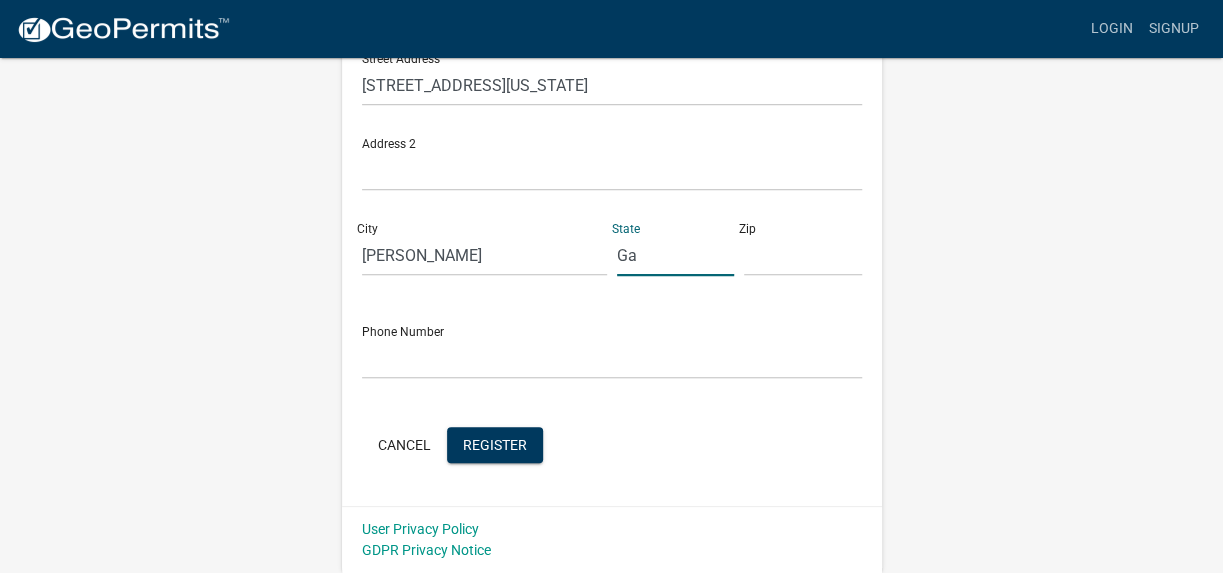 type on "Ga" 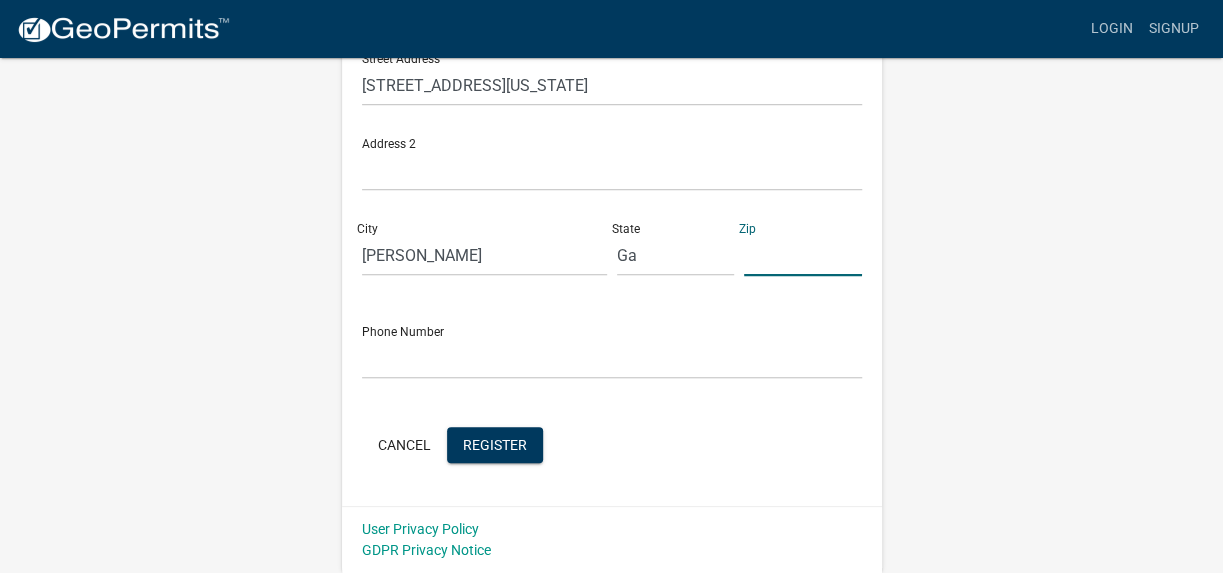 click 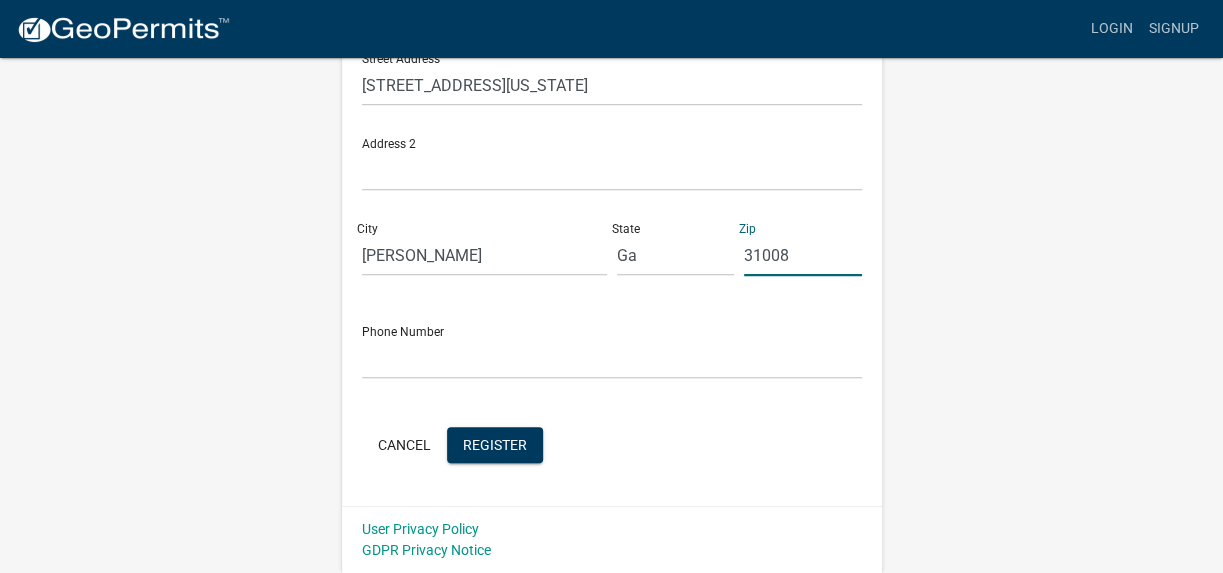 scroll, scrollTop: 815, scrollLeft: 0, axis: vertical 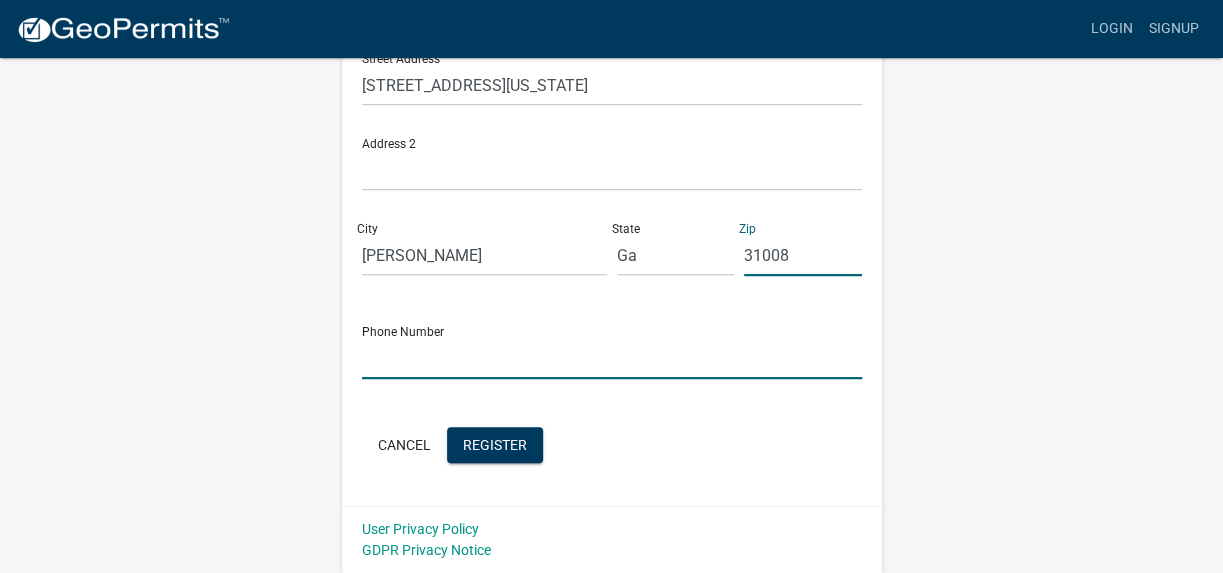 click 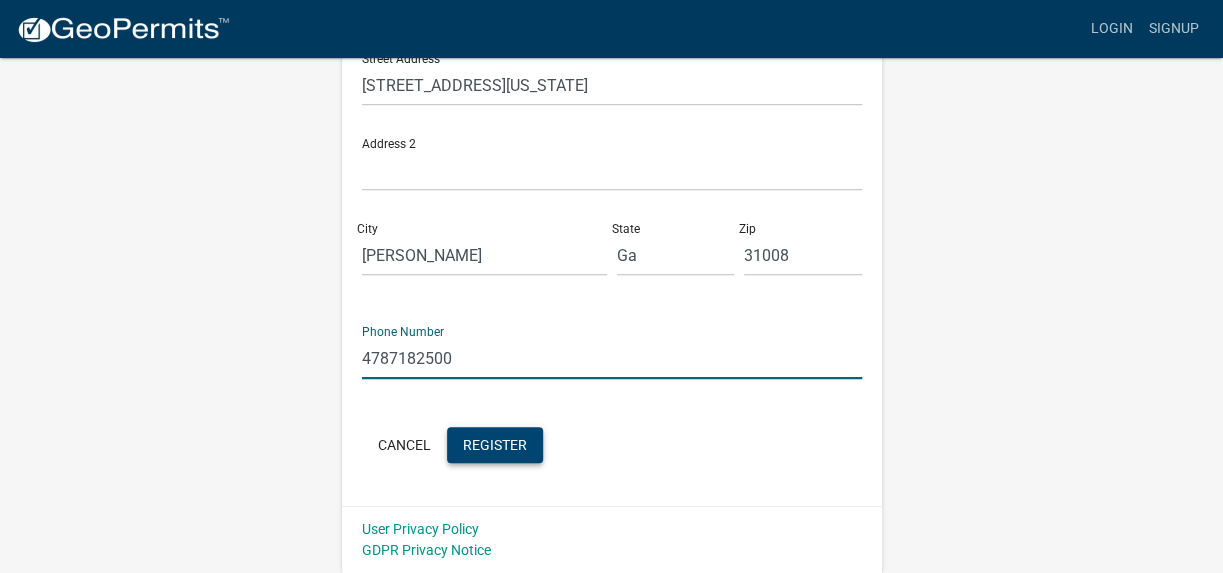 type on "4787182500" 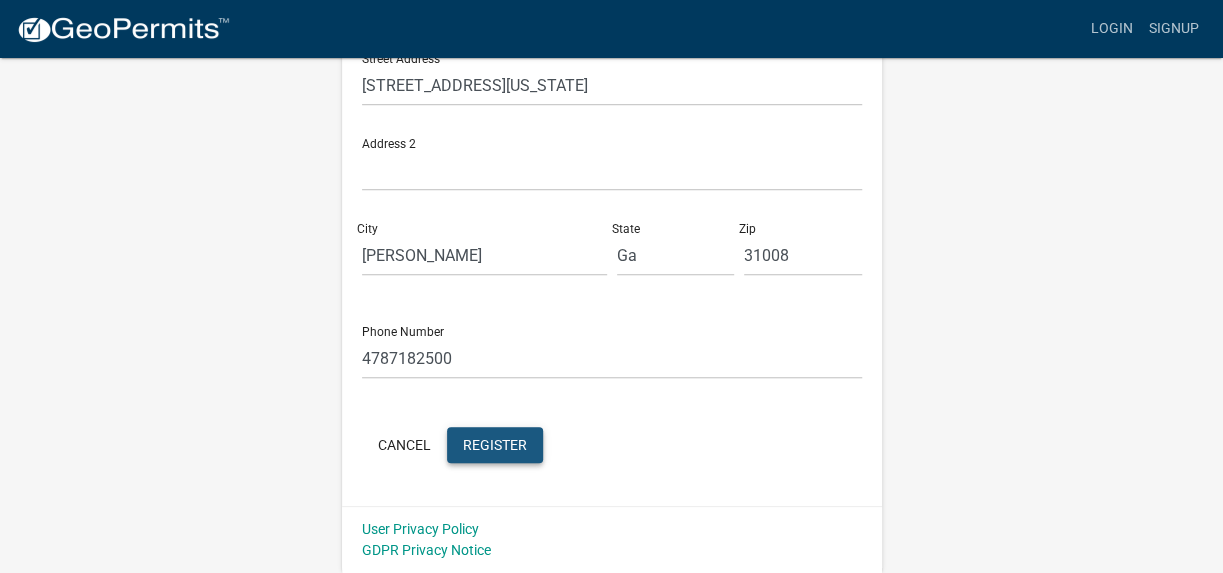 click on "Register" 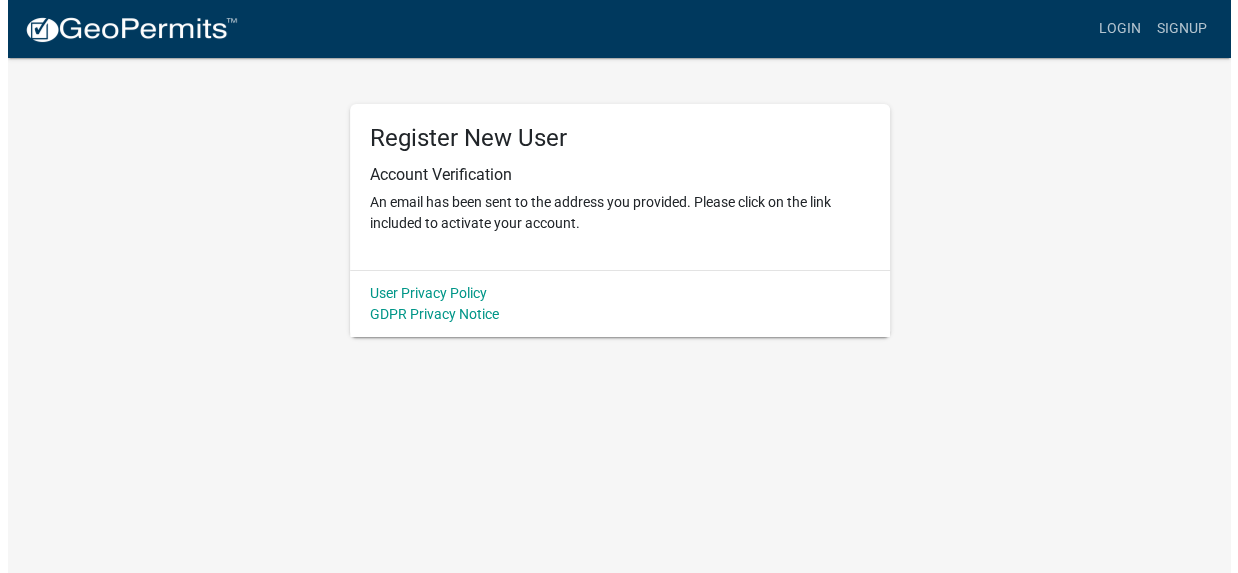 scroll, scrollTop: 0, scrollLeft: 0, axis: both 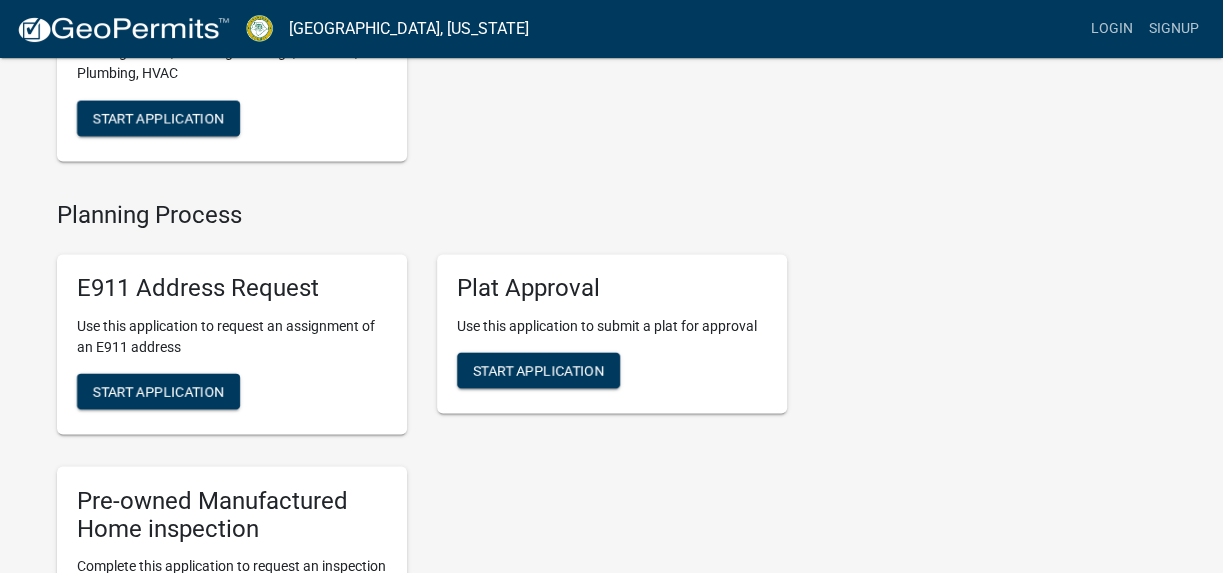 click on "Start Application" at bounding box center (158, -176) 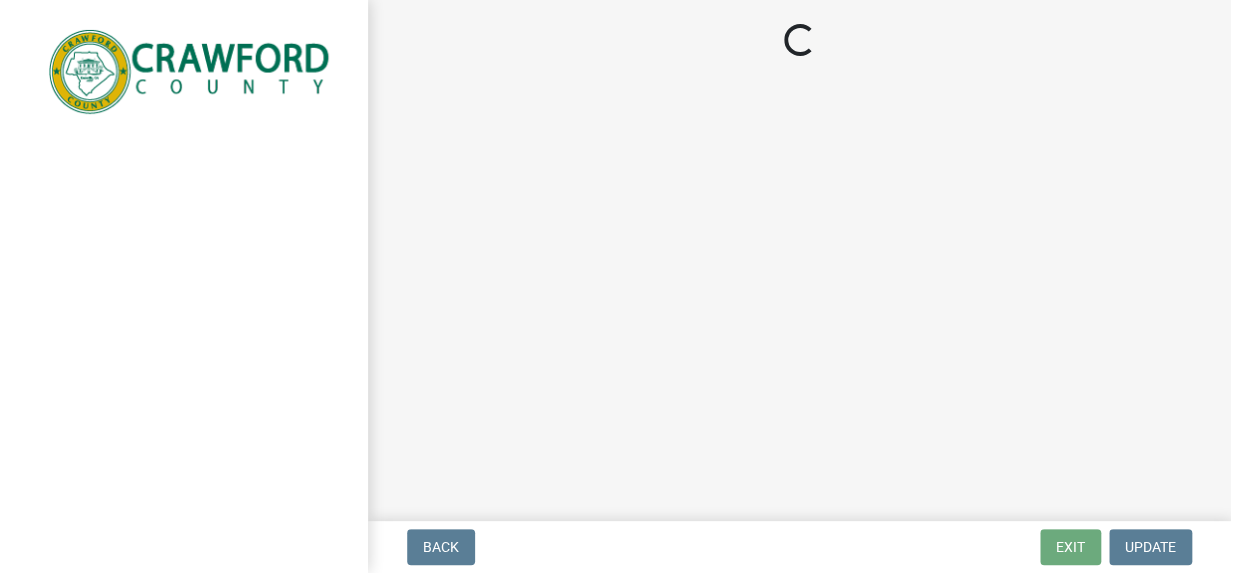scroll, scrollTop: 0, scrollLeft: 0, axis: both 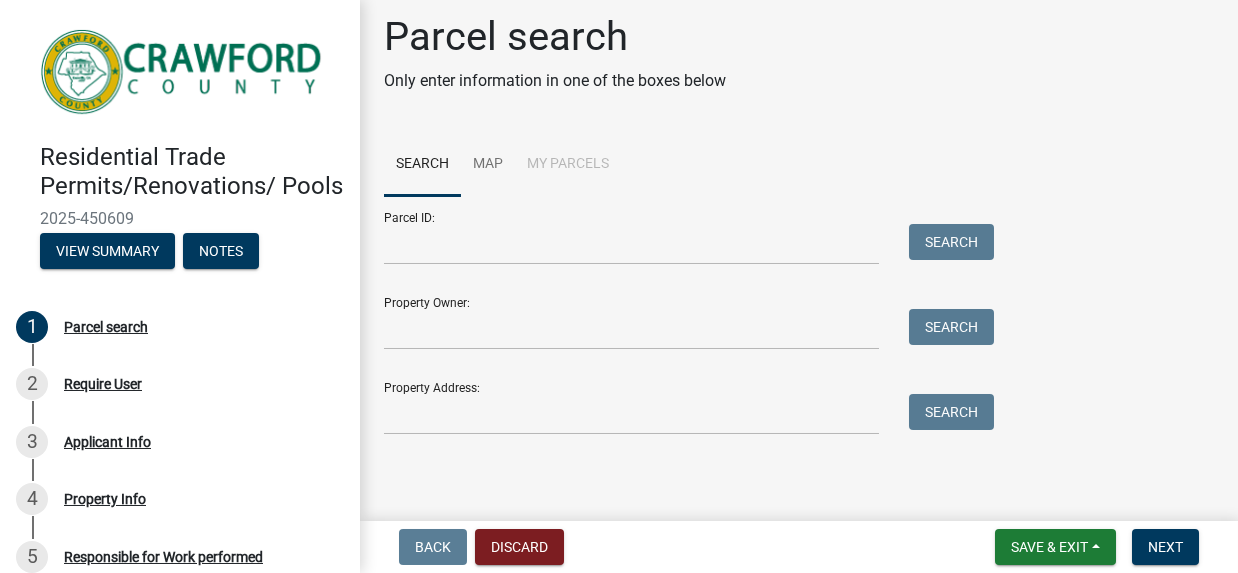 click on "Parcel ID:   Search" at bounding box center [684, 230] 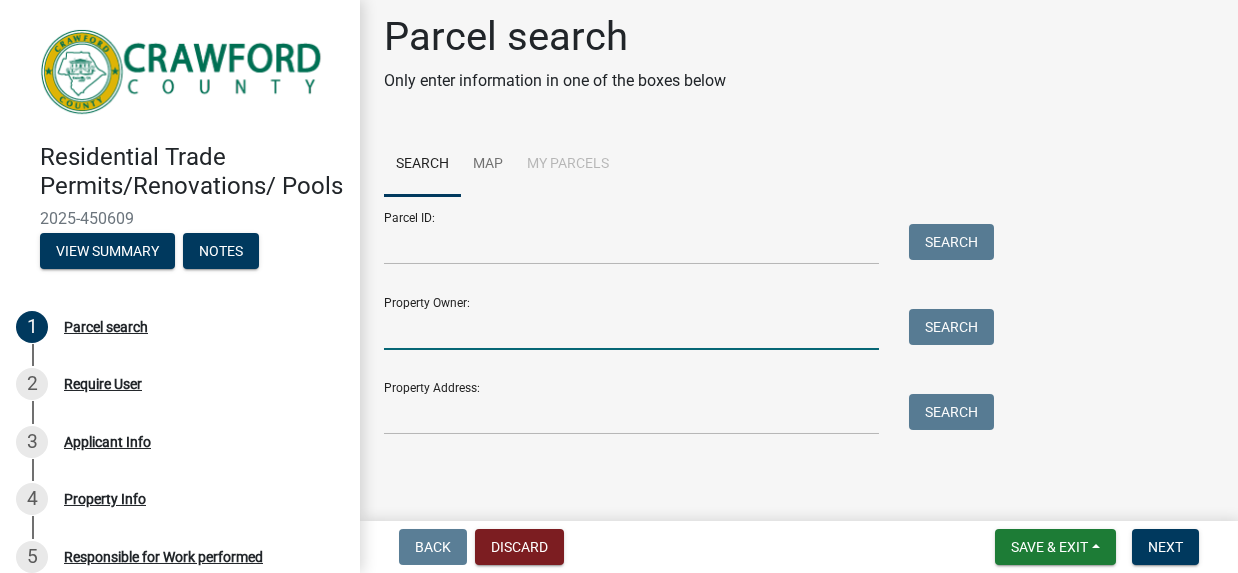 click on "Property Owner:" at bounding box center [631, 329] 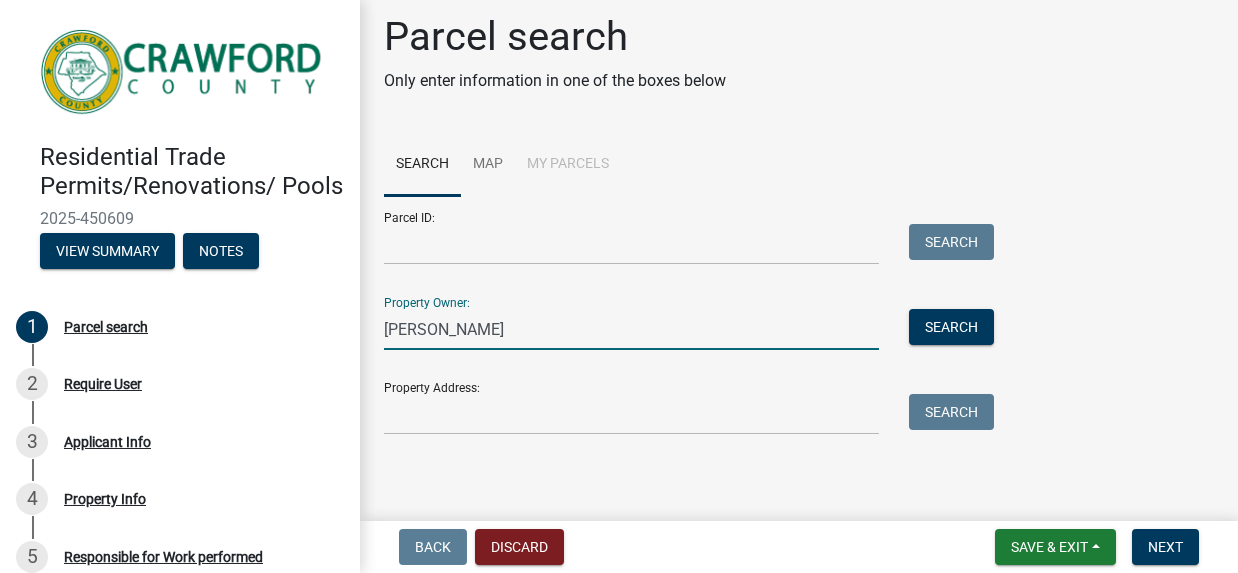 type on "[PERSON_NAME]" 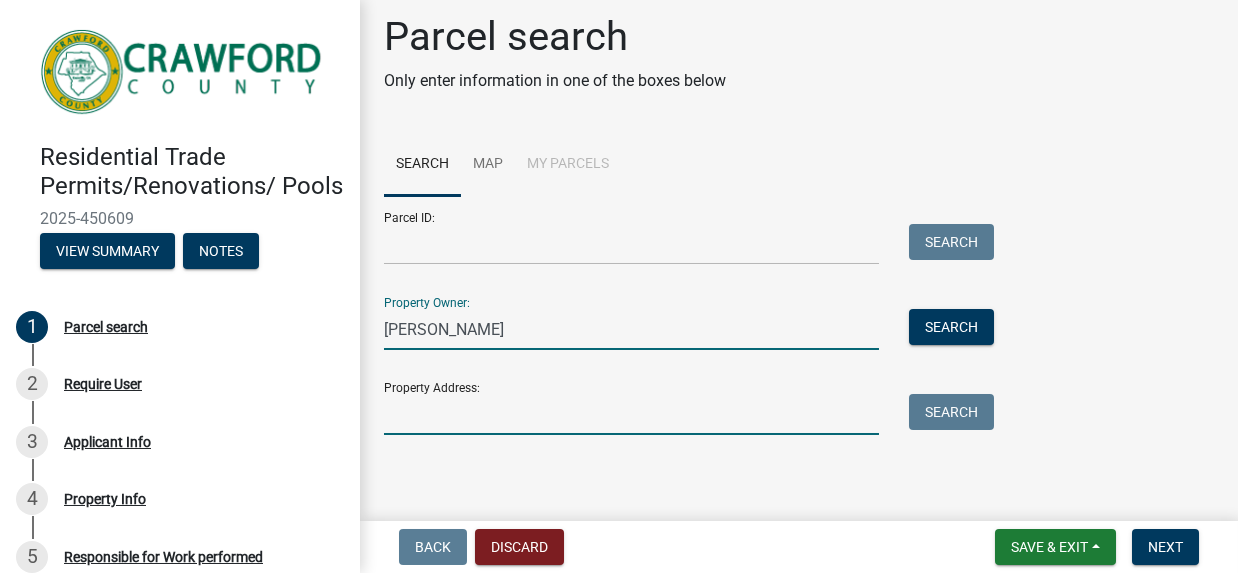 click on "Property Address:" at bounding box center (631, 414) 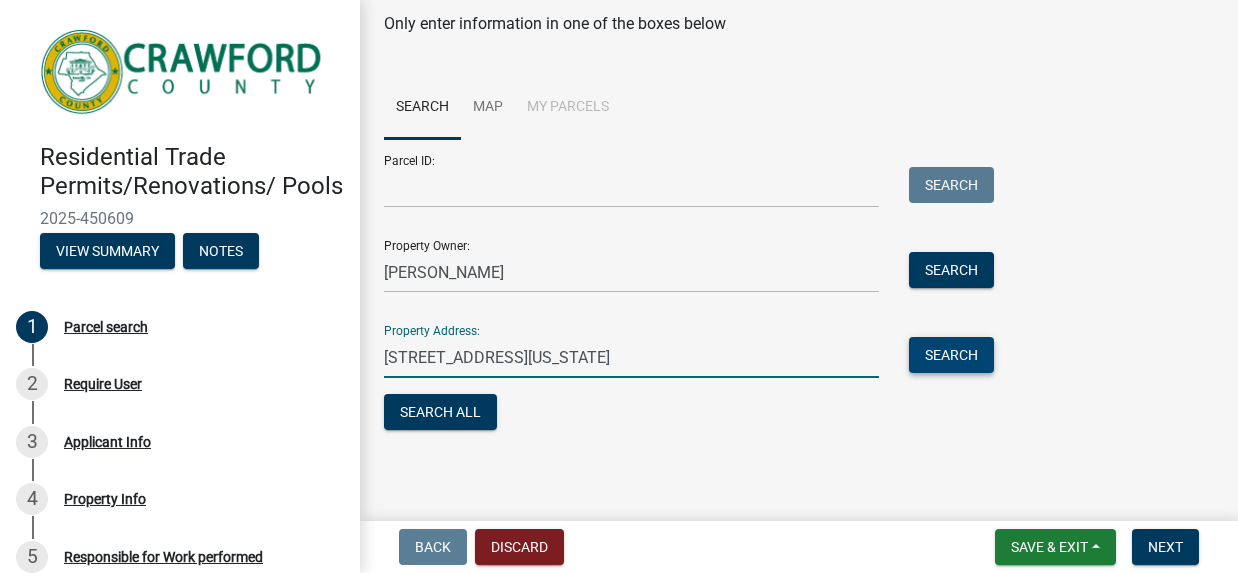 click on "Search" at bounding box center [951, 355] 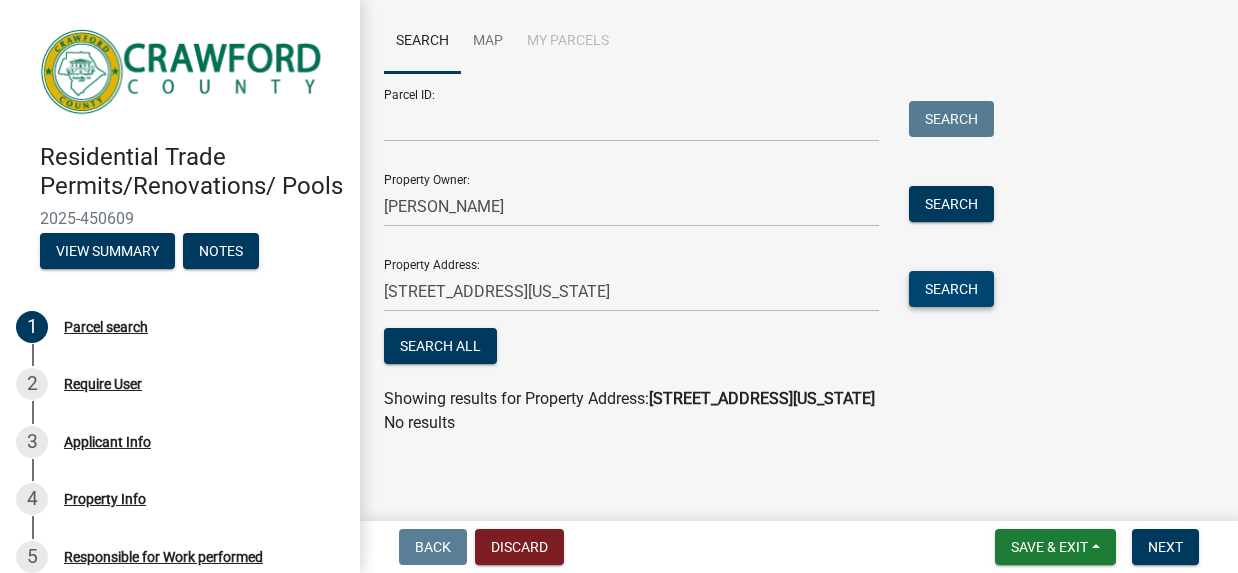 scroll, scrollTop: 279, scrollLeft: 0, axis: vertical 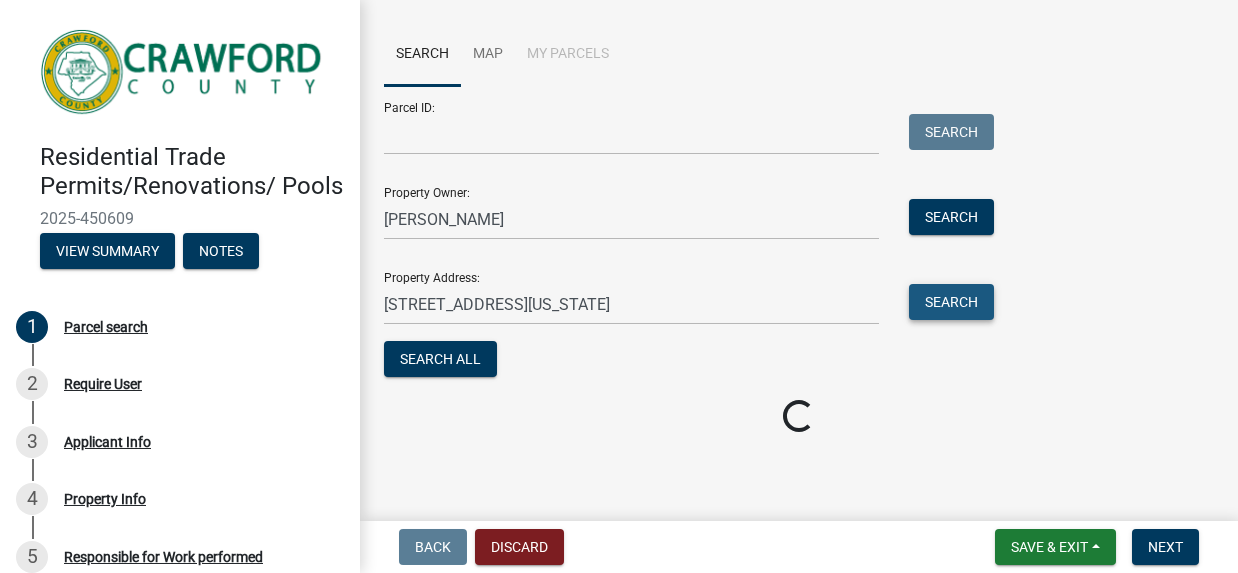 click on "Search" at bounding box center [951, 302] 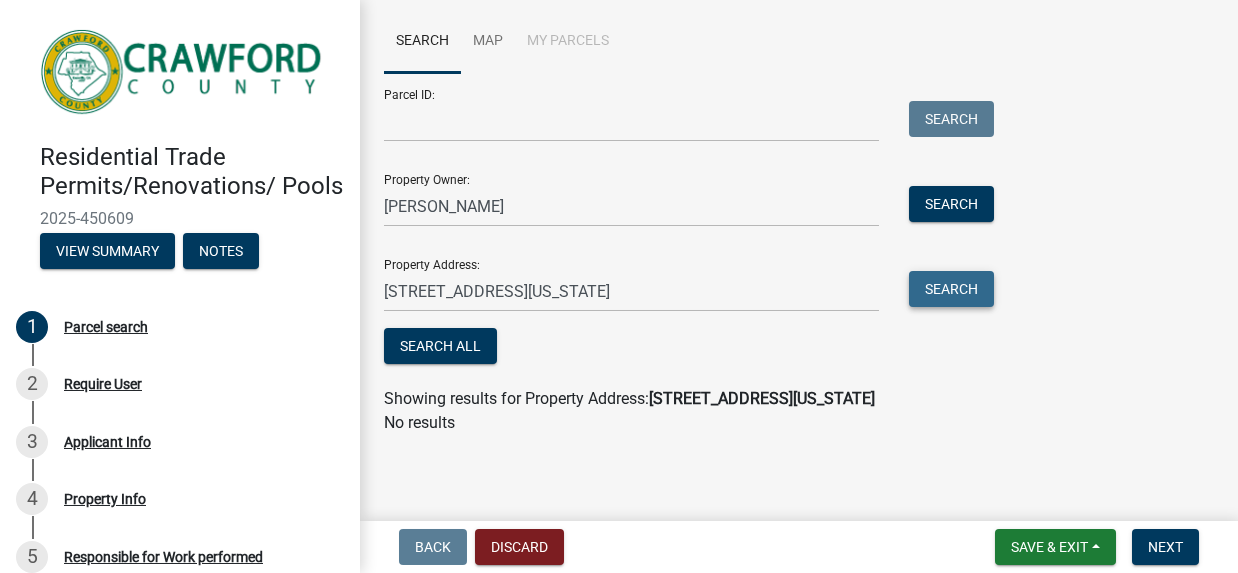 scroll, scrollTop: 279, scrollLeft: 0, axis: vertical 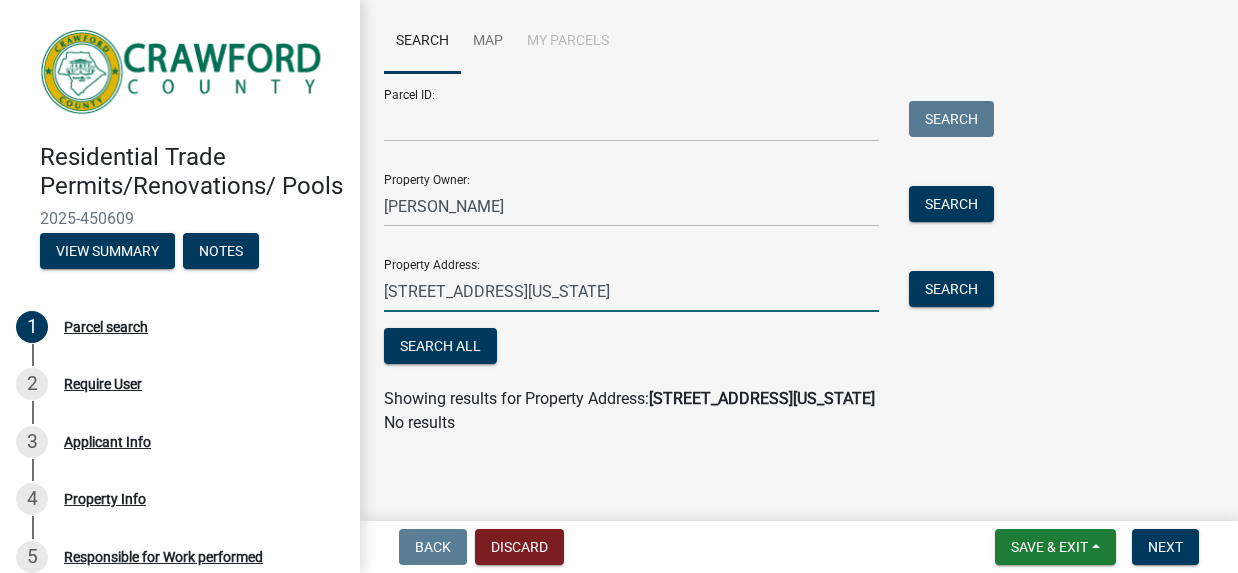 click on "[STREET_ADDRESS][US_STATE]" at bounding box center [631, 291] 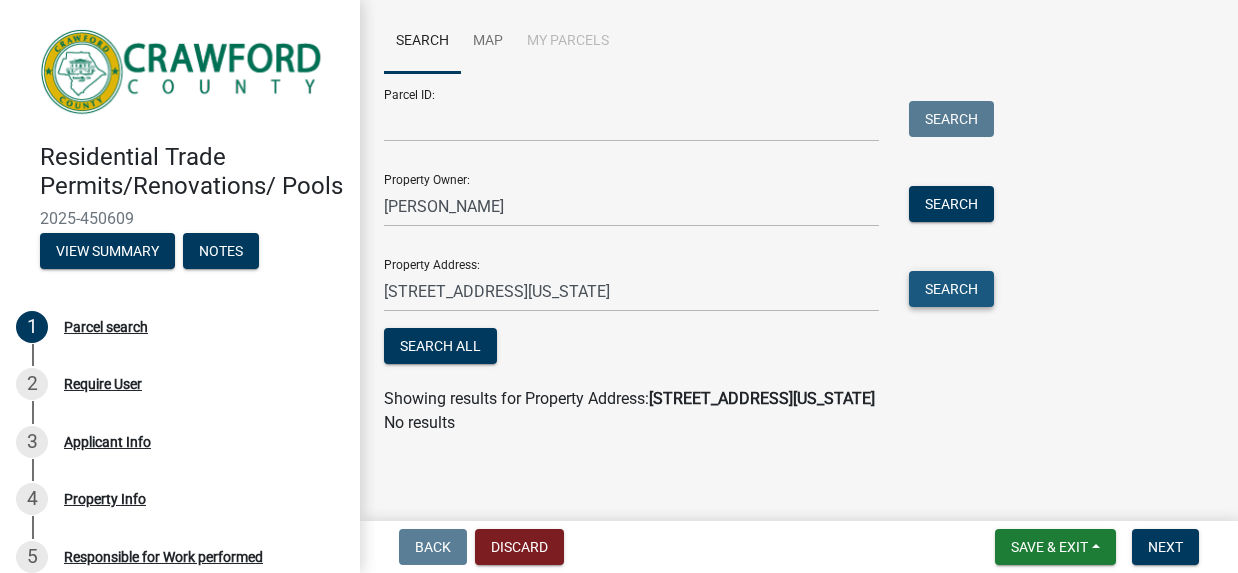 click on "Search" at bounding box center [951, 289] 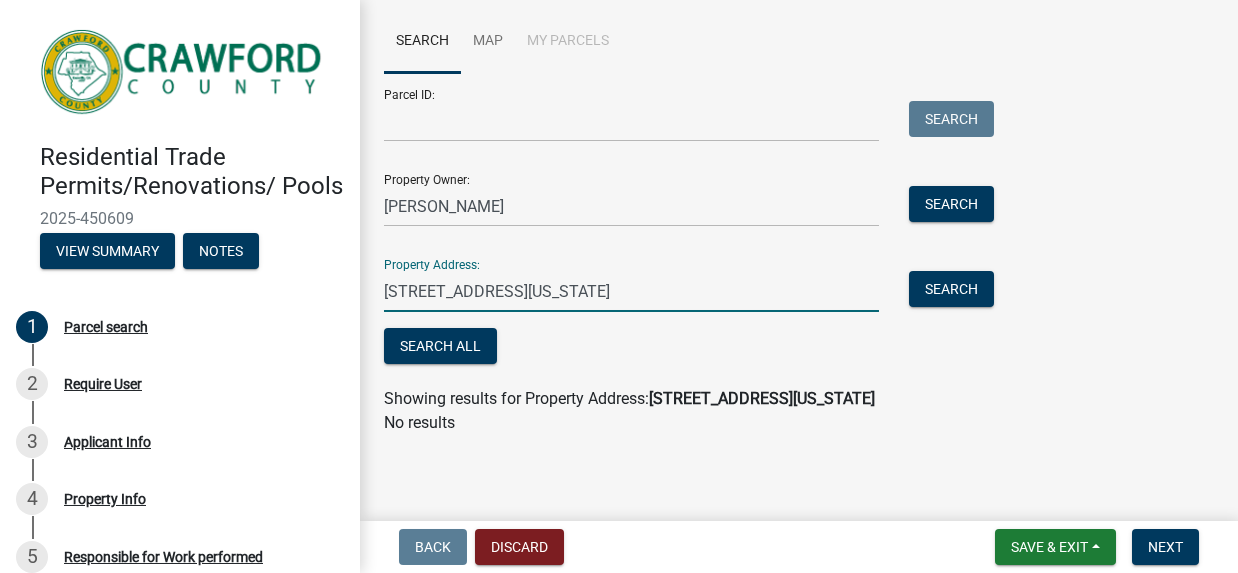 drag, startPoint x: 563, startPoint y: 252, endPoint x: 576, endPoint y: 333, distance: 82.036575 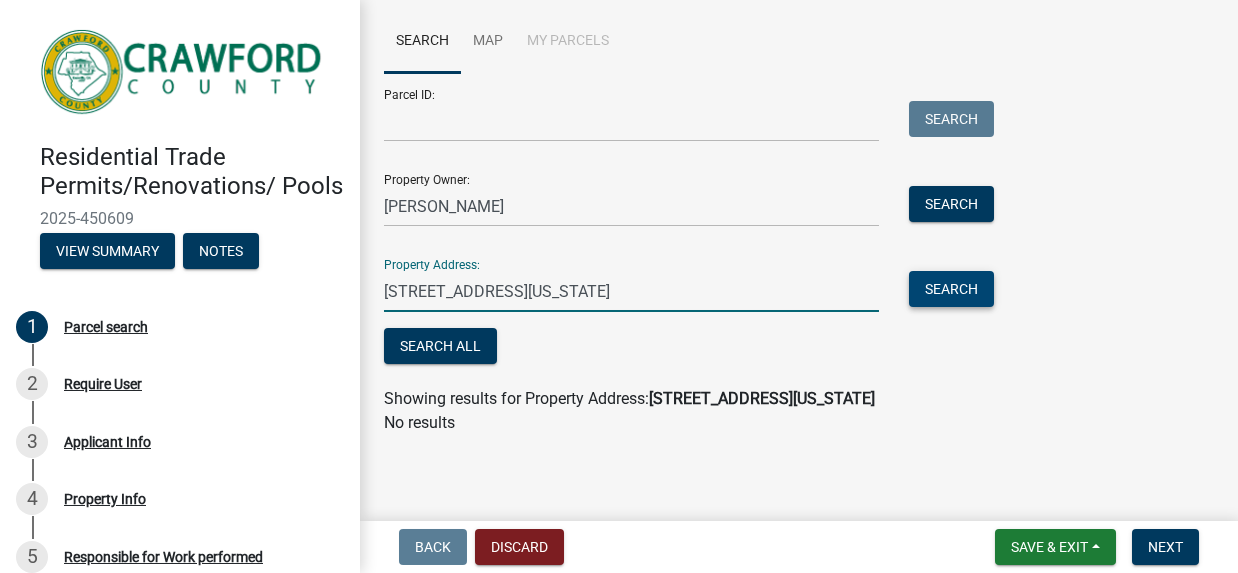 click on "Search" at bounding box center [951, 289] 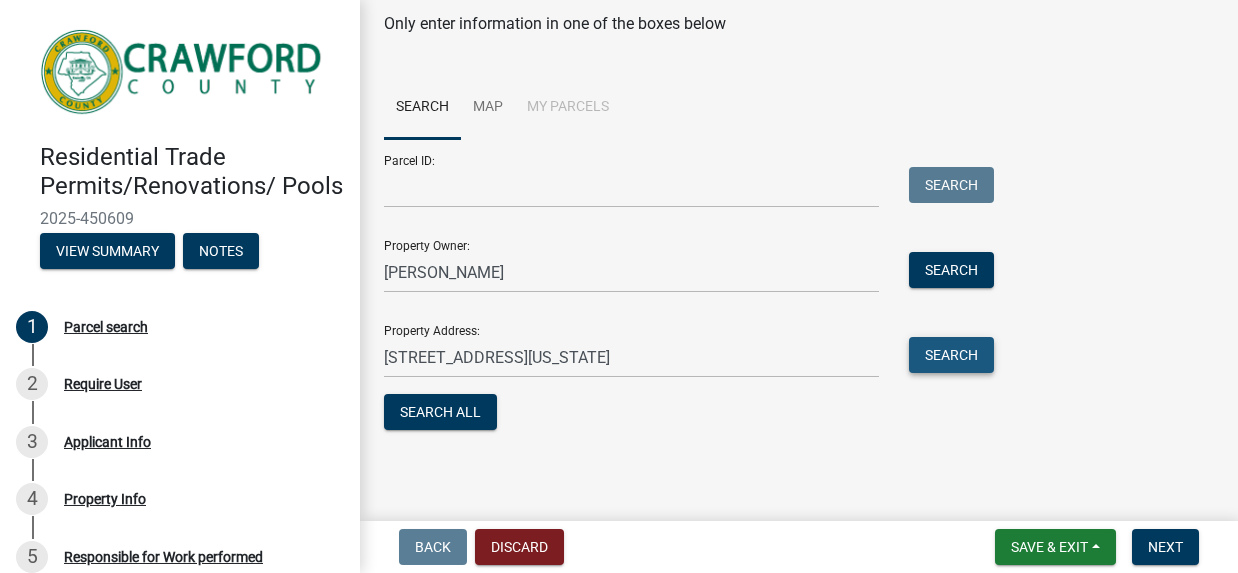 scroll, scrollTop: 279, scrollLeft: 0, axis: vertical 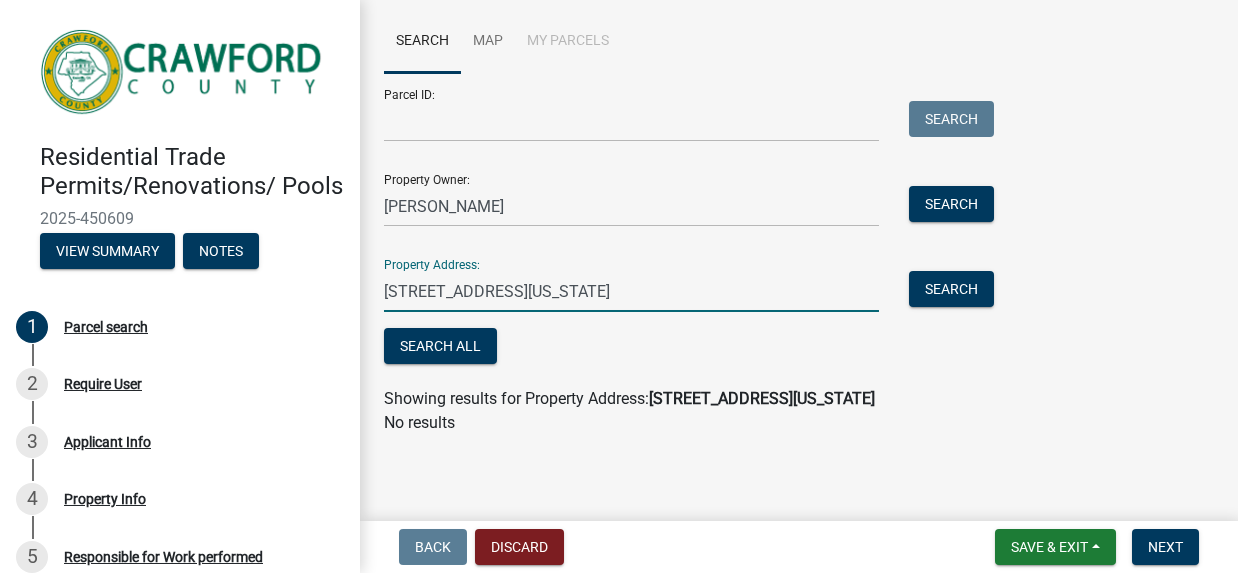click on "[STREET_ADDRESS][US_STATE]" at bounding box center (631, 291) 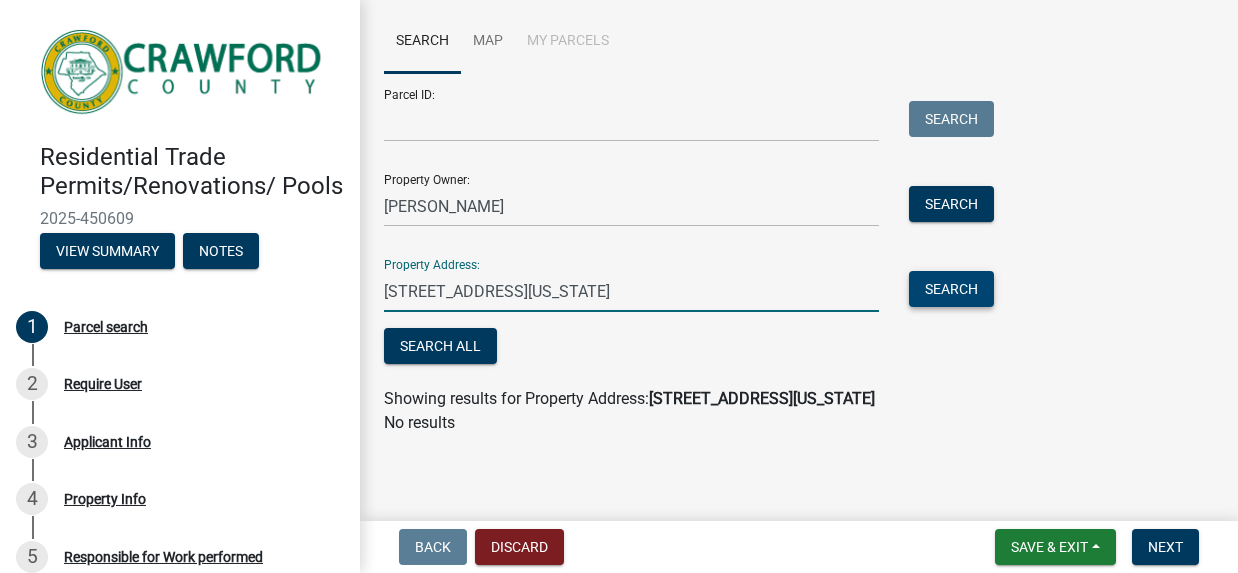 type on "[STREET_ADDRESS][US_STATE]" 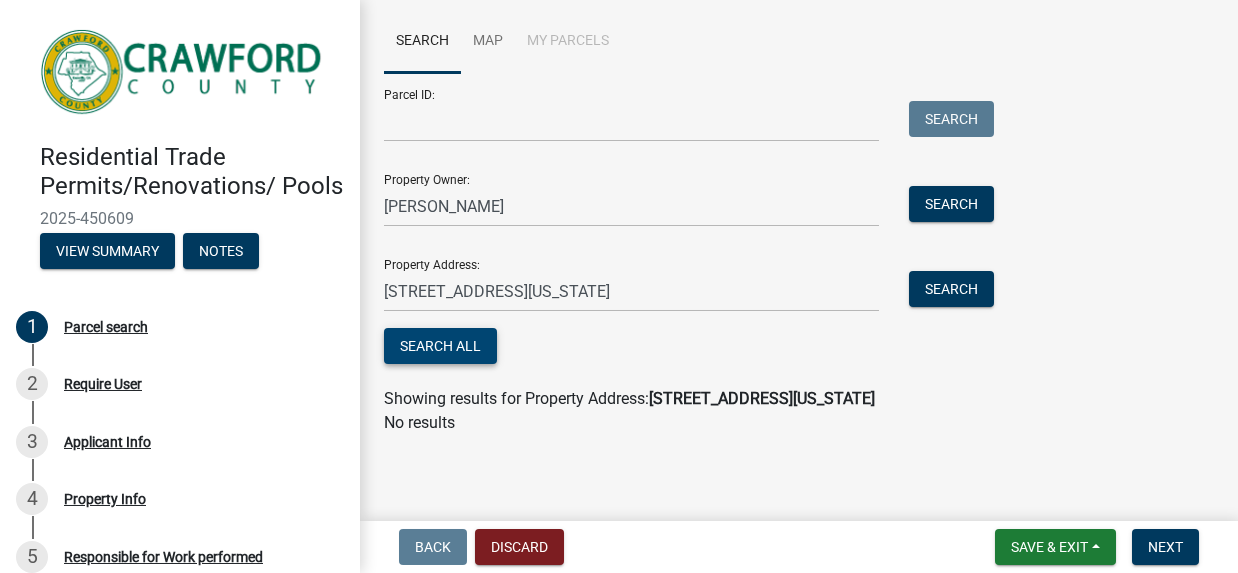 click on "Search All" at bounding box center [440, 346] 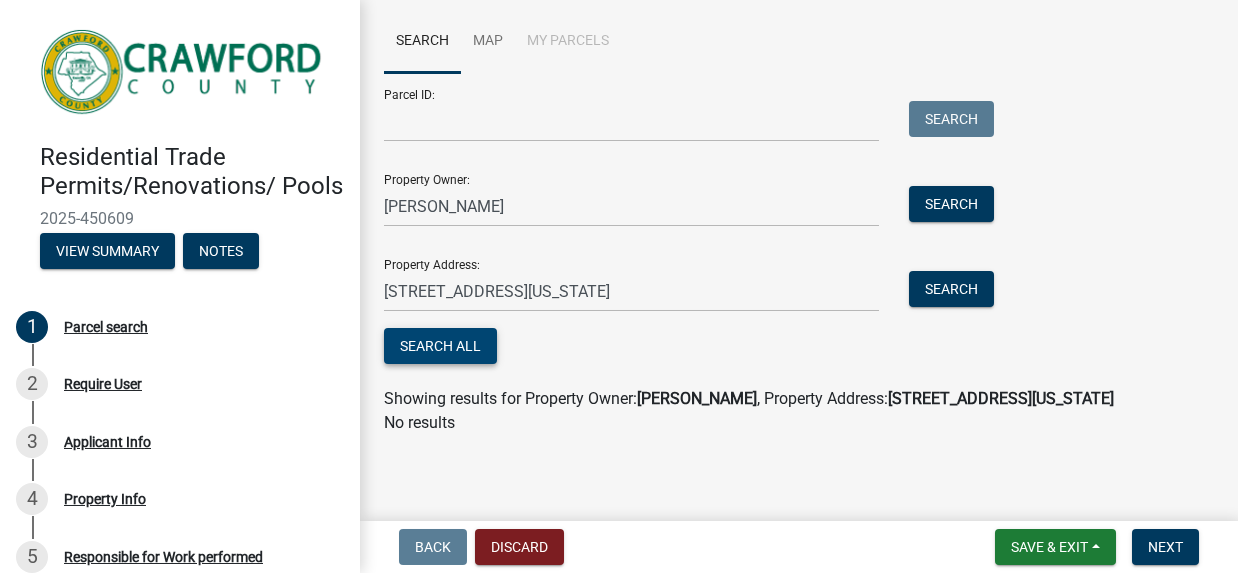 scroll, scrollTop: 210, scrollLeft: 0, axis: vertical 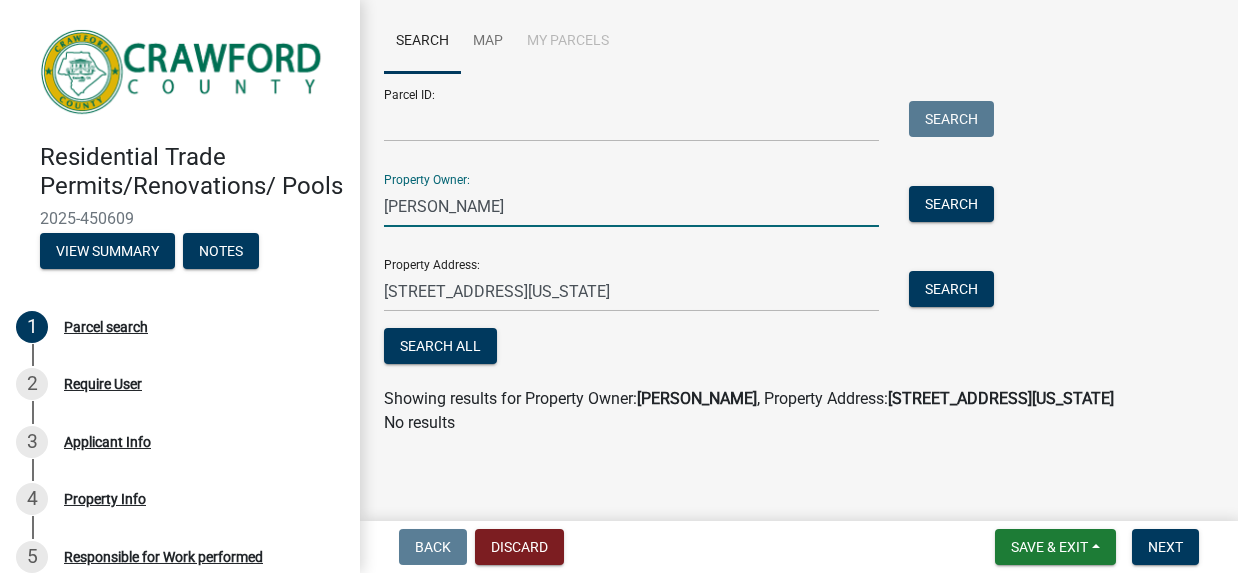 drag, startPoint x: 529, startPoint y: 219, endPoint x: 293, endPoint y: 242, distance: 237.11812 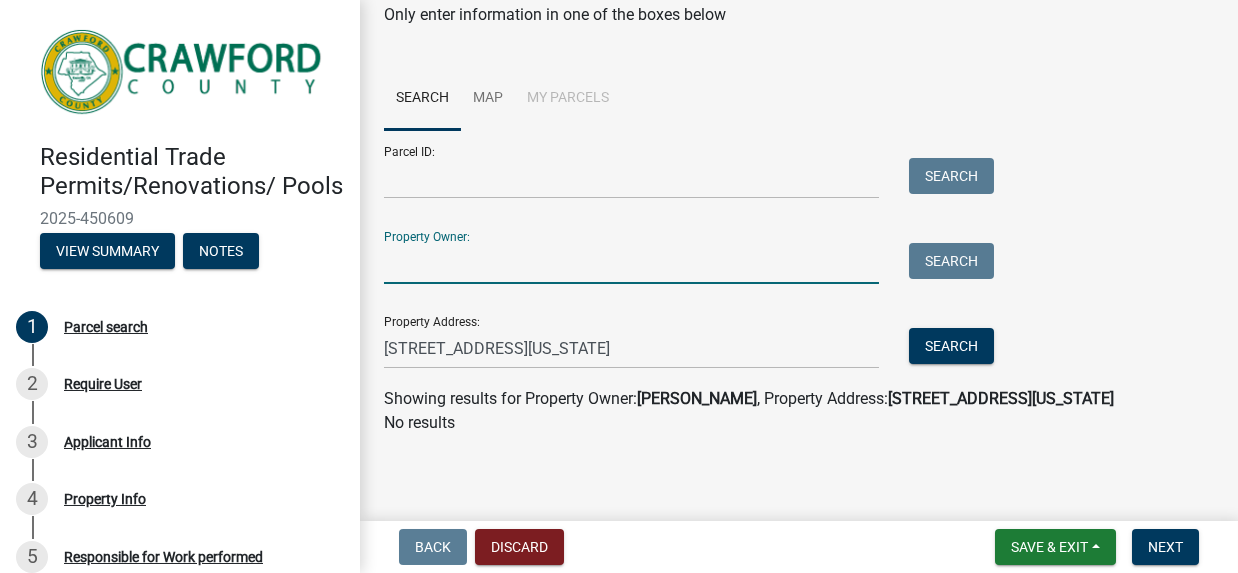 type 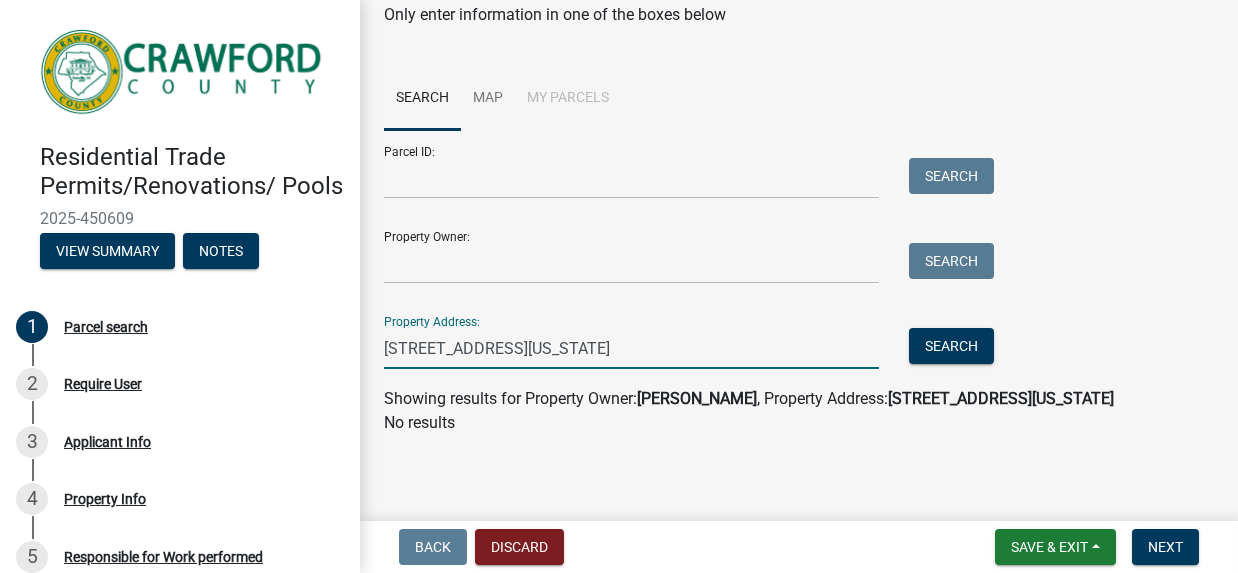 drag, startPoint x: 605, startPoint y: 321, endPoint x: 307, endPoint y: 342, distance: 298.739 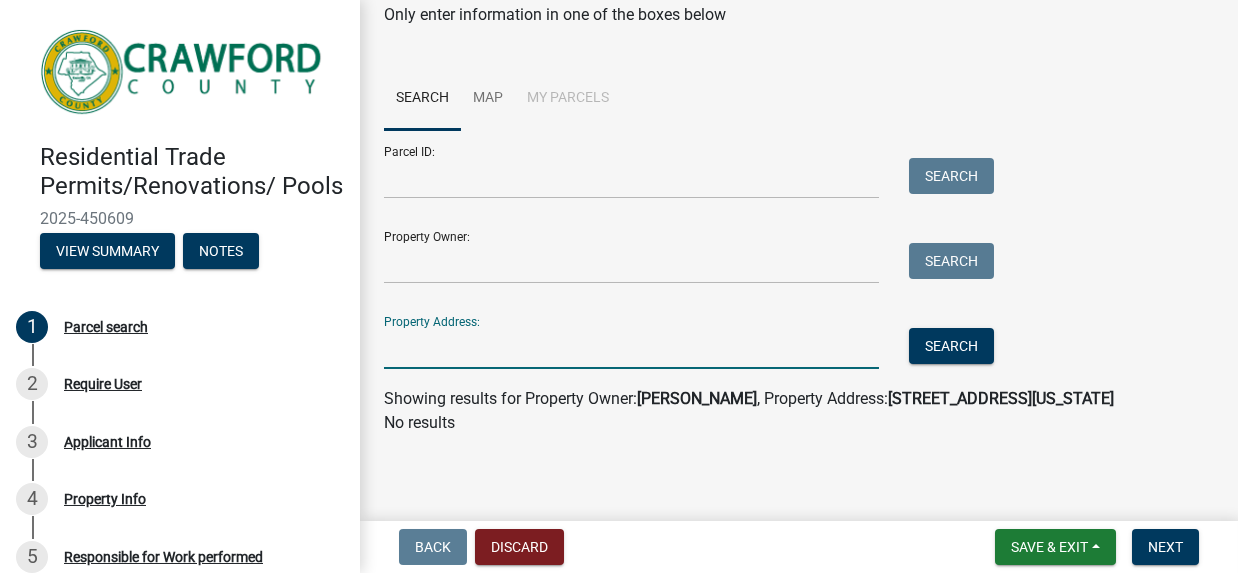 scroll, scrollTop: 0, scrollLeft: 0, axis: both 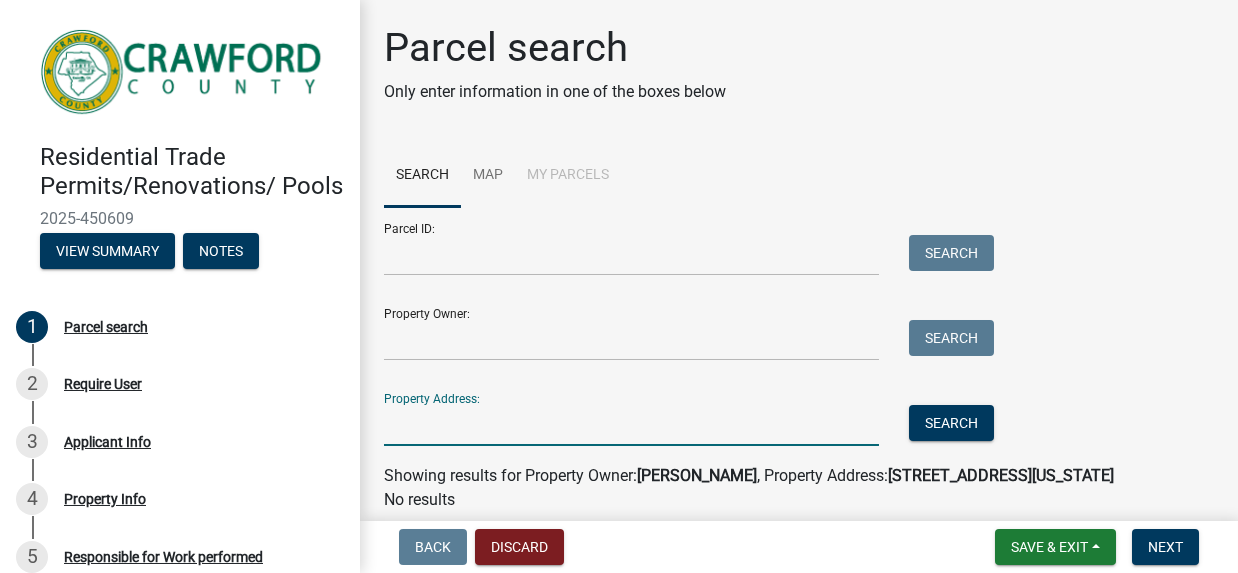 type 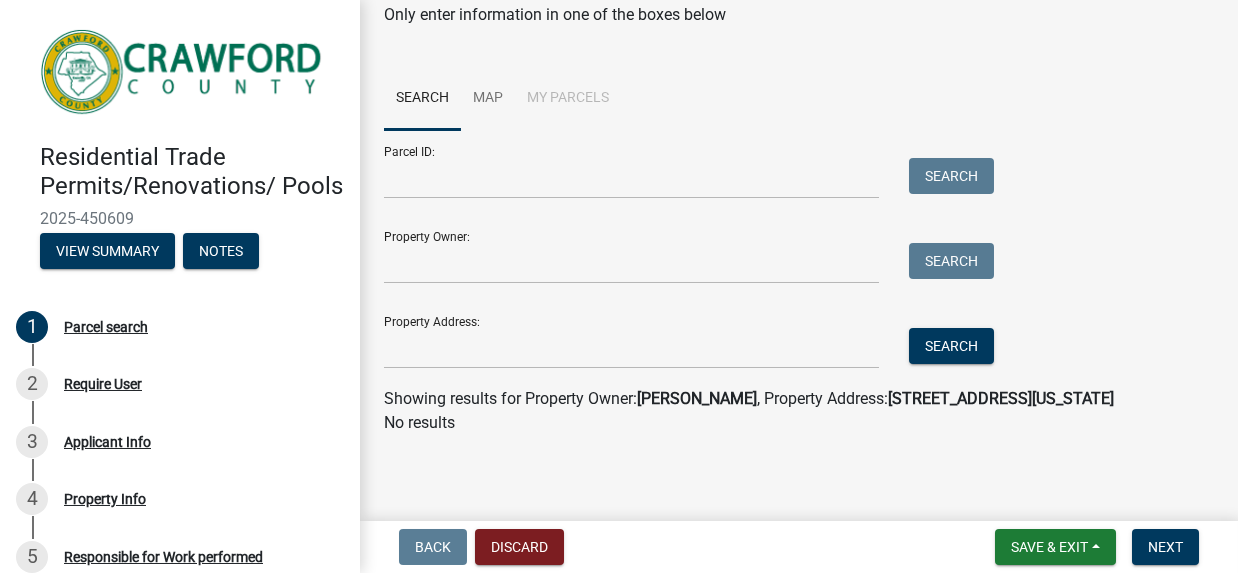scroll, scrollTop: 200, scrollLeft: 0, axis: vertical 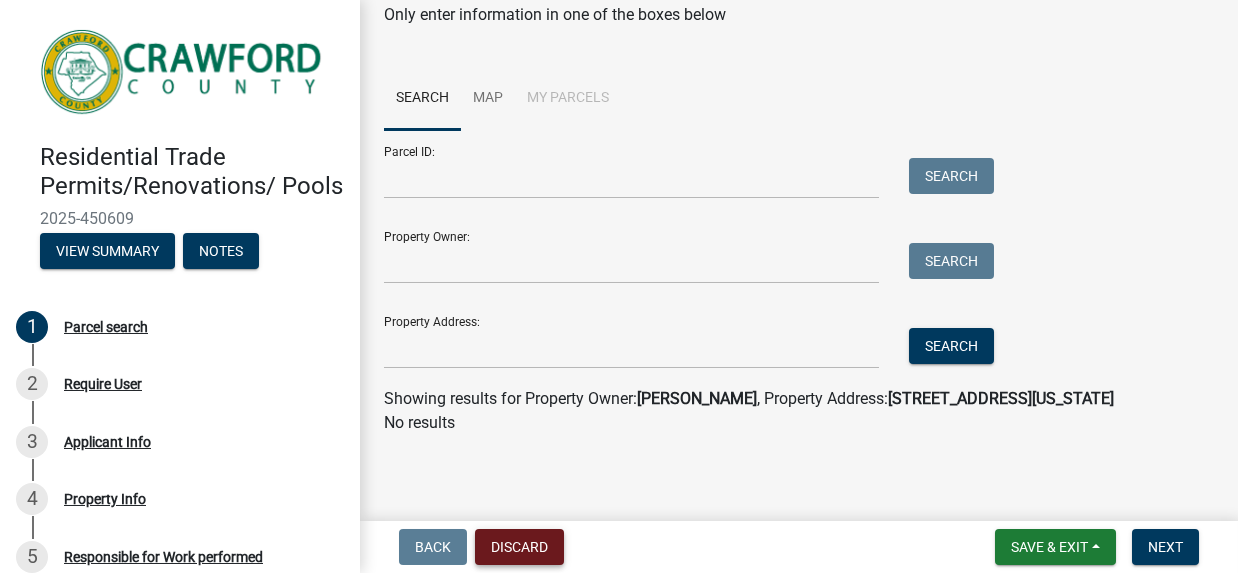 click on "Discard" at bounding box center [519, 547] 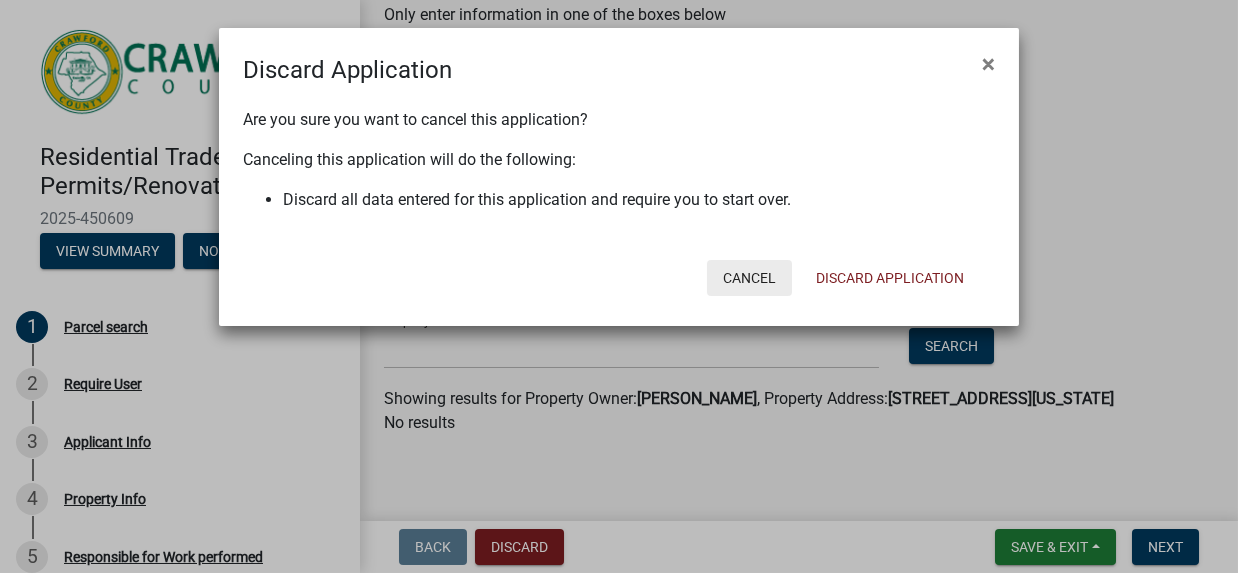 click on "Cancel" 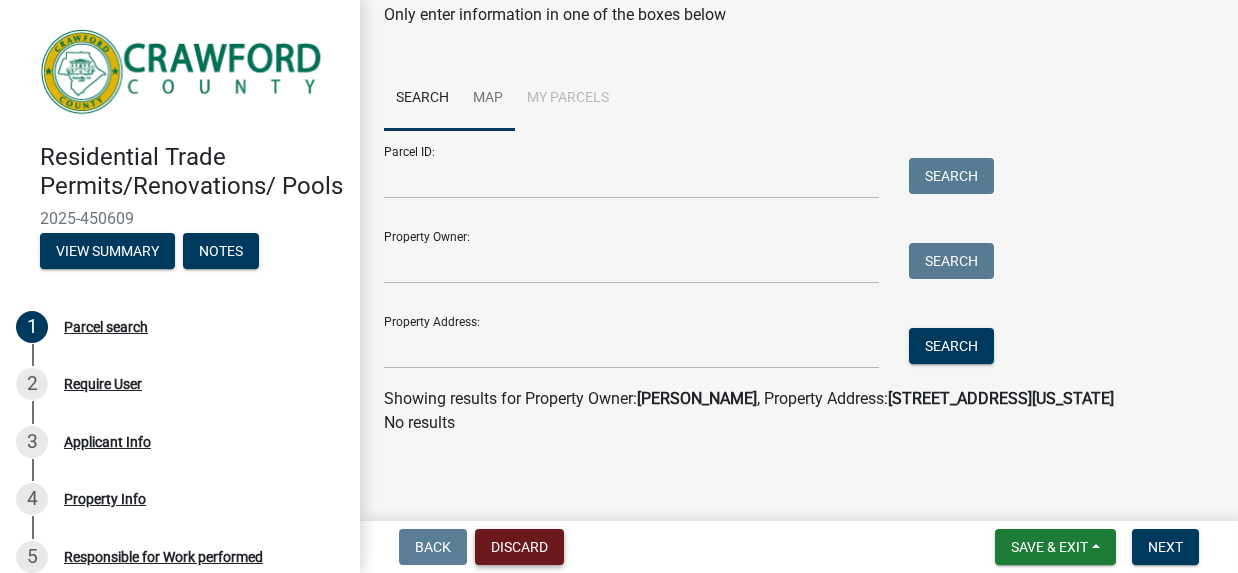 scroll, scrollTop: 0, scrollLeft: 0, axis: both 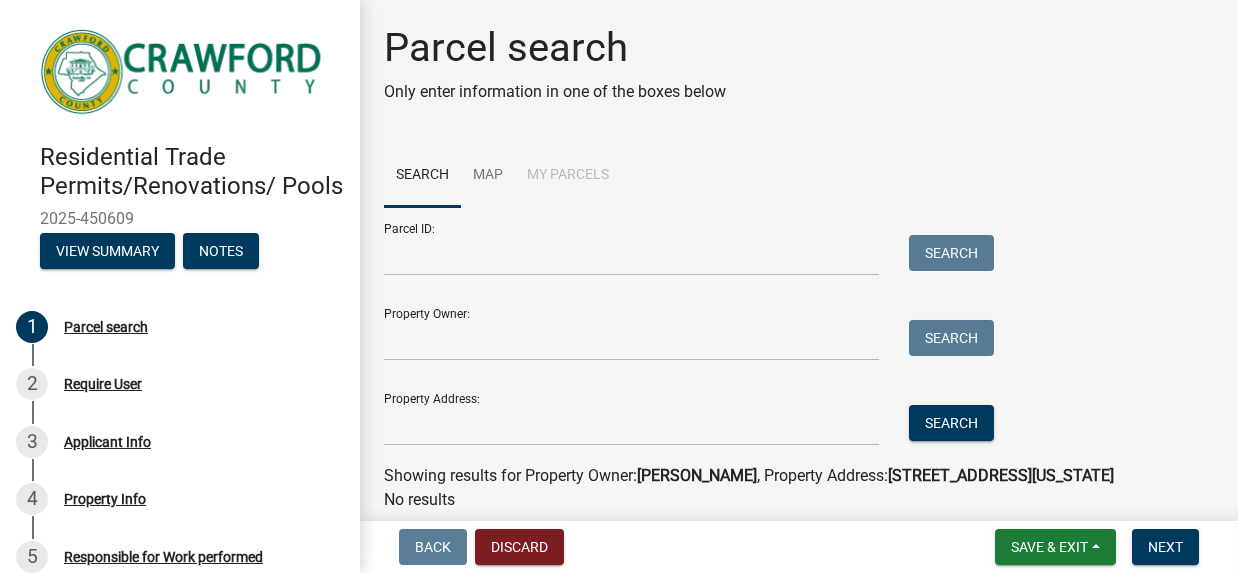 click on "Search" at bounding box center [422, 176] 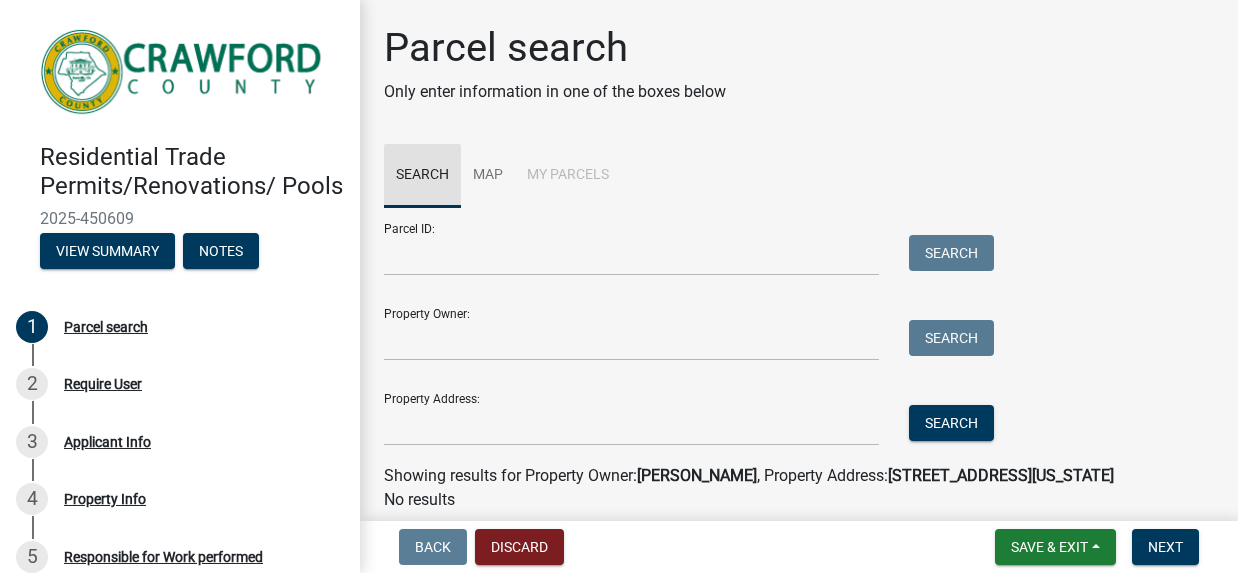 click on "Search" at bounding box center [422, 176] 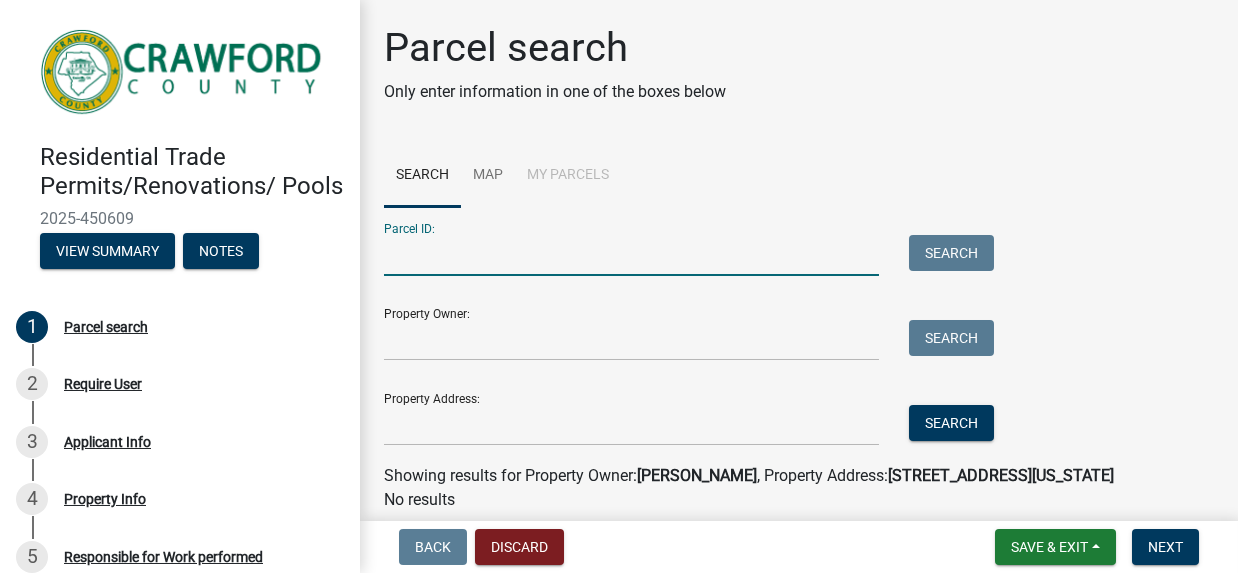click on "Parcel ID:" at bounding box center [631, 255] 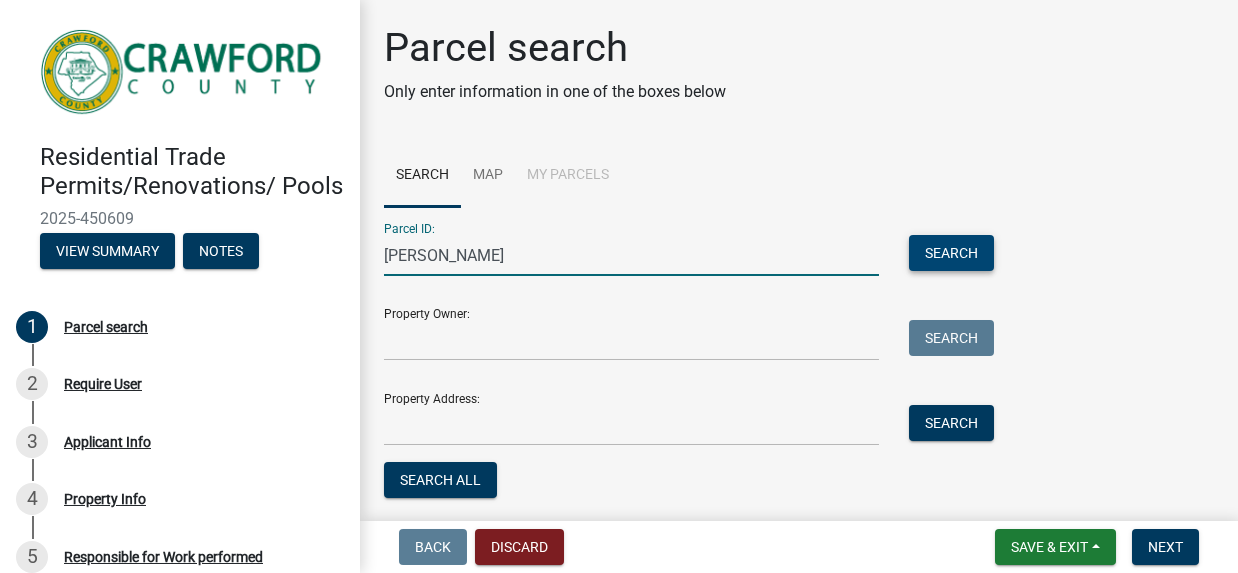 type on "[PERSON_NAME]" 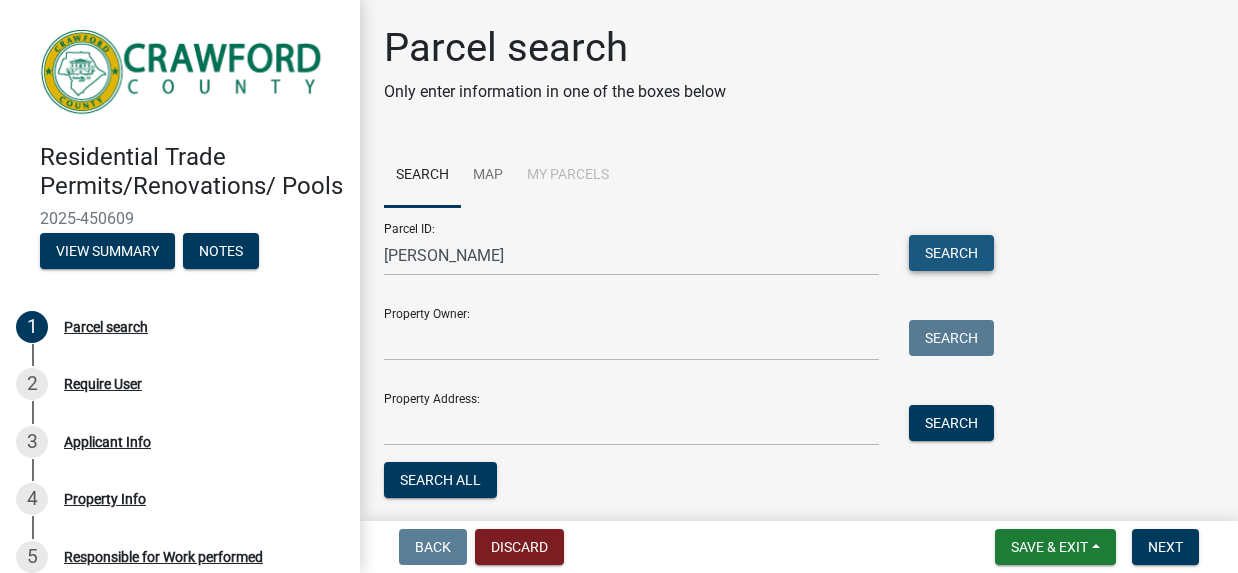 click on "Search" at bounding box center (951, 253) 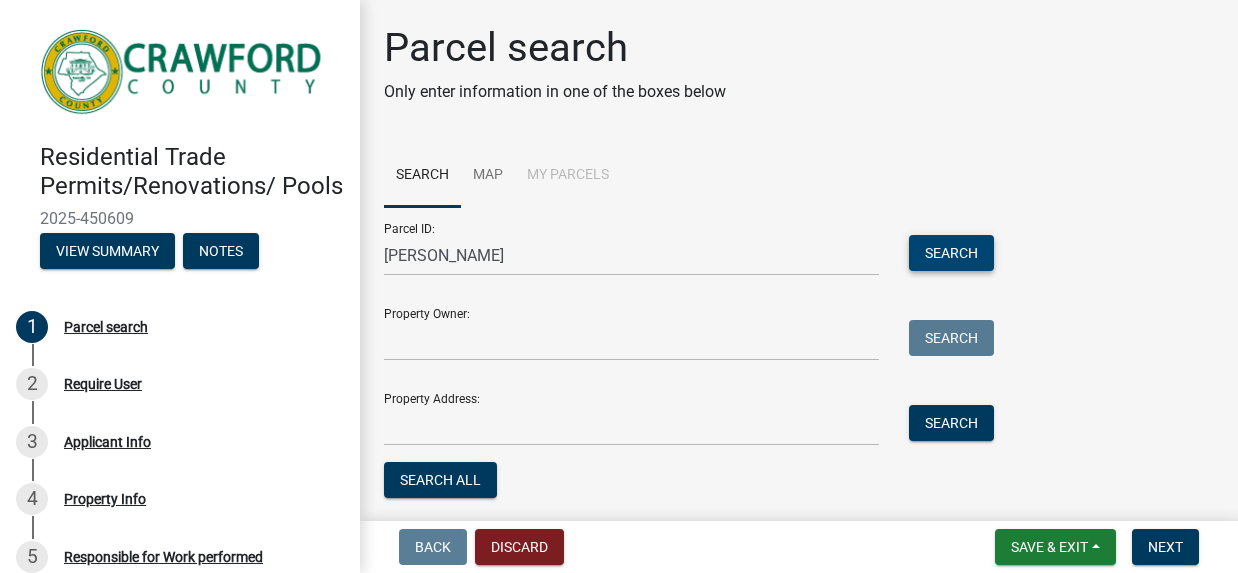 scroll, scrollTop: 200, scrollLeft: 0, axis: vertical 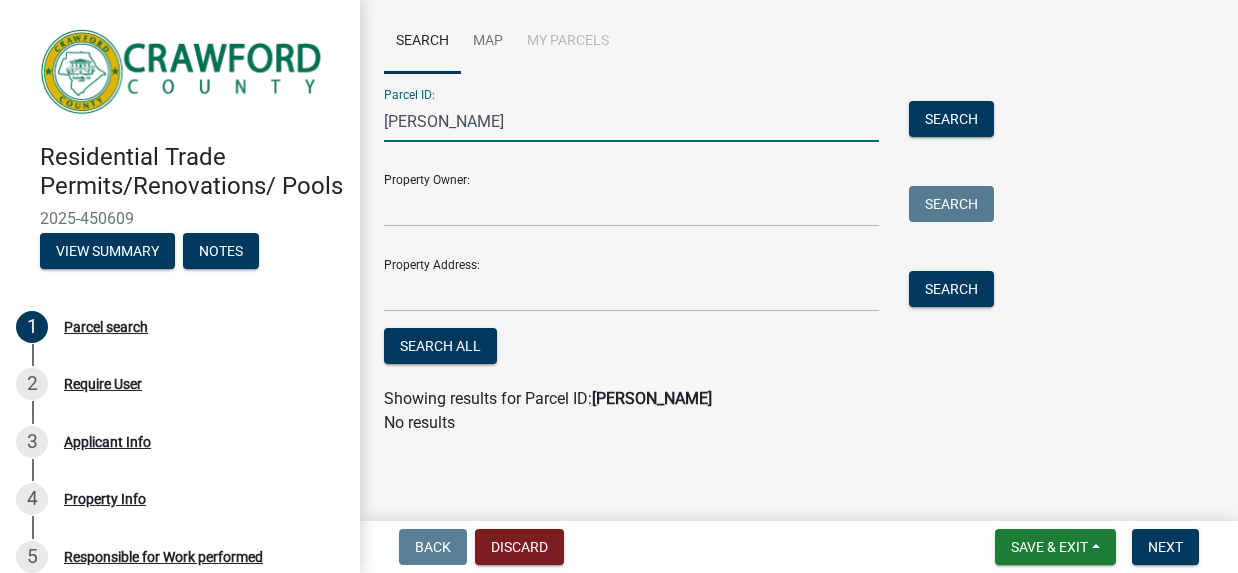 drag, startPoint x: 517, startPoint y: 127, endPoint x: 352, endPoint y: 157, distance: 167.7051 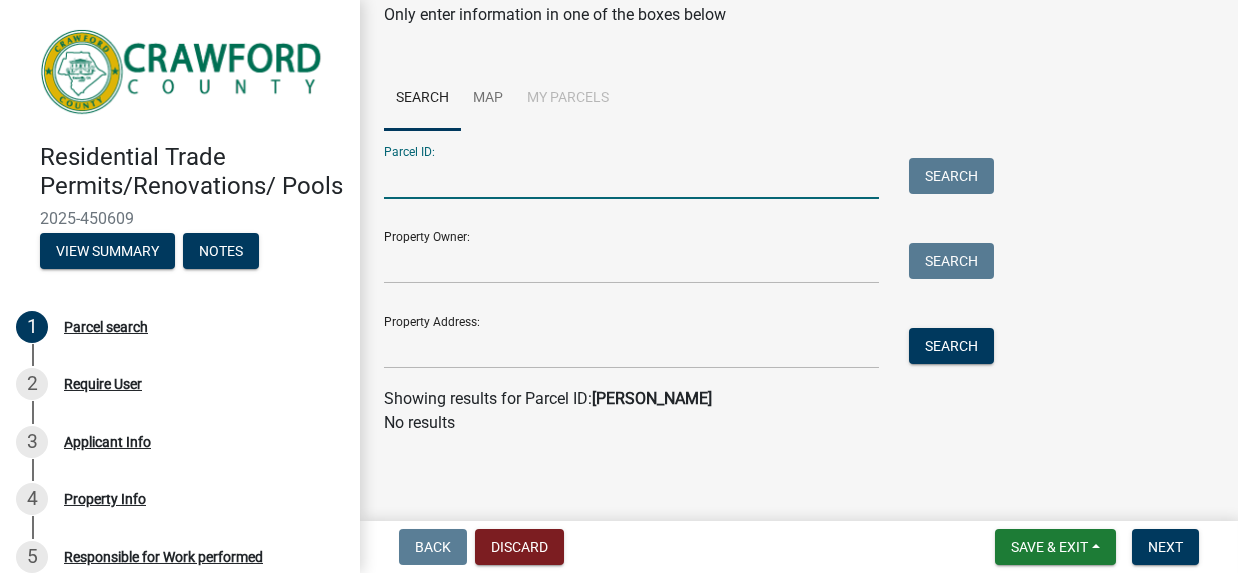 type 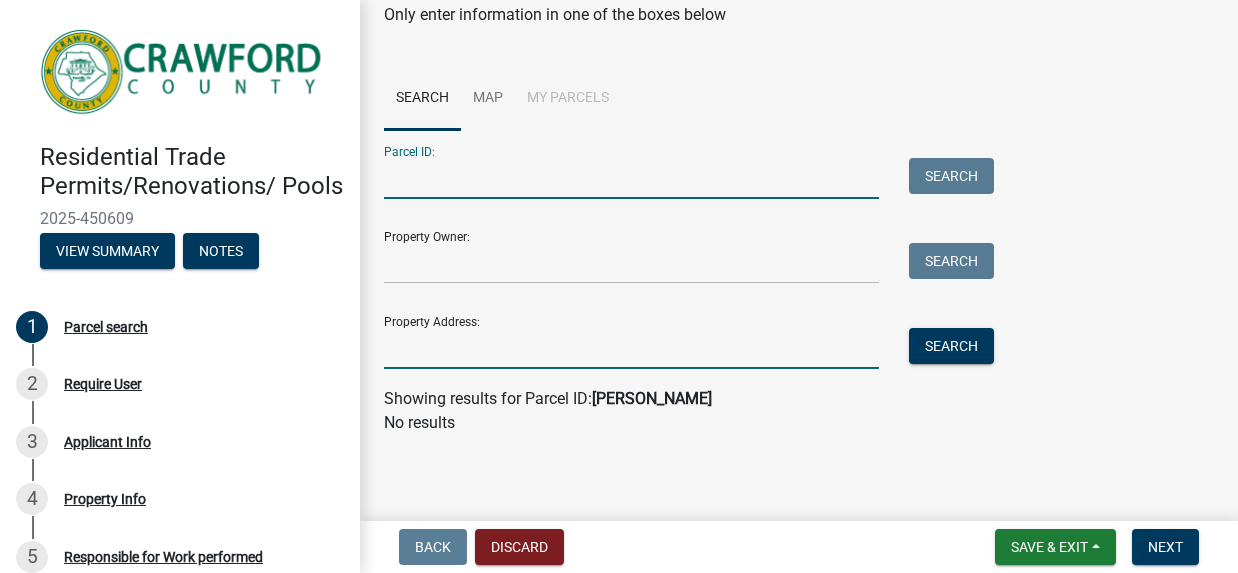 click on "Property Address:" at bounding box center (631, 348) 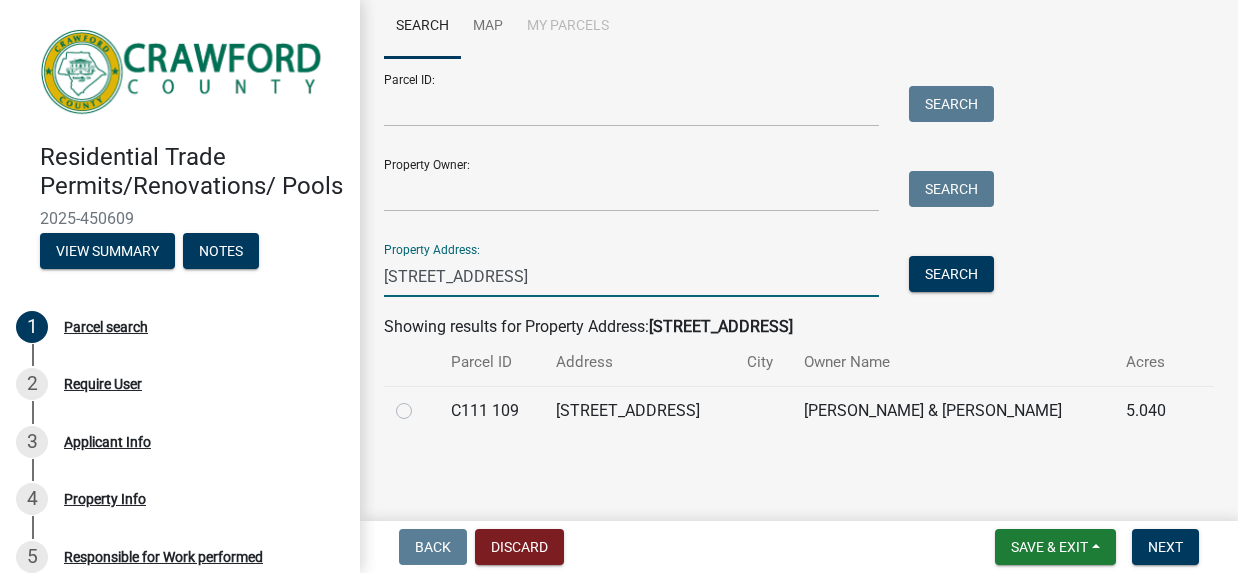 scroll, scrollTop: 328, scrollLeft: 0, axis: vertical 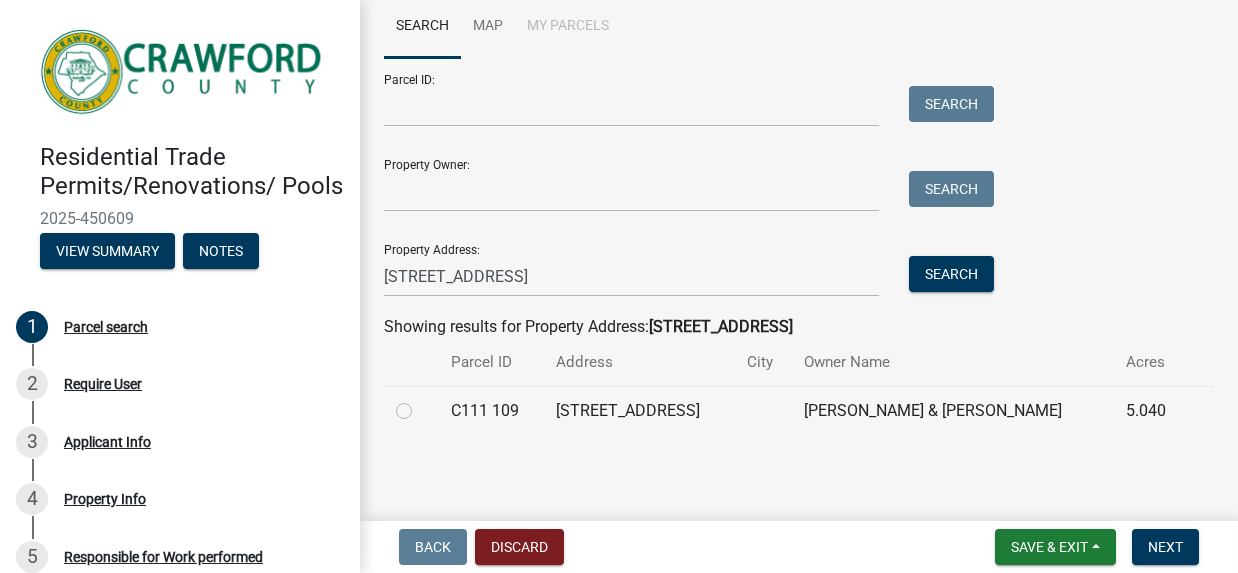 click 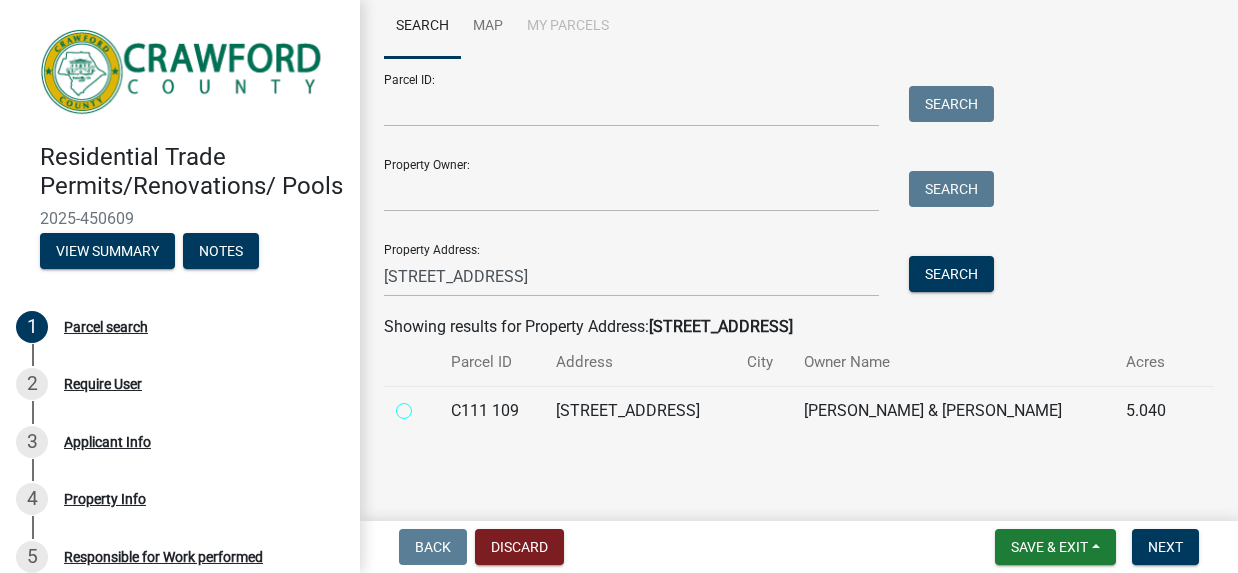 click at bounding box center (426, 405) 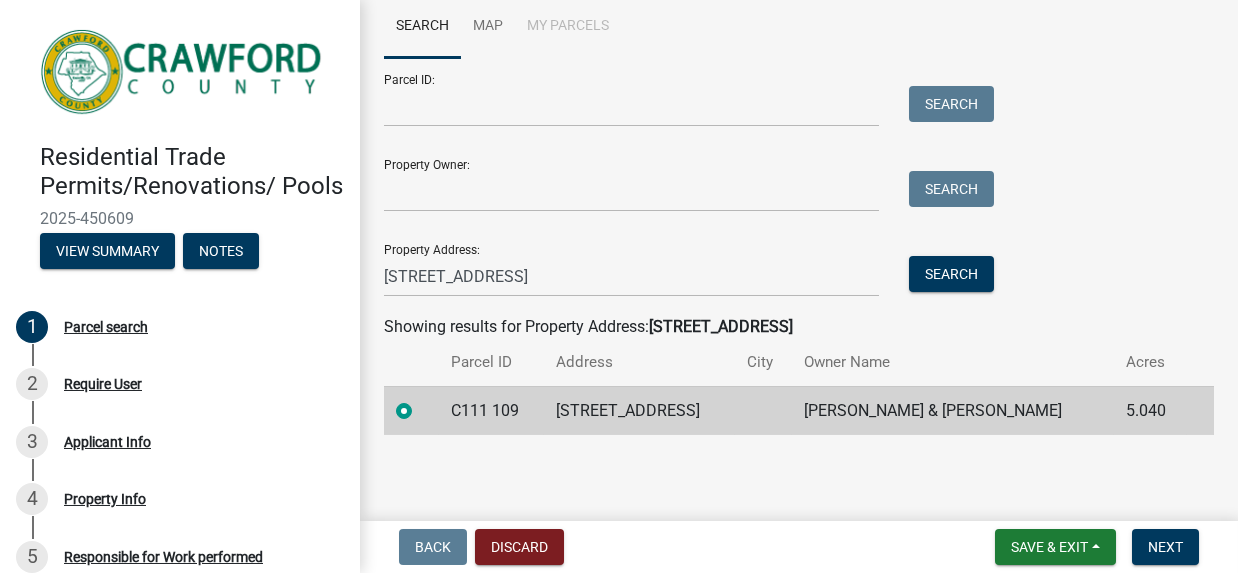 click 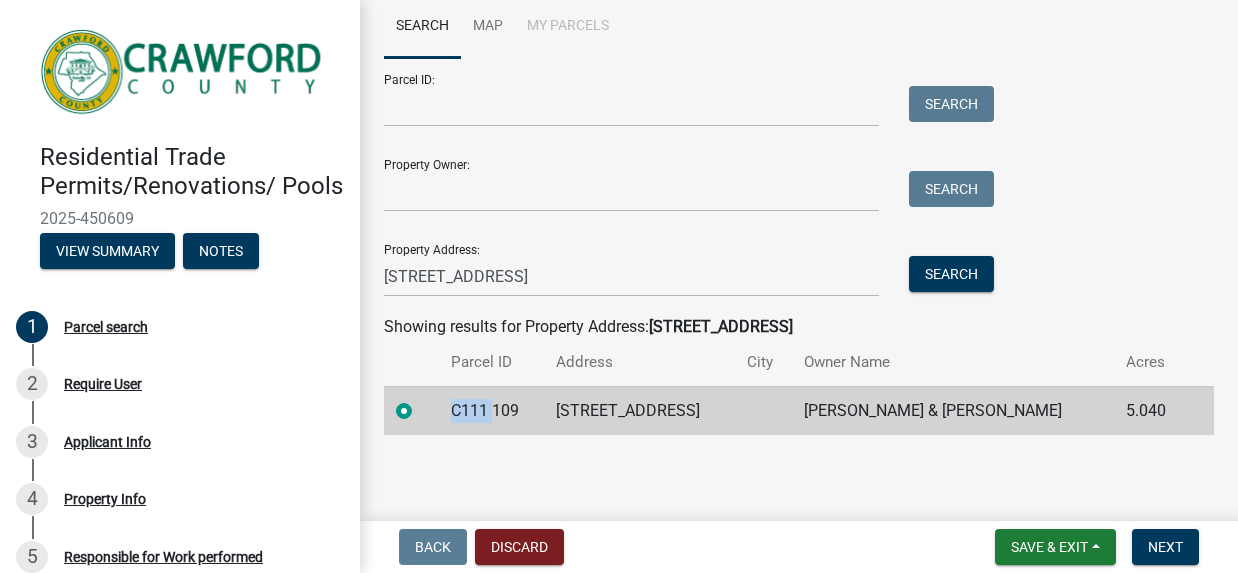 click 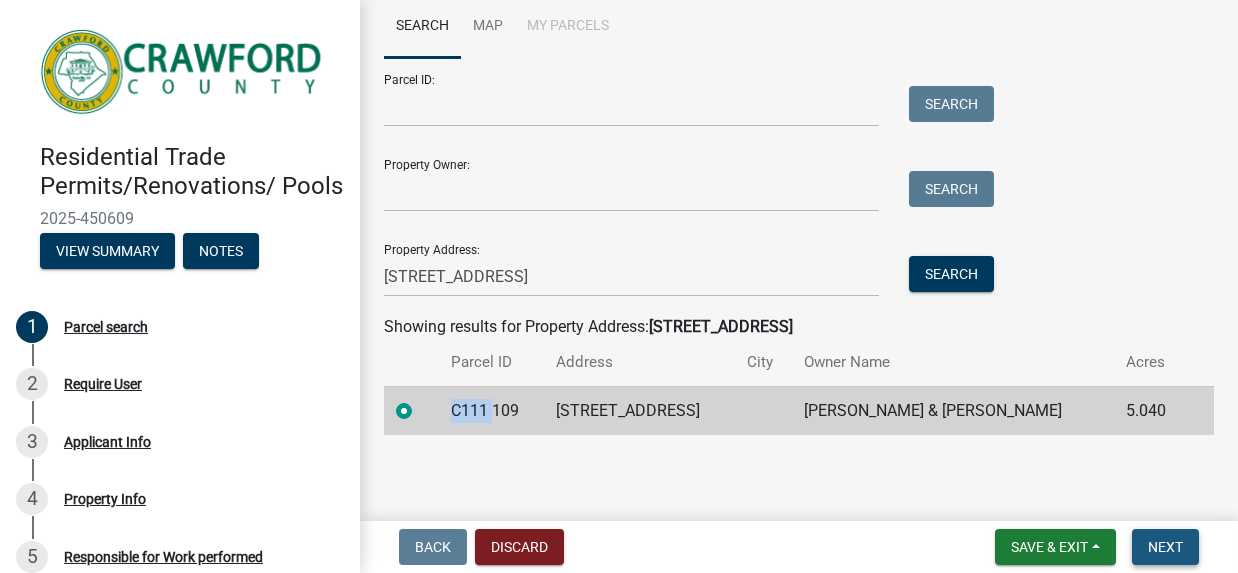 click on "Next" at bounding box center (1165, 547) 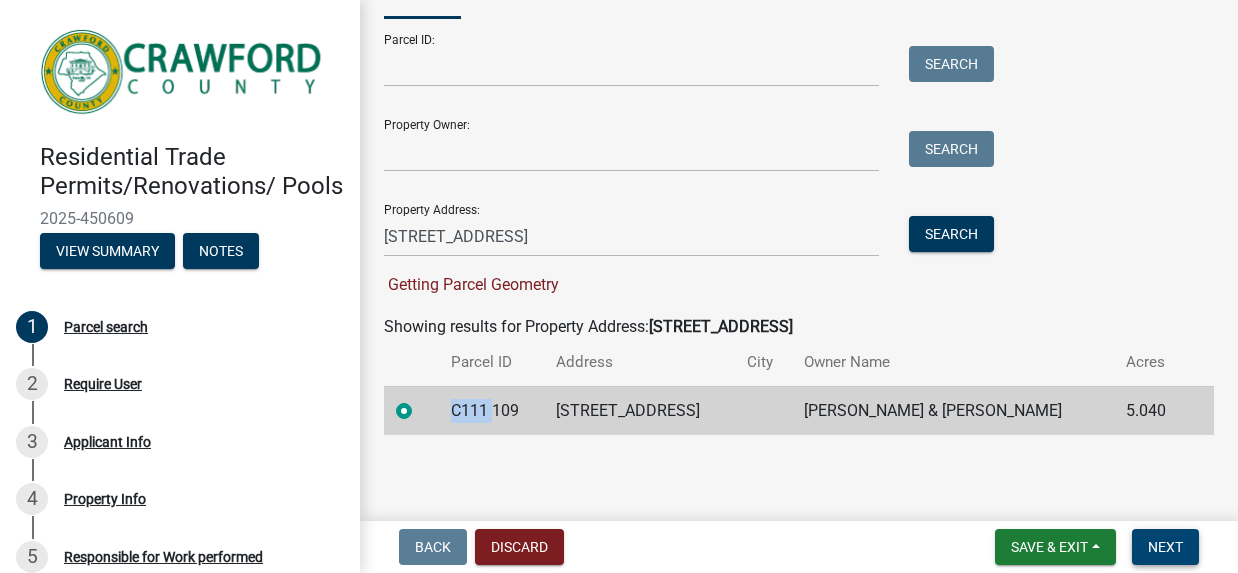 scroll, scrollTop: 378, scrollLeft: 0, axis: vertical 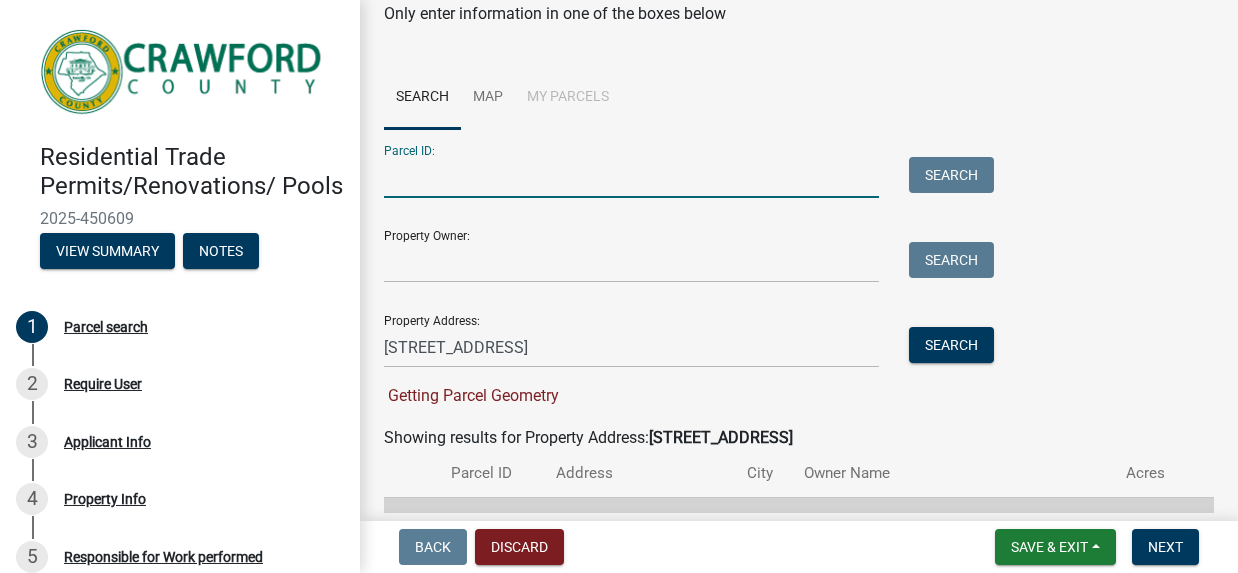 click on "Parcel ID:" at bounding box center [631, 177] 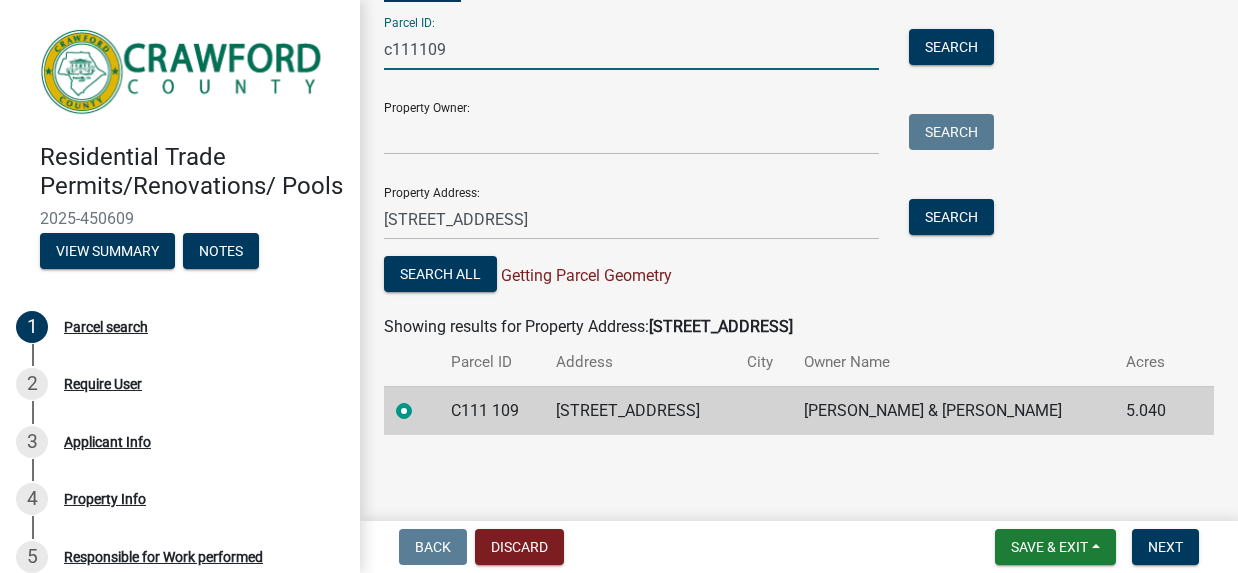scroll, scrollTop: 0, scrollLeft: 0, axis: both 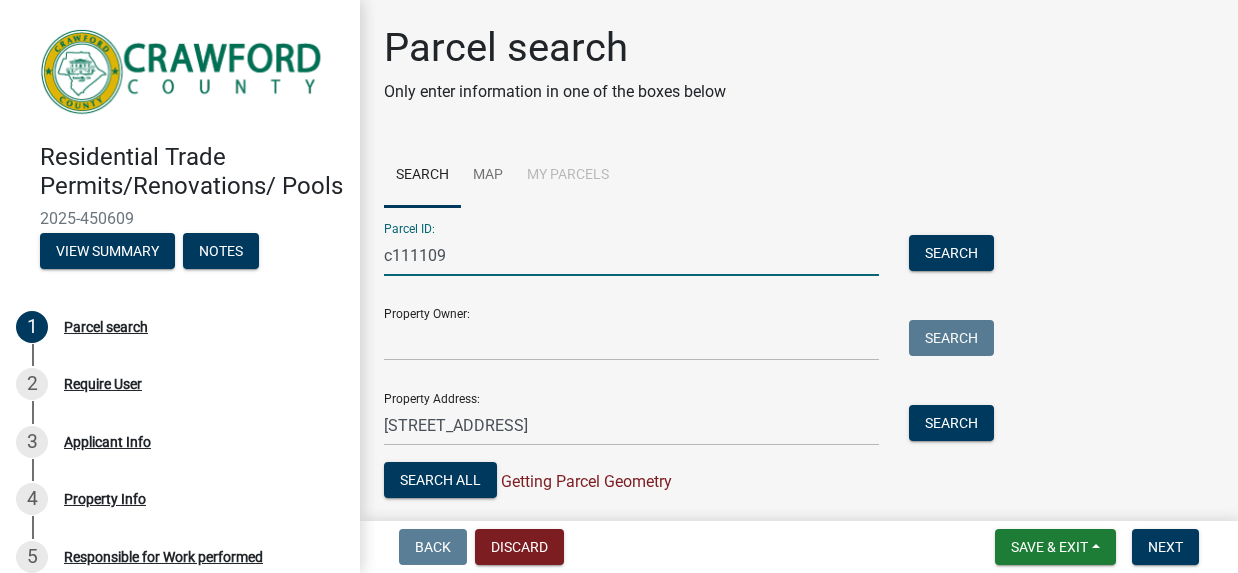 click on "c111109" at bounding box center (631, 255) 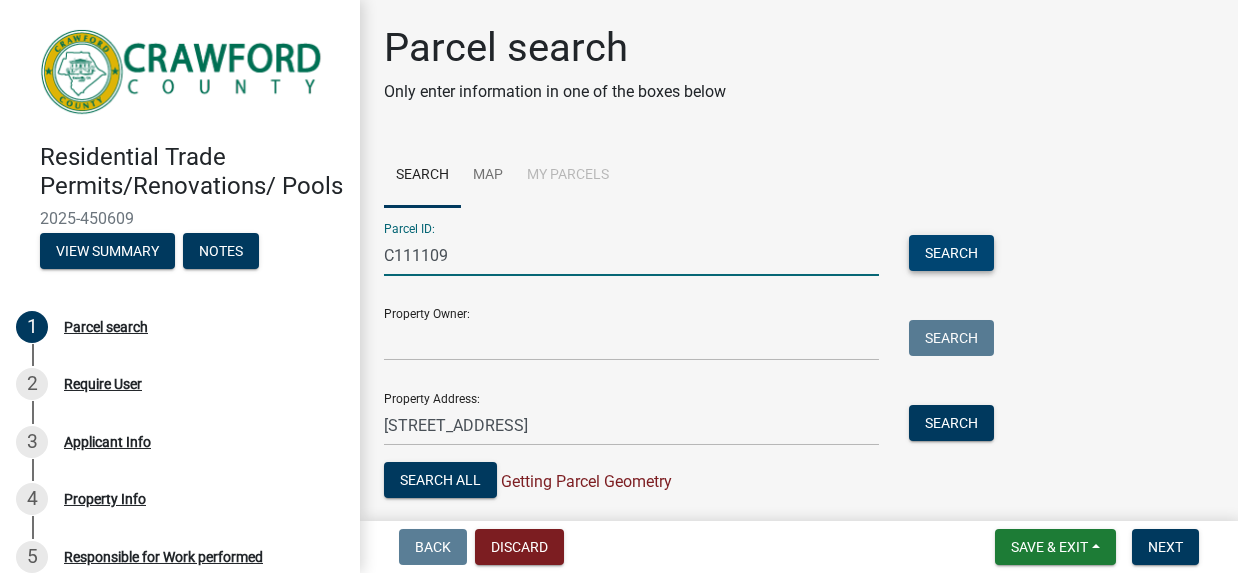 type on "C111109" 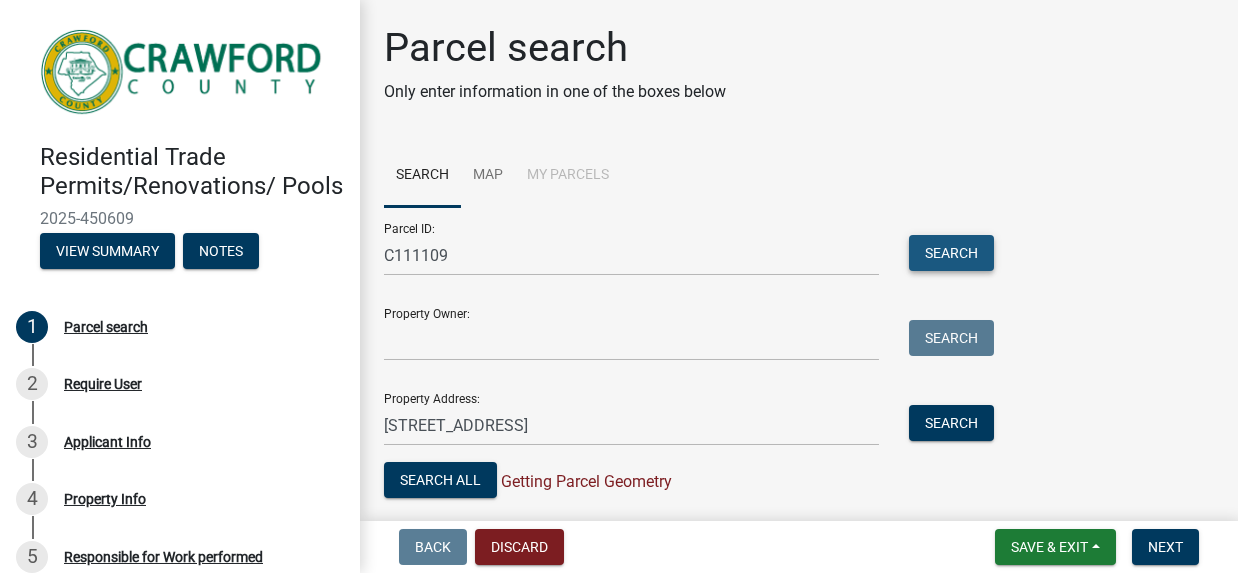 click on "Search" at bounding box center [951, 253] 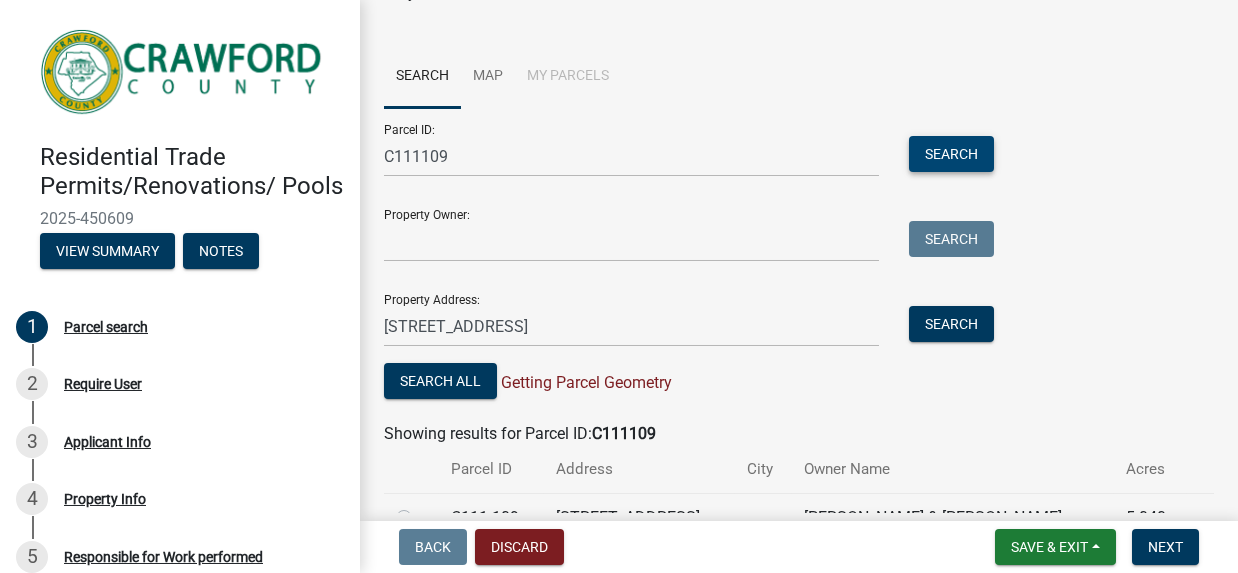 scroll, scrollTop: 200, scrollLeft: 0, axis: vertical 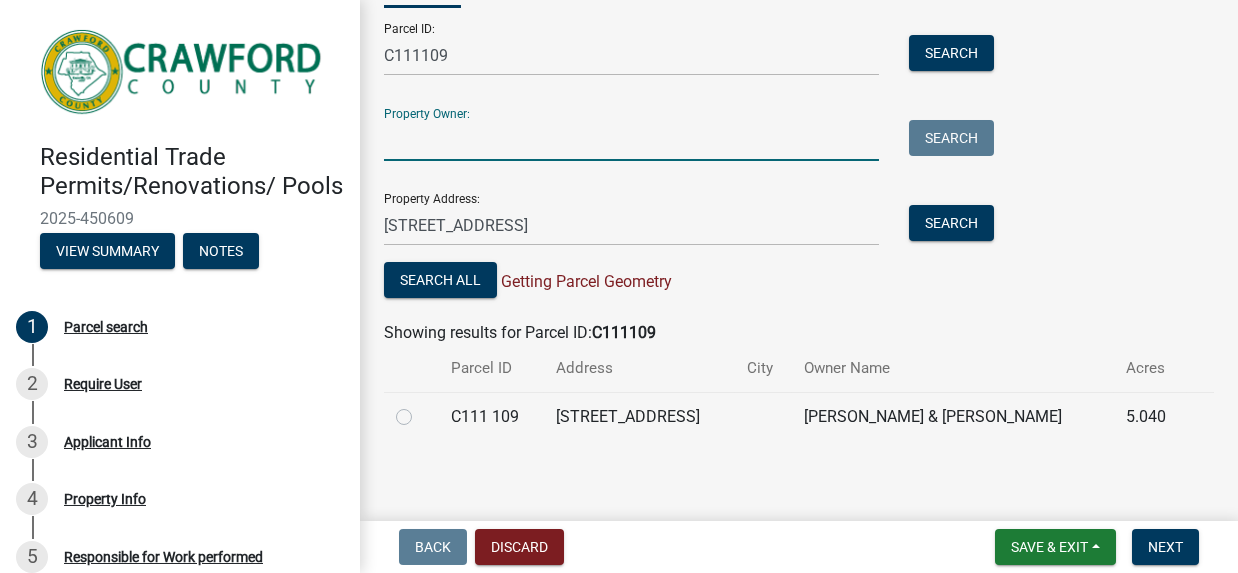click on "Property Owner:" at bounding box center [631, 140] 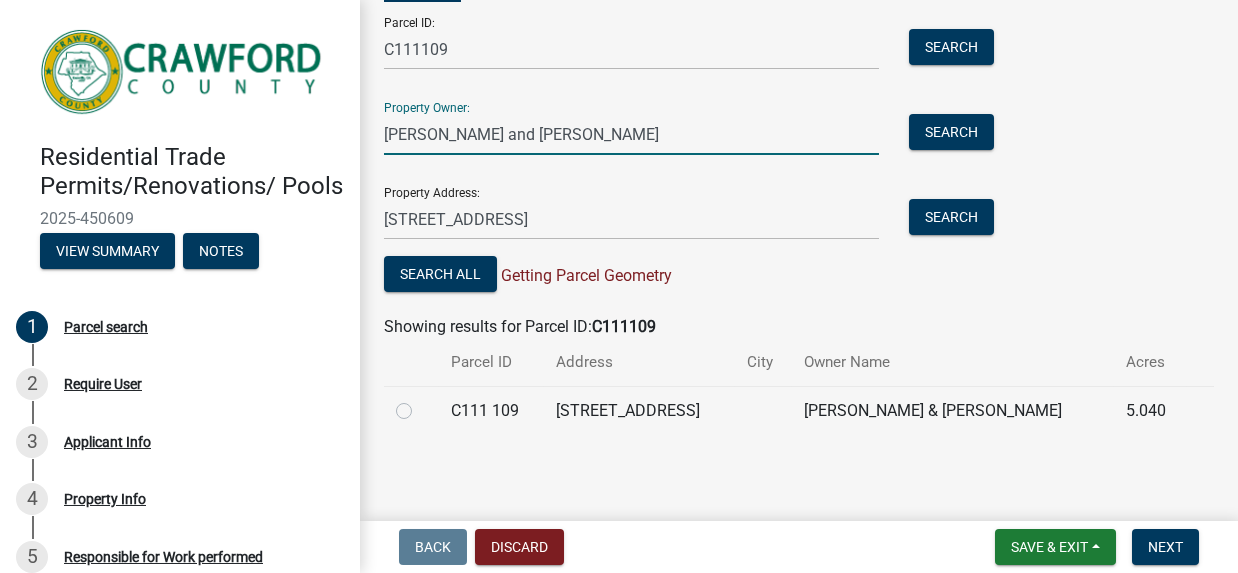 scroll, scrollTop: 399, scrollLeft: 0, axis: vertical 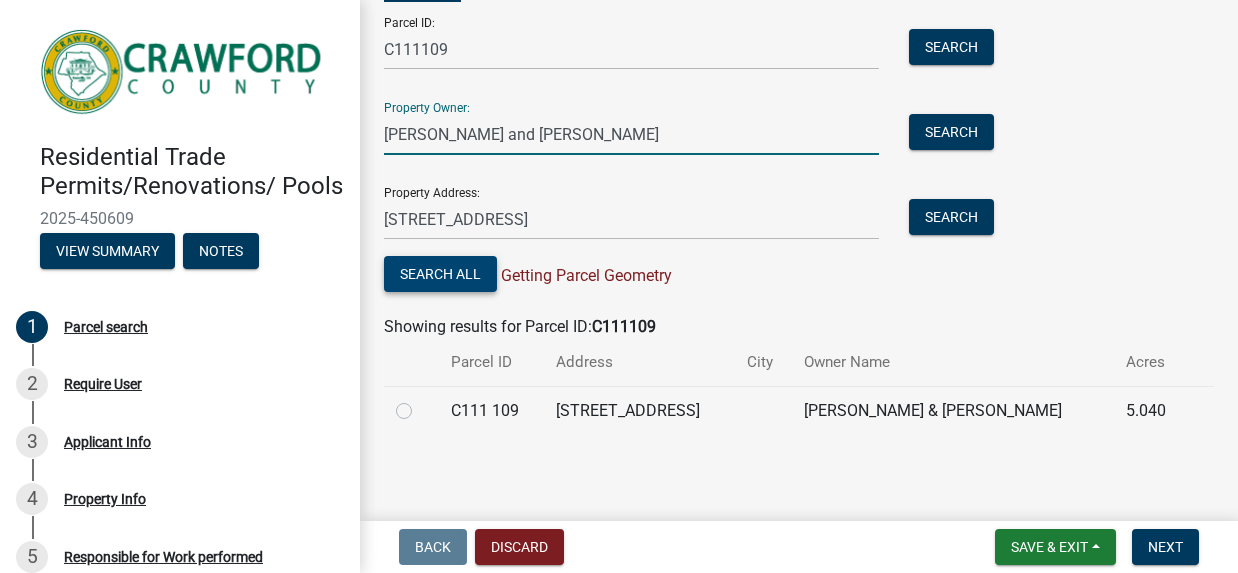type on "[PERSON_NAME] and [PERSON_NAME]" 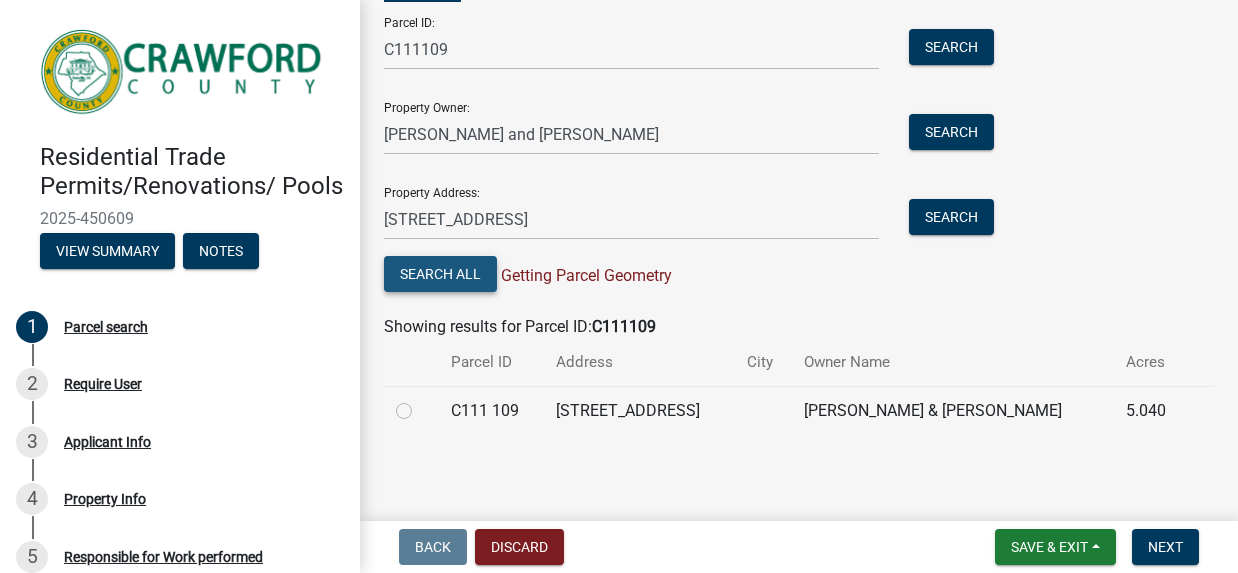 click on "Search All" at bounding box center [440, 274] 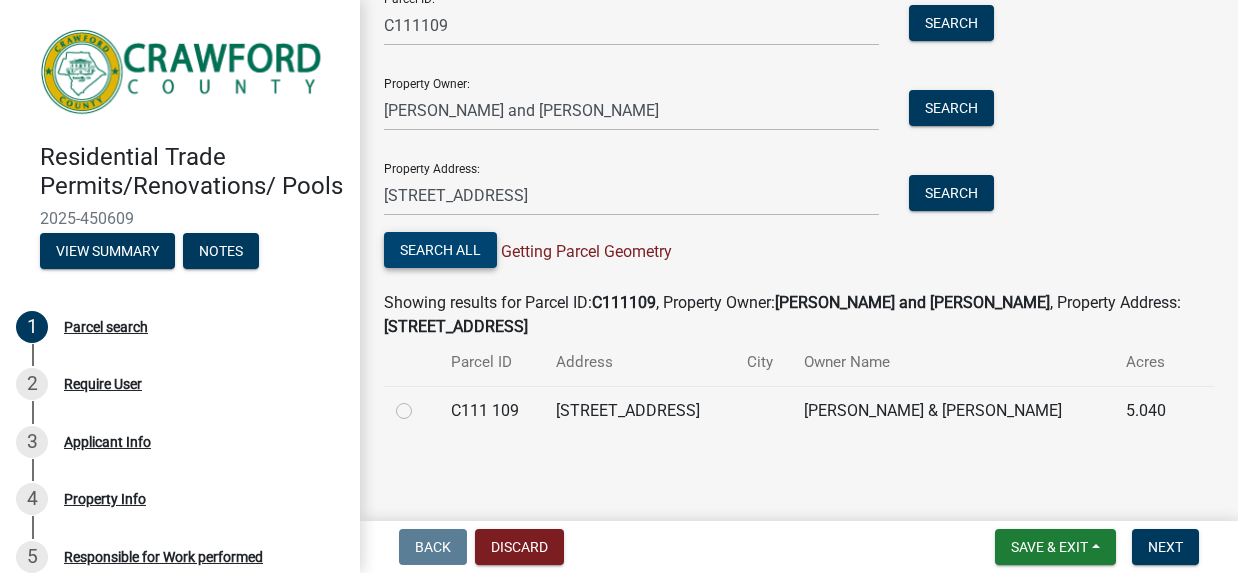 scroll, scrollTop: 429, scrollLeft: 0, axis: vertical 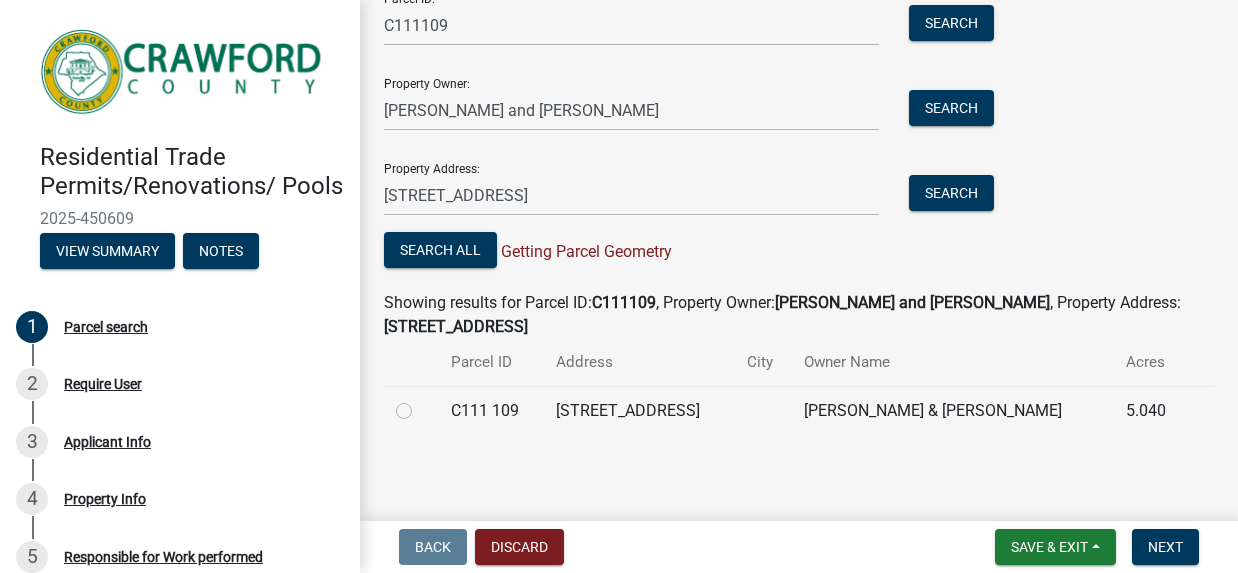 click 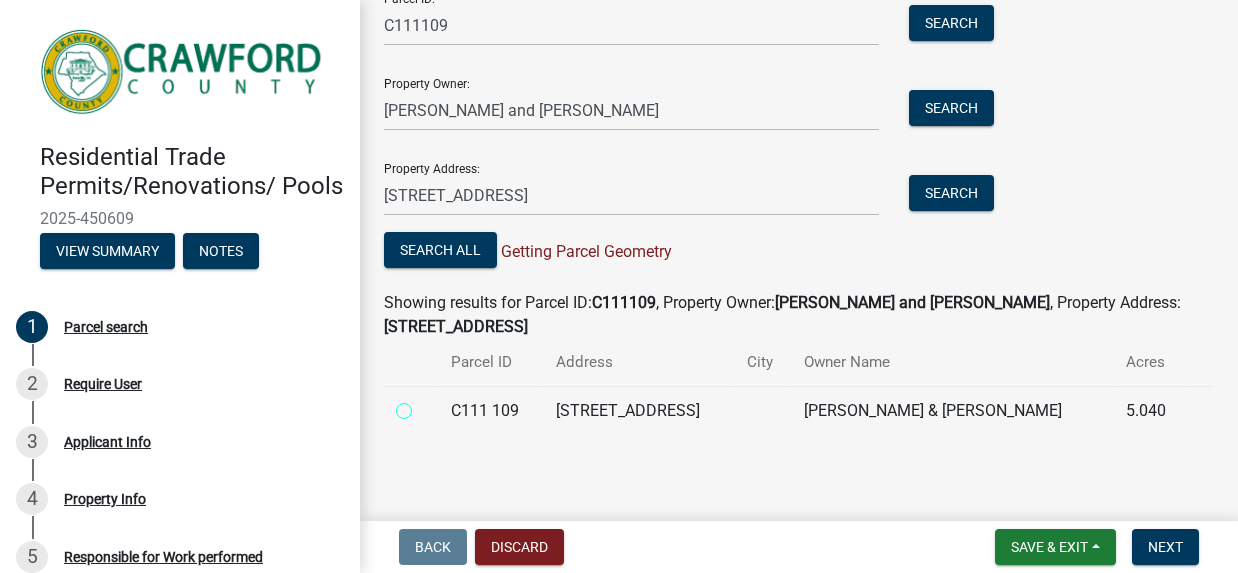 click at bounding box center [426, 405] 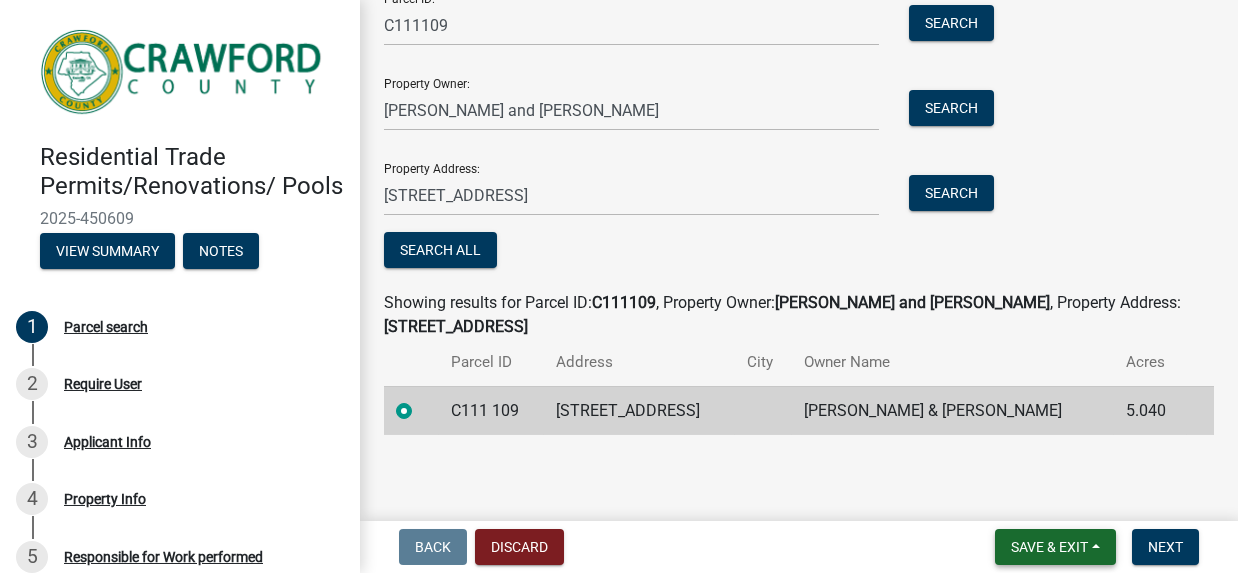 click on "Save & Exit" at bounding box center [1049, 547] 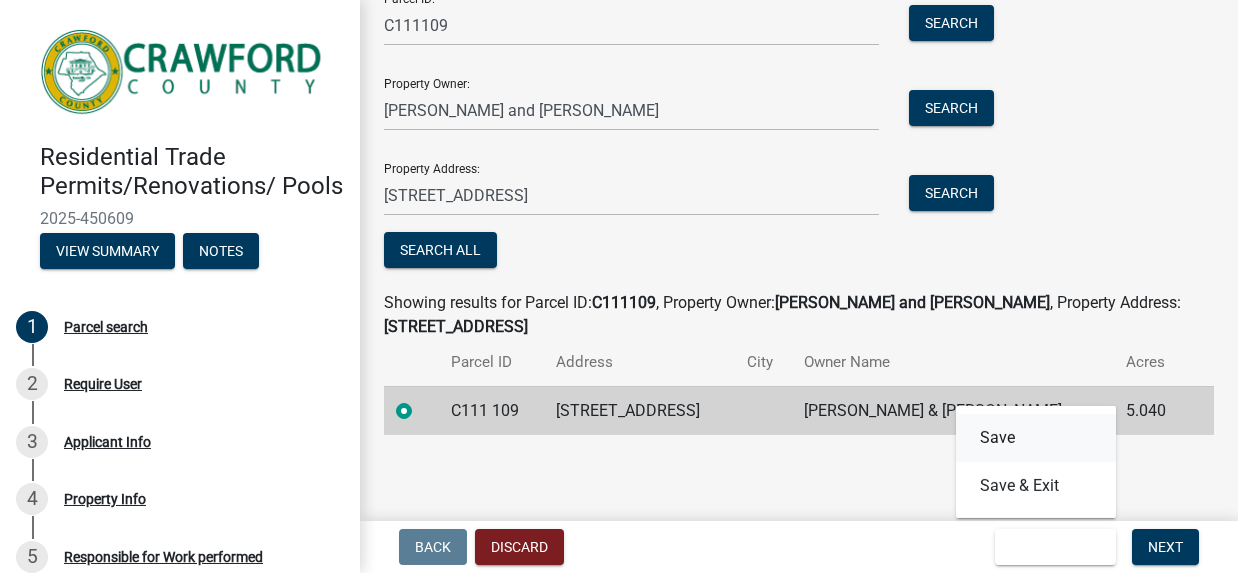 click on "Save" at bounding box center [1036, 438] 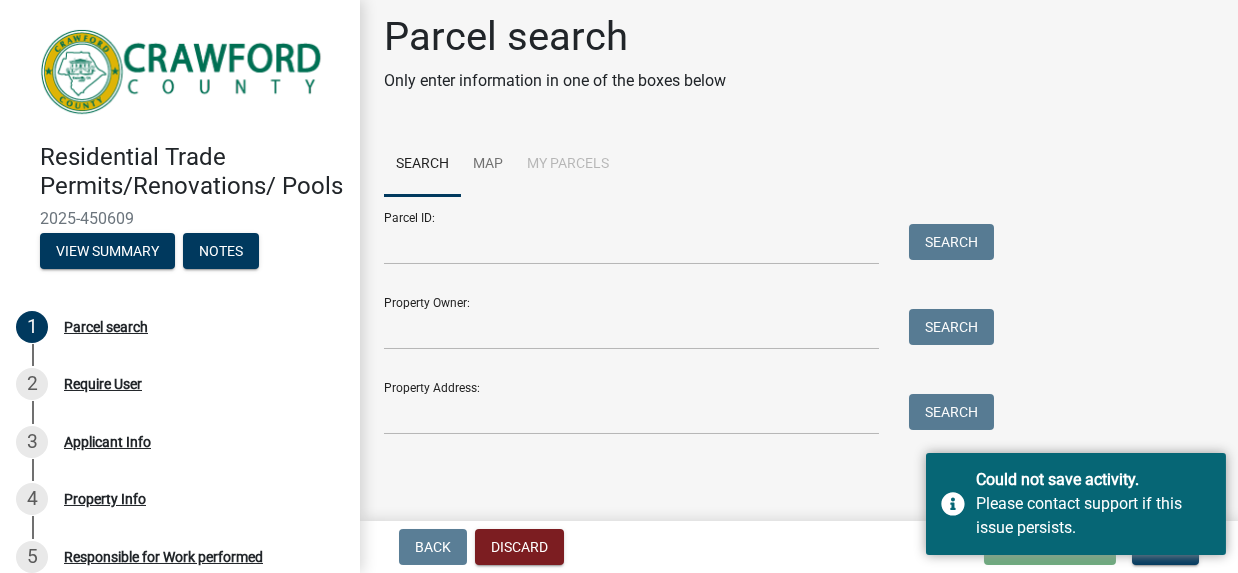 scroll, scrollTop: 126, scrollLeft: 0, axis: vertical 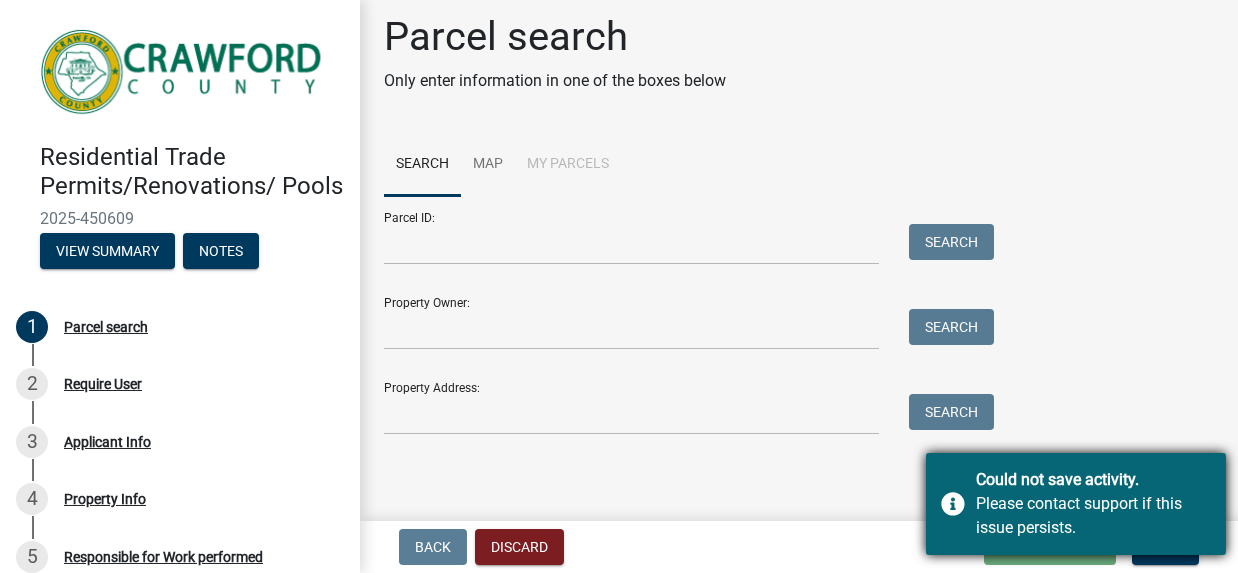 click on "Could not save activity.   Please contact support if this issue persists." at bounding box center [1076, 504] 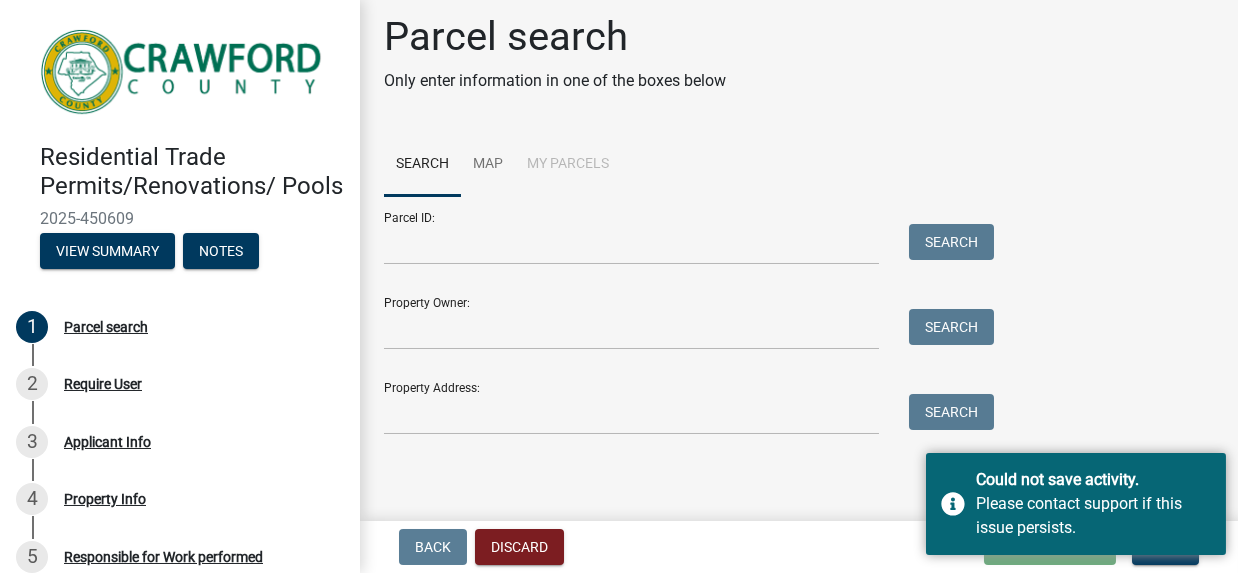 click on "Parcel search Only enter information in one of the boxes below Search Map My Parcels  Parcel ID:   Search   Property Owner:   Search   Property Address:   Search" 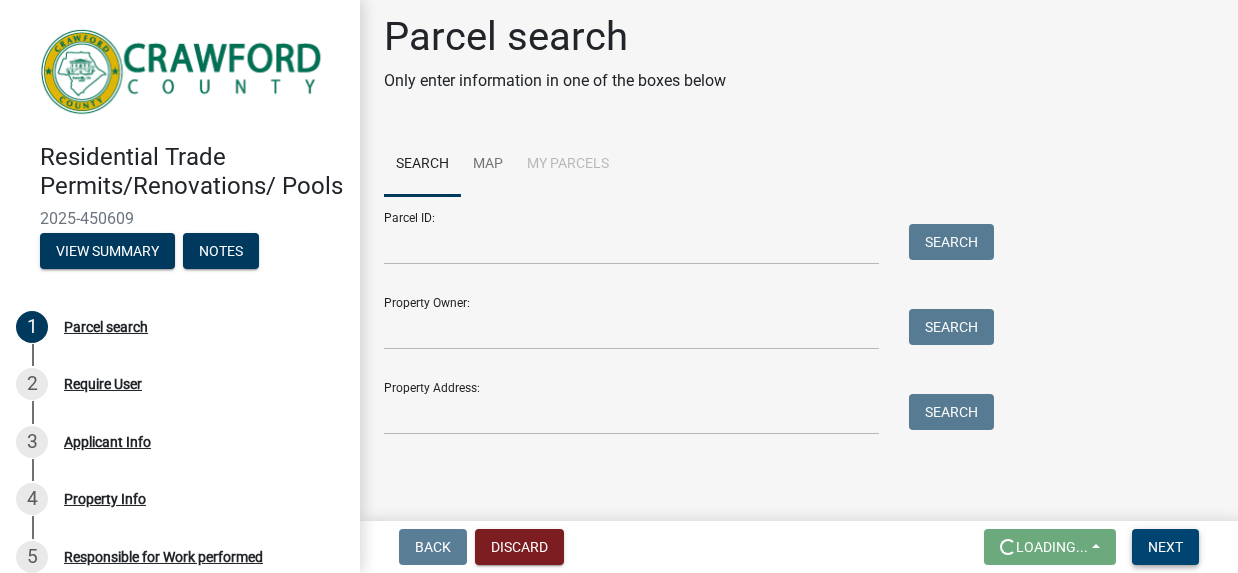 click on "Next" at bounding box center [1165, 547] 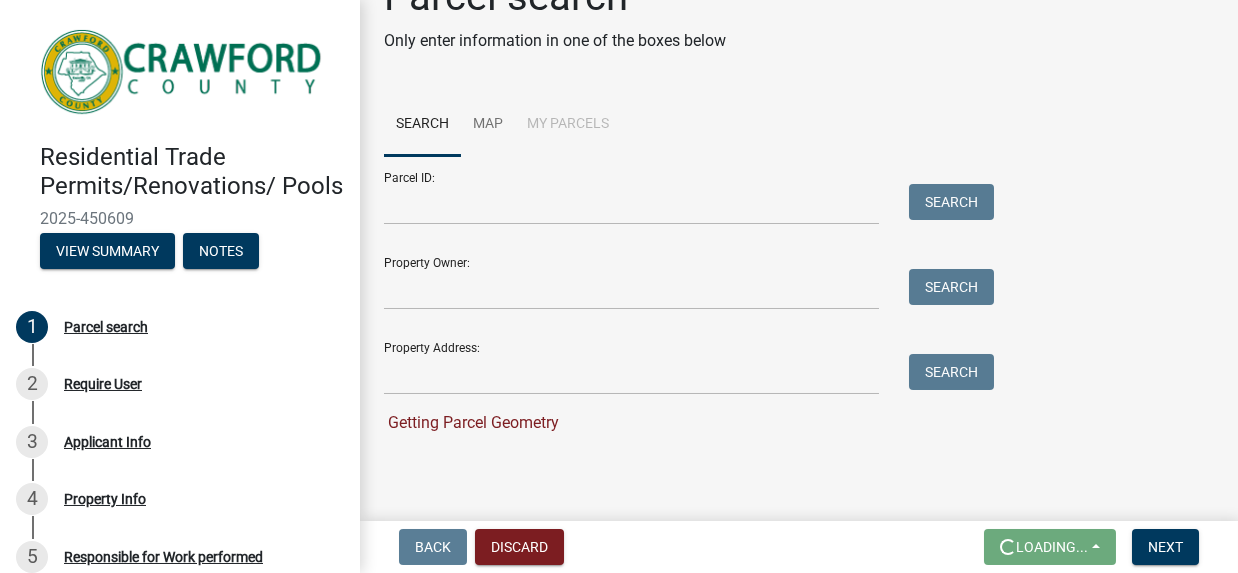 scroll, scrollTop: 176, scrollLeft: 0, axis: vertical 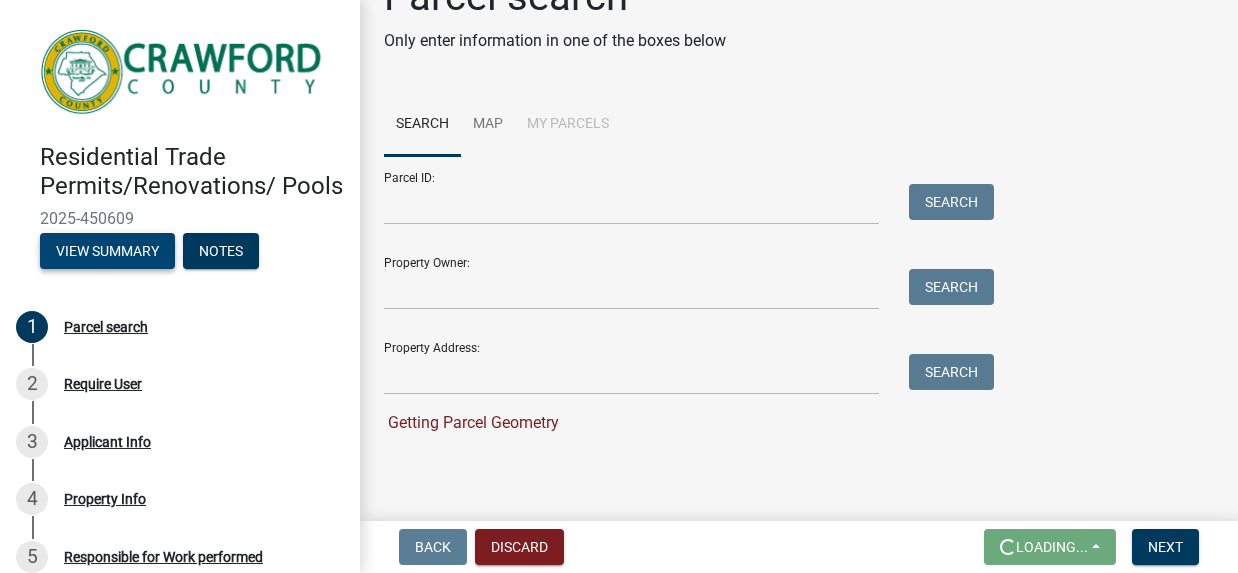 click on "View Summary" at bounding box center [107, 251] 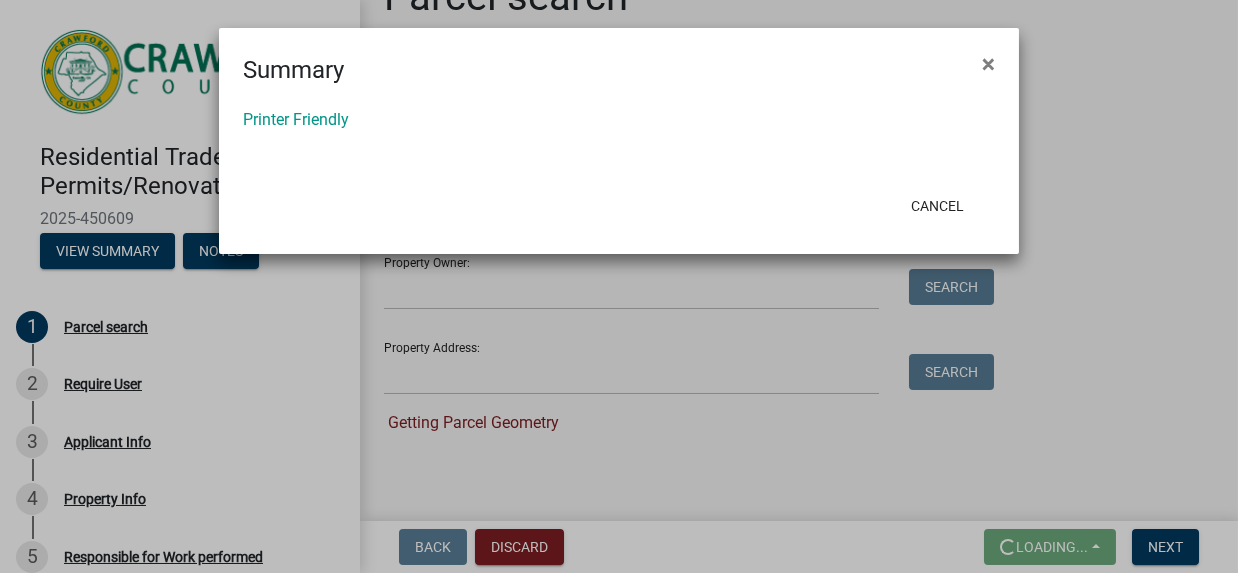 click on "×" 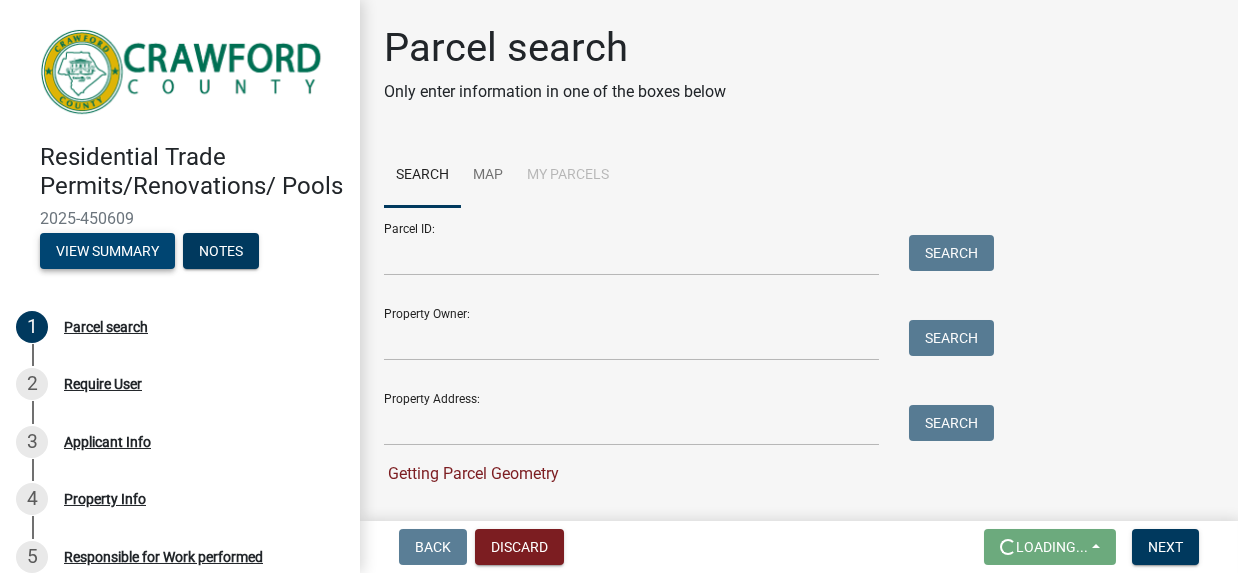 scroll, scrollTop: 176, scrollLeft: 0, axis: vertical 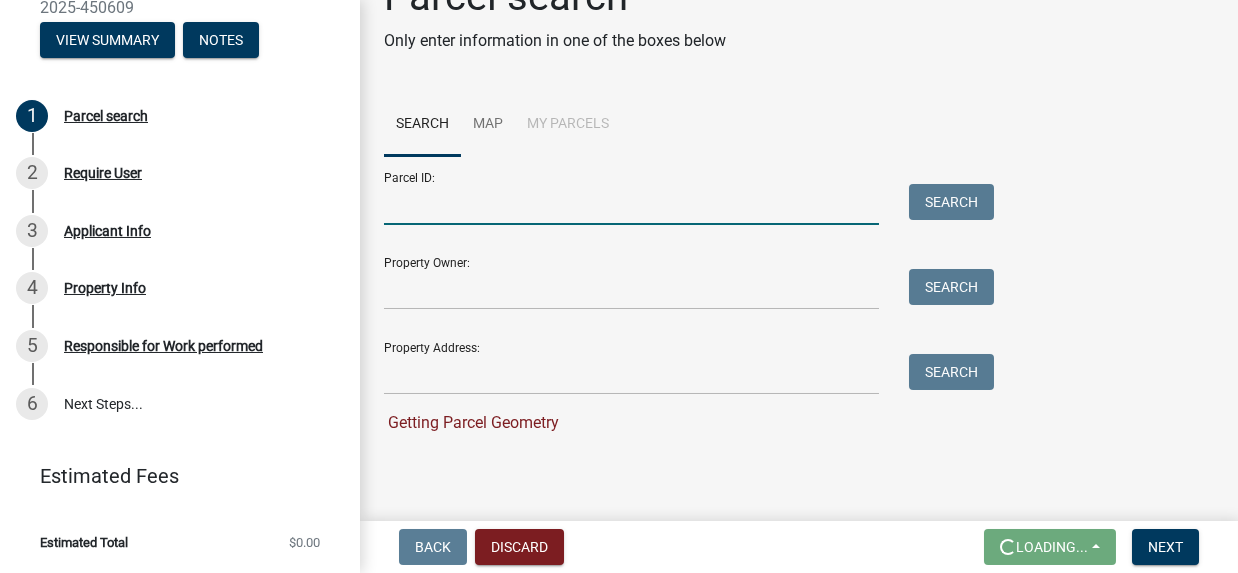 click on "Parcel ID:" at bounding box center [631, 204] 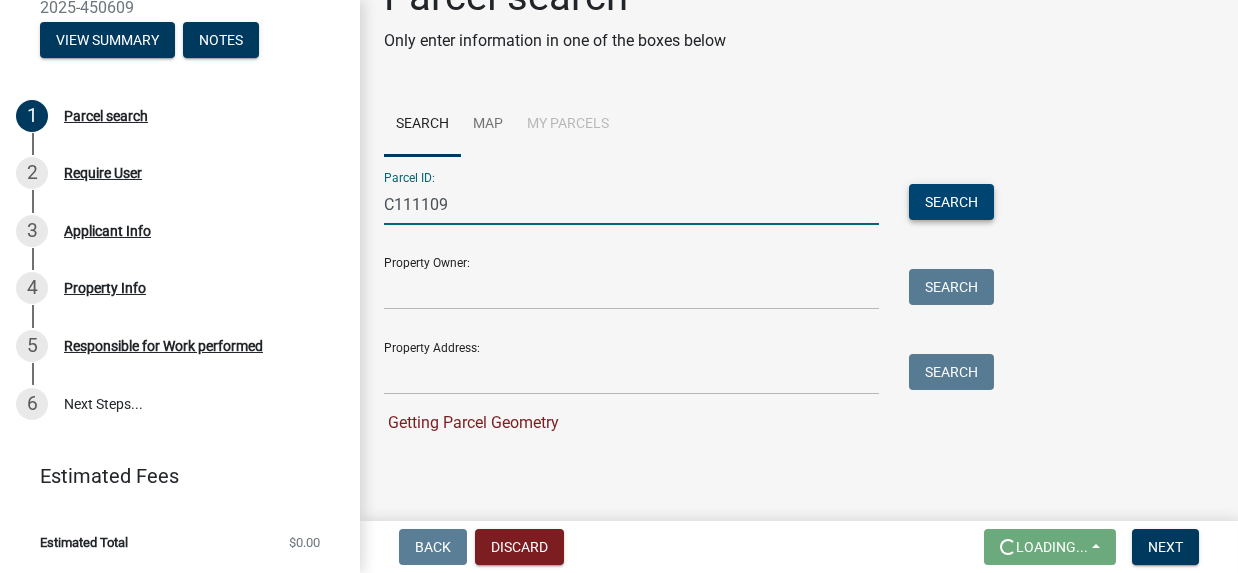 type on "C111109" 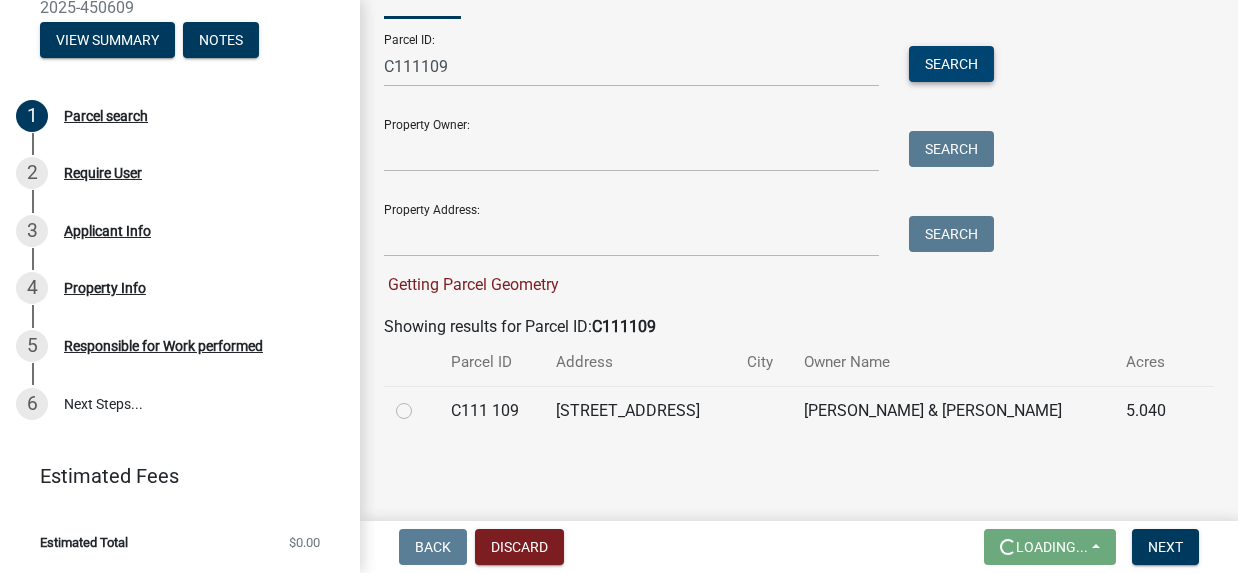 scroll, scrollTop: 378, scrollLeft: 0, axis: vertical 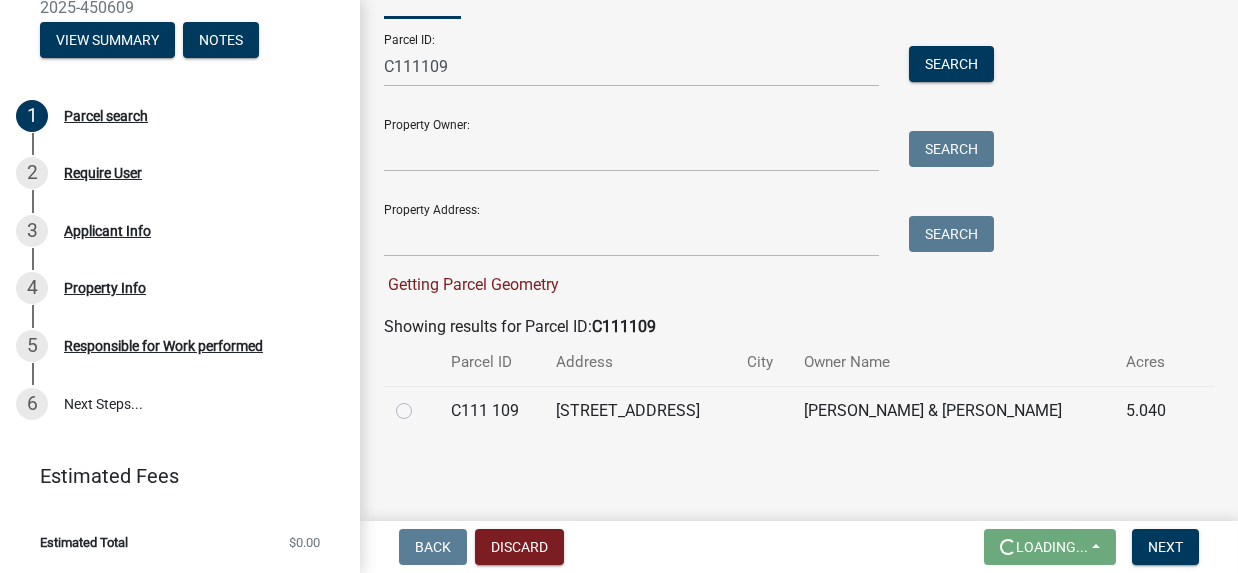 click 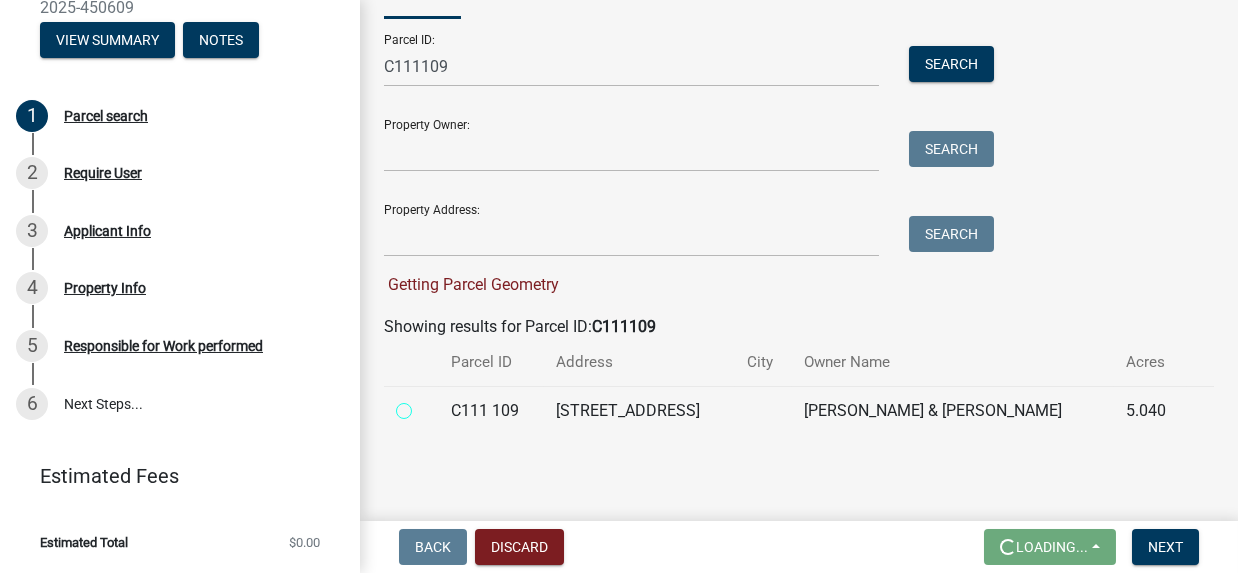 click at bounding box center (426, 405) 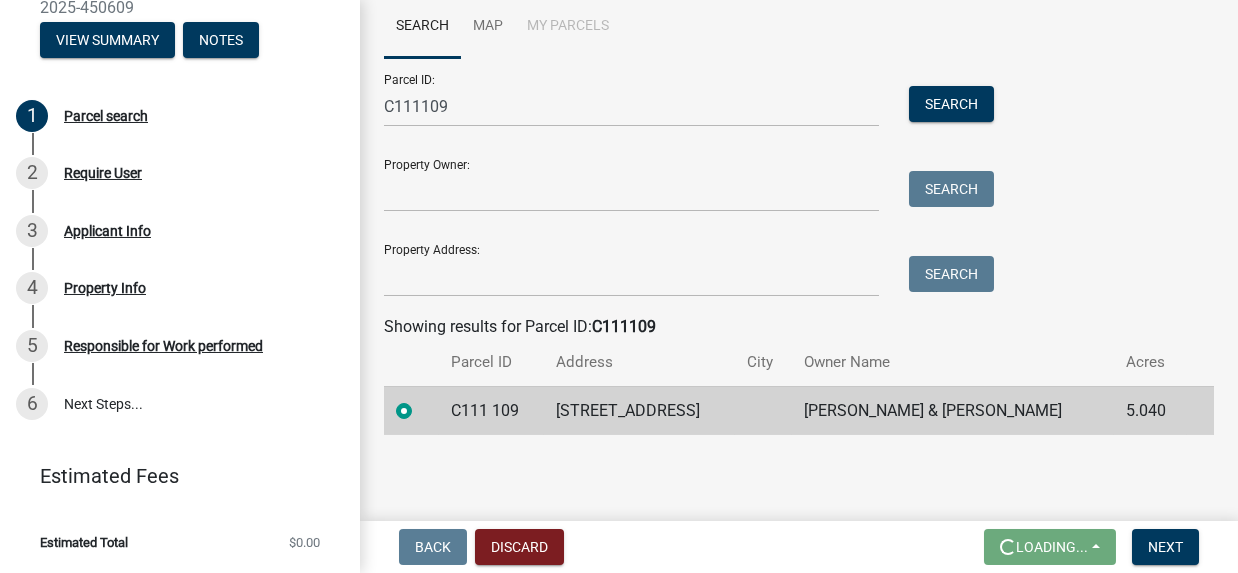 scroll, scrollTop: 328, scrollLeft: 0, axis: vertical 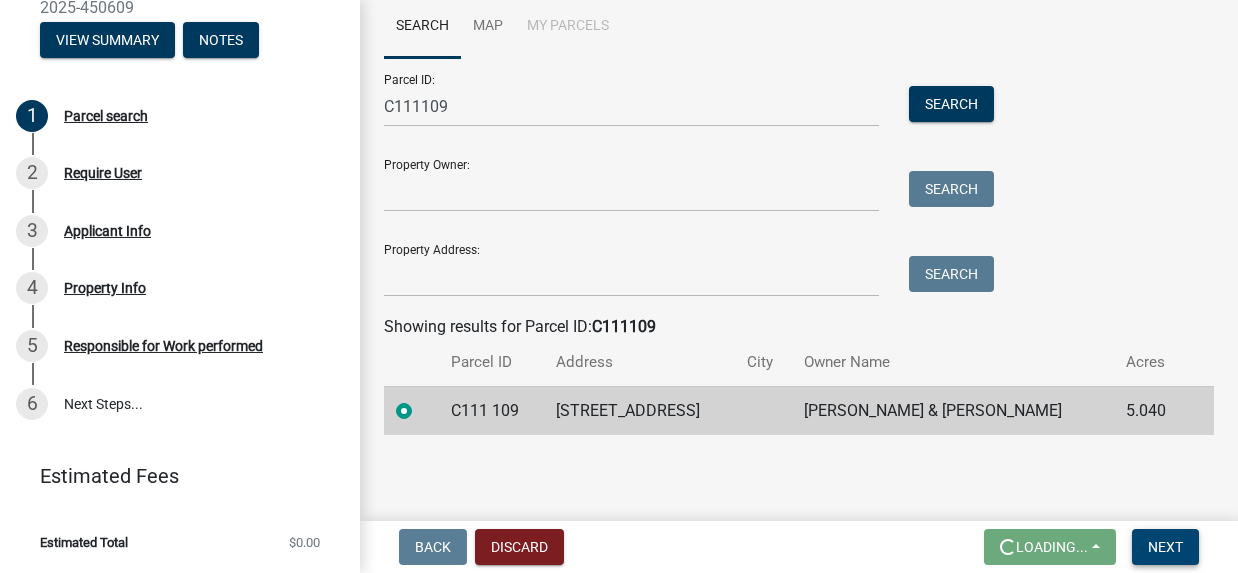 click on "Next" at bounding box center [1165, 547] 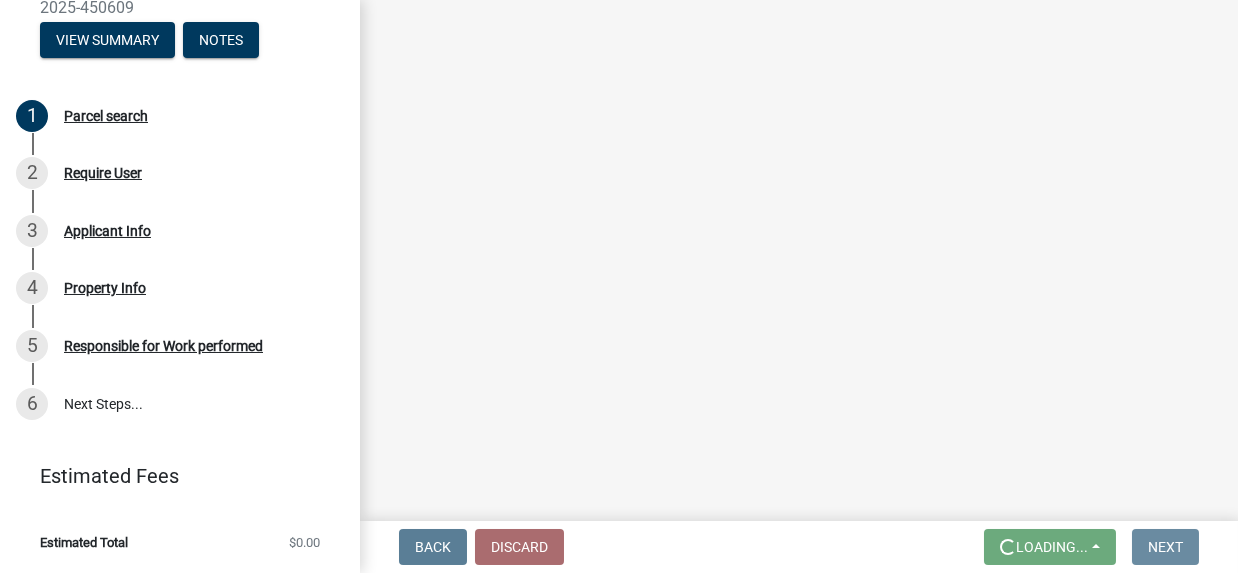 scroll, scrollTop: 0, scrollLeft: 0, axis: both 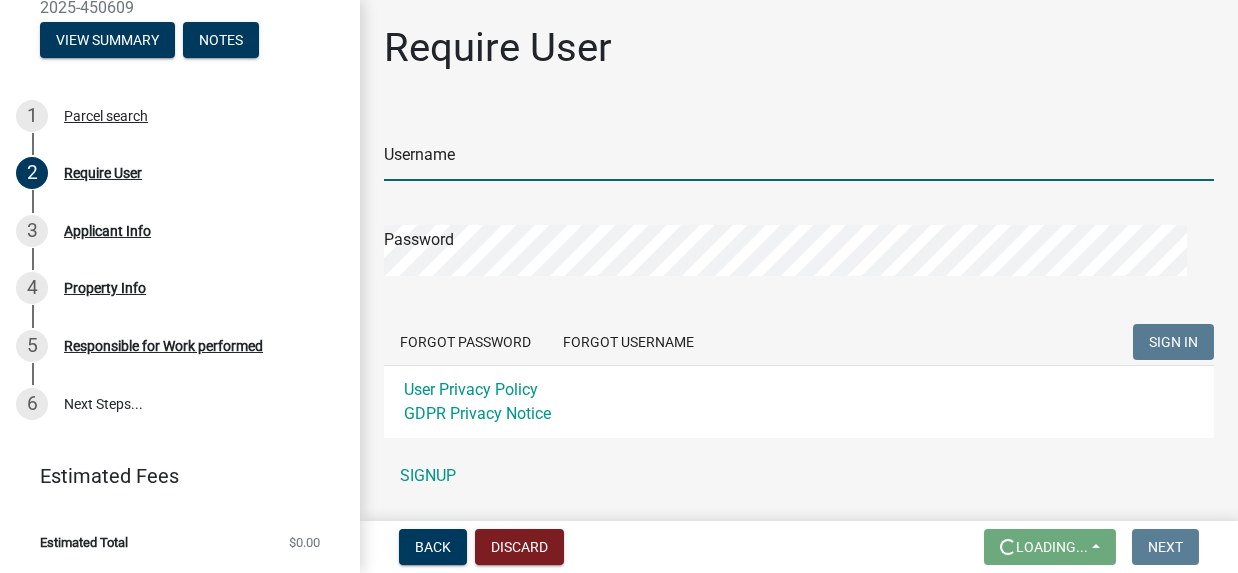 type on "randys531" 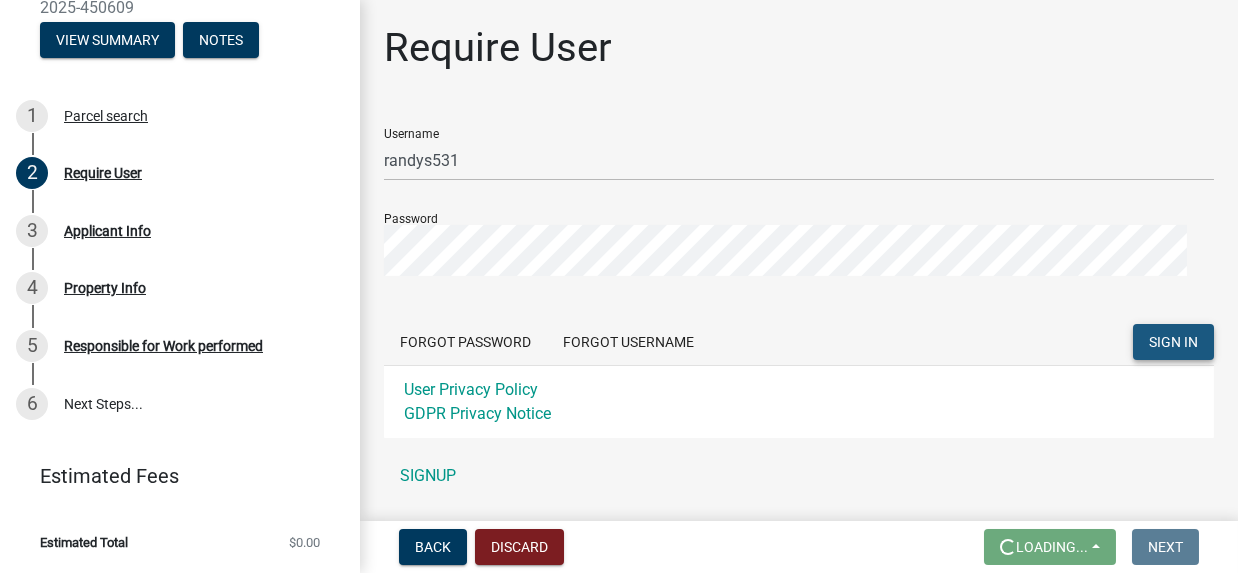 click on "SIGN IN" 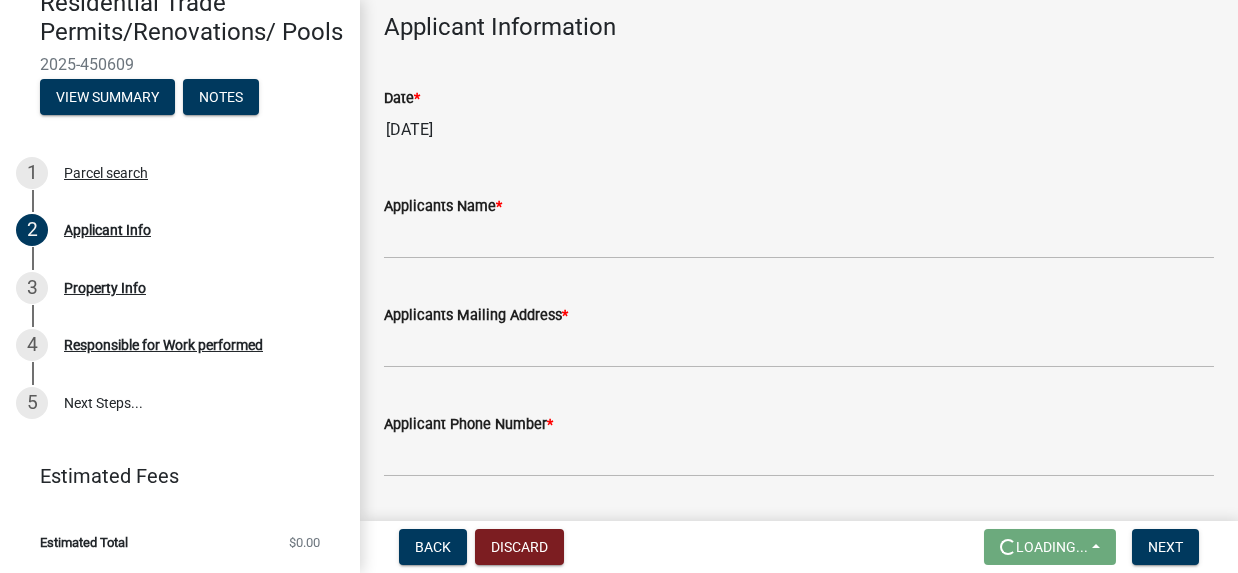 scroll, scrollTop: 200, scrollLeft: 0, axis: vertical 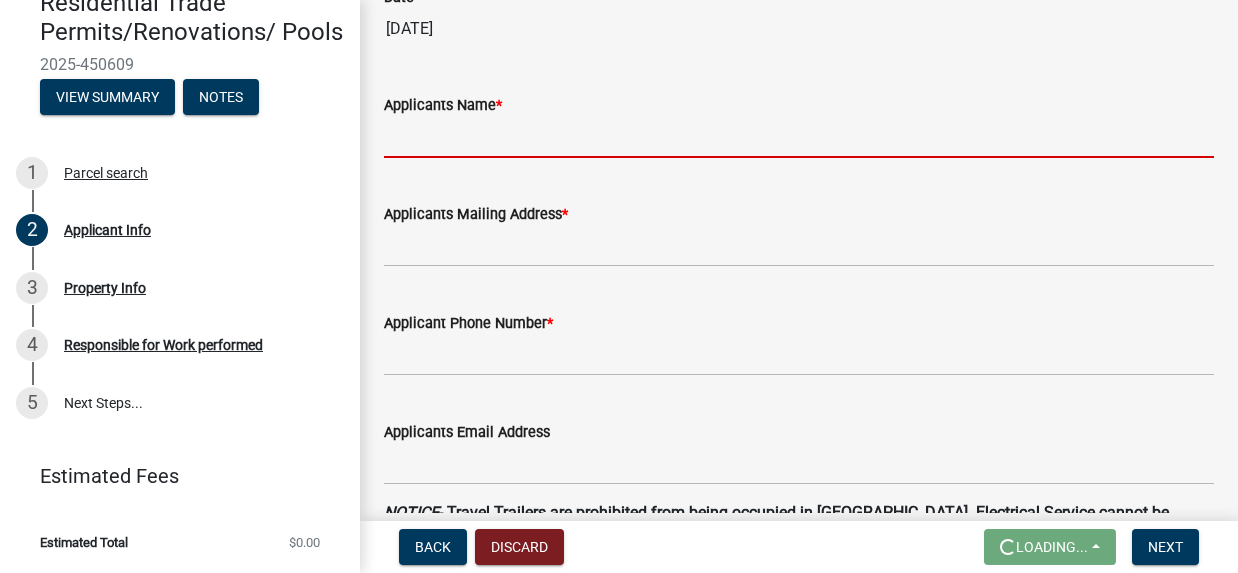 click on "Applicants Name  *" at bounding box center (799, 137) 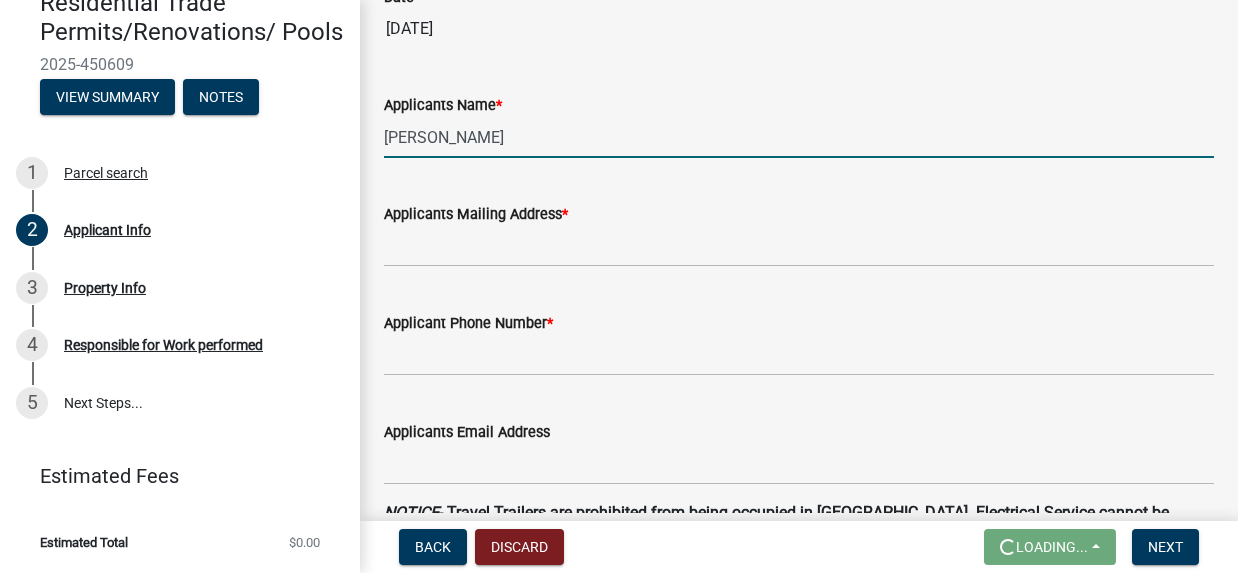 type on "[PERSON_NAME]" 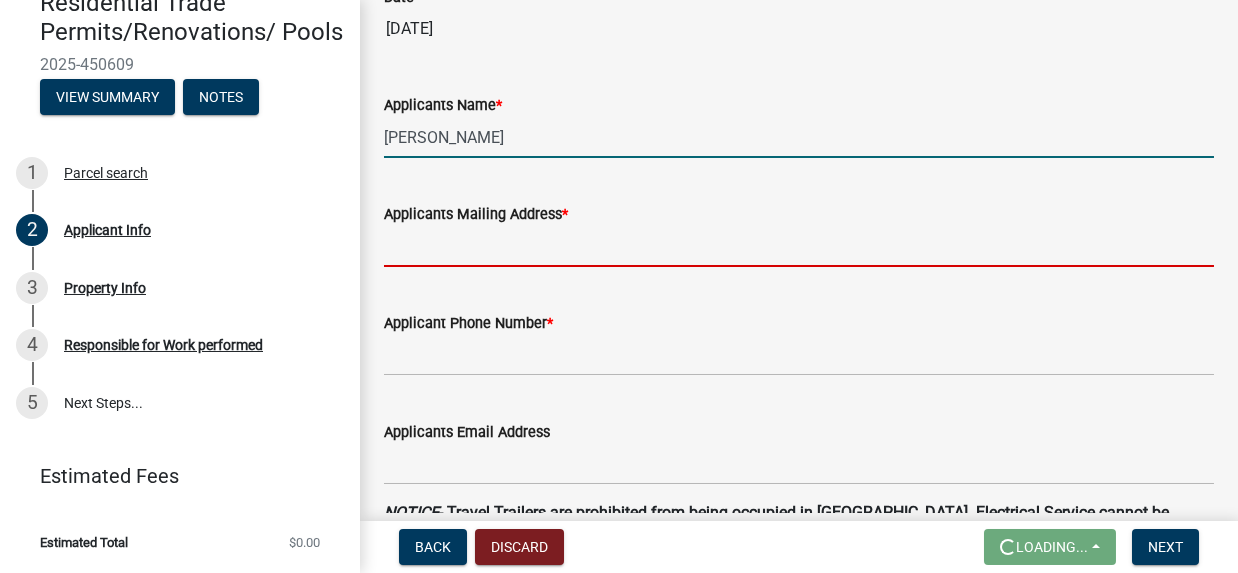 click on "Applicants Mailing Address  *" at bounding box center [799, 246] 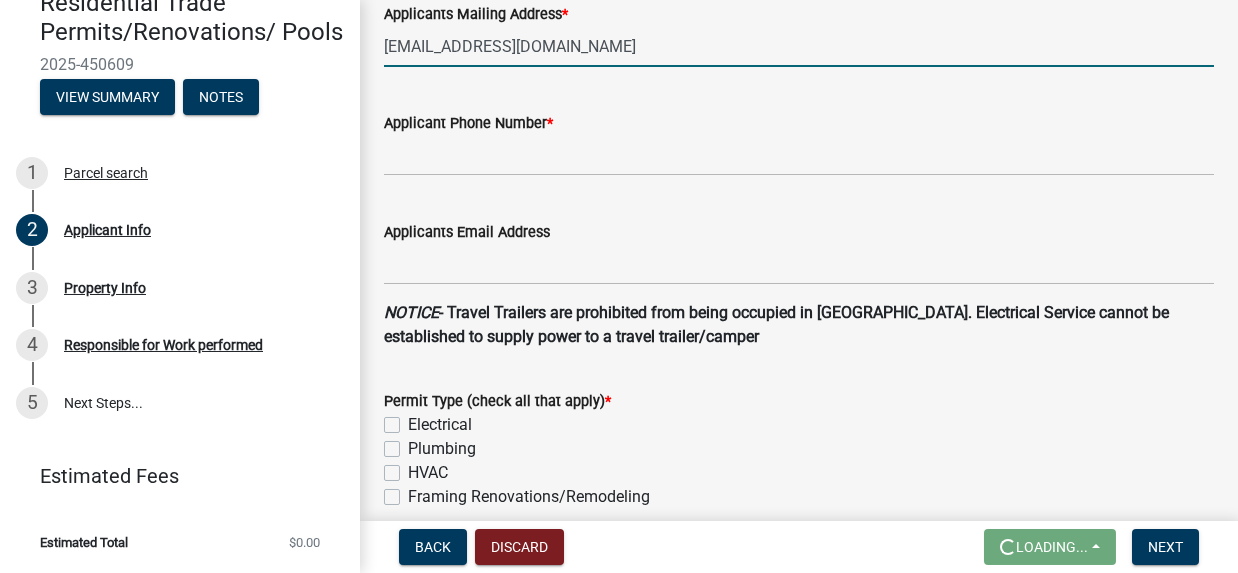 scroll, scrollTop: 499, scrollLeft: 0, axis: vertical 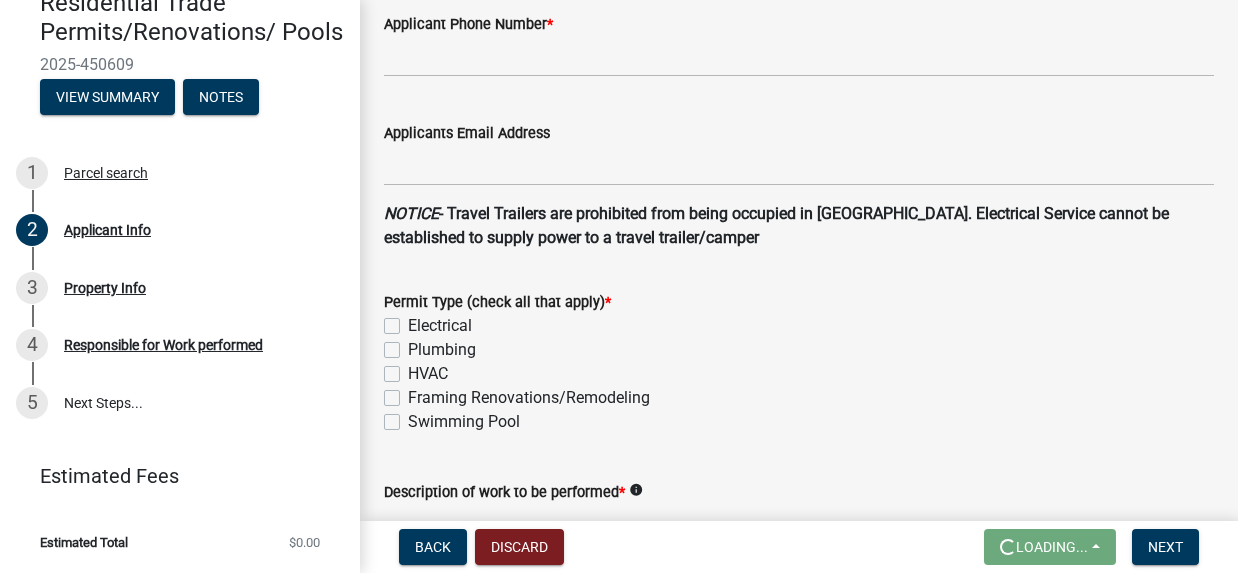 type on "[EMAIL_ADDRESS][DOMAIN_NAME]" 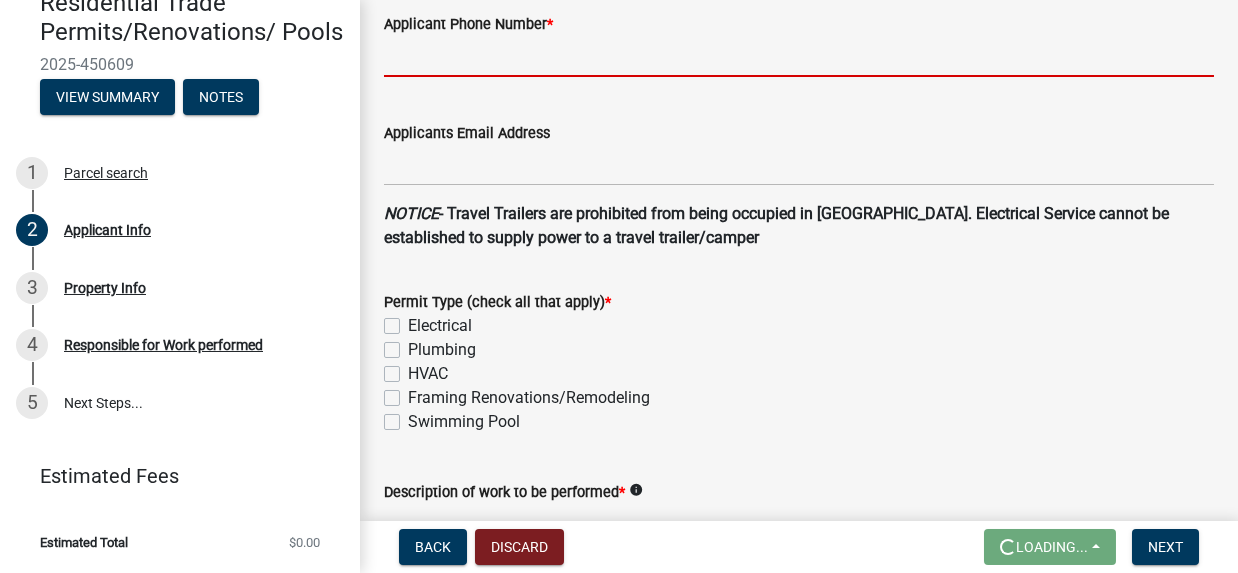 click on "Applicant Phone Number  *" at bounding box center (799, 56) 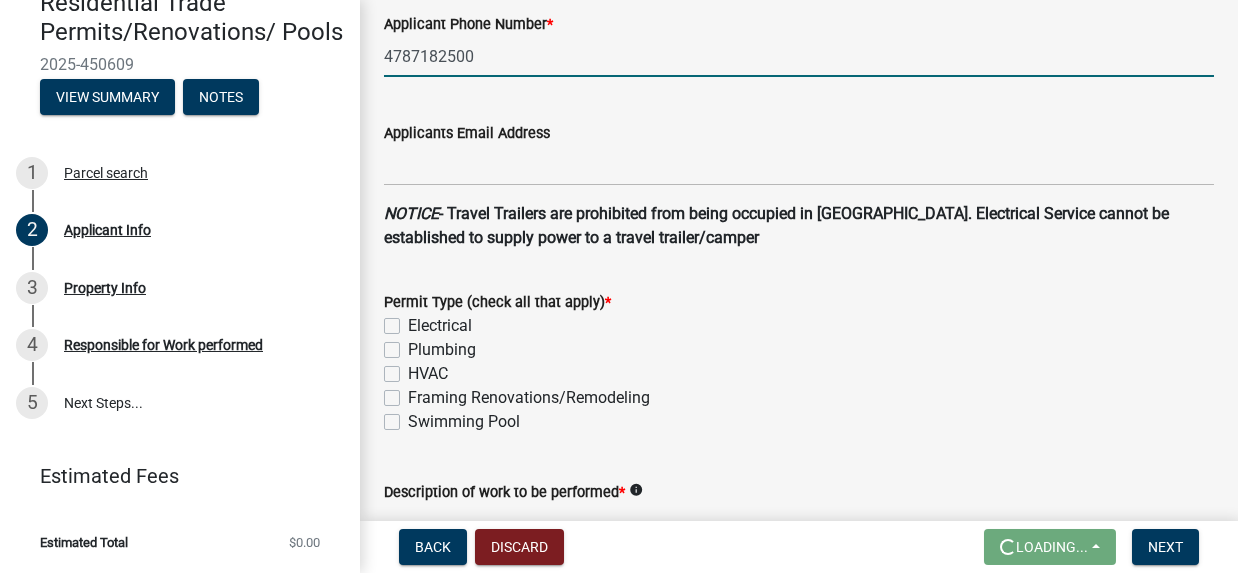 type on "4787182500" 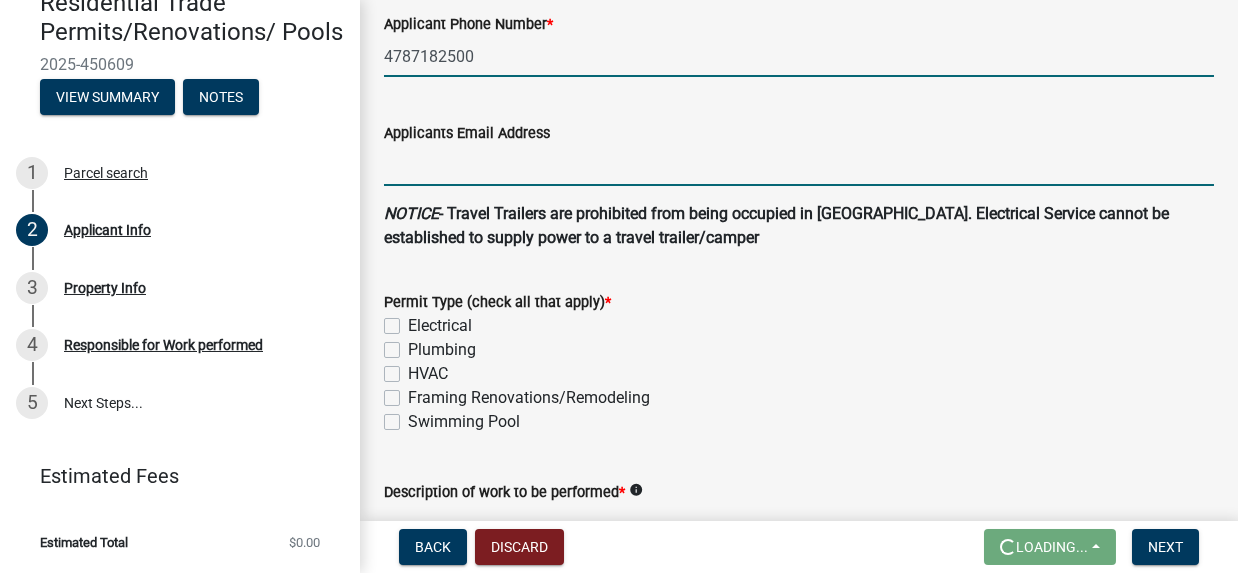 click on "Applicants Email Address" at bounding box center (799, 165) 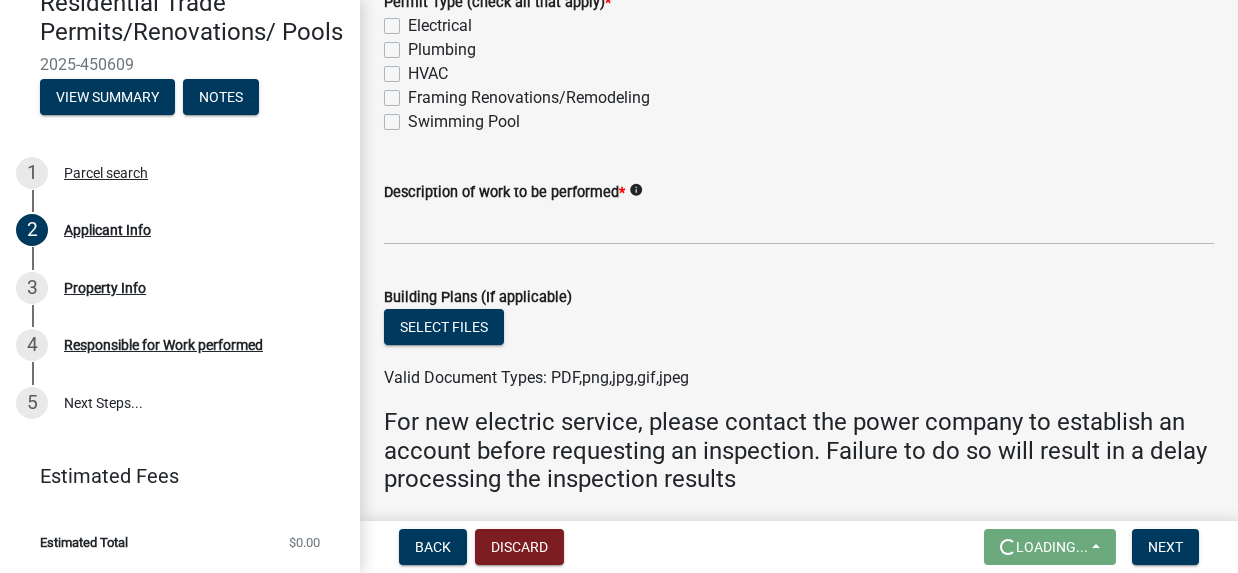 scroll, scrollTop: 900, scrollLeft: 0, axis: vertical 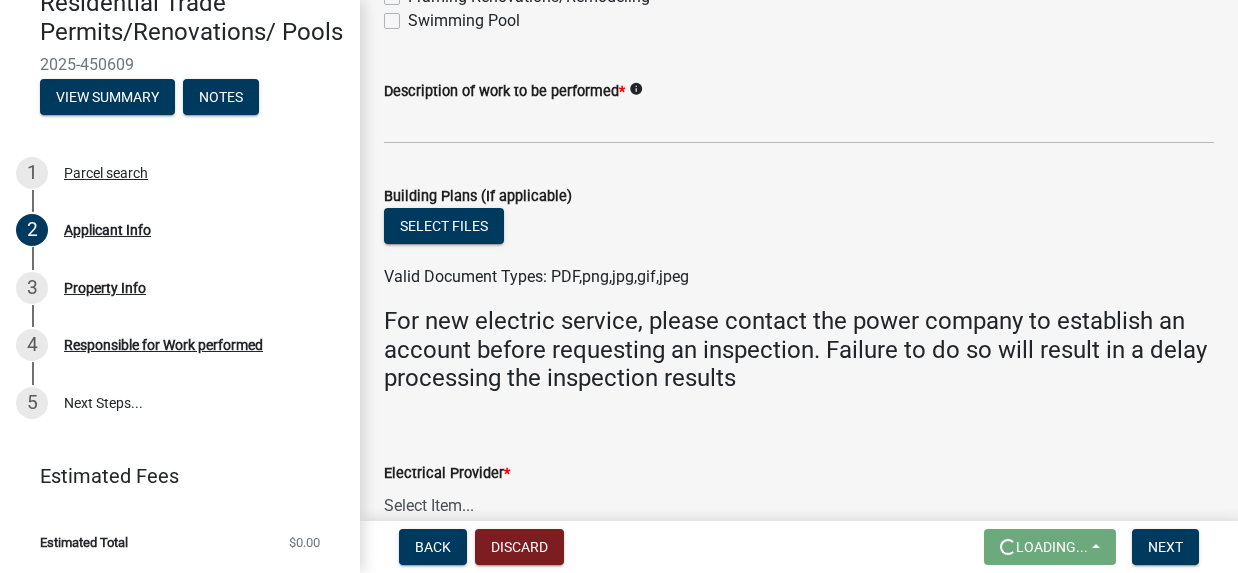 type on "[EMAIL_ADDRESS][DOMAIN_NAME]" 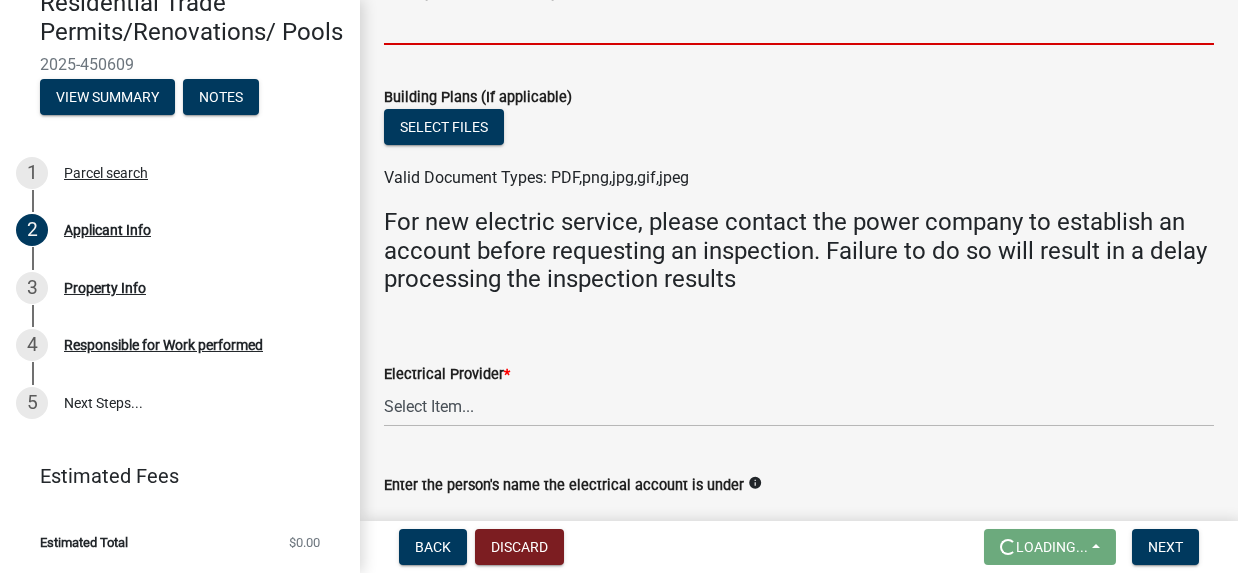 click on "Description of work to be performed  *" at bounding box center [799, 24] 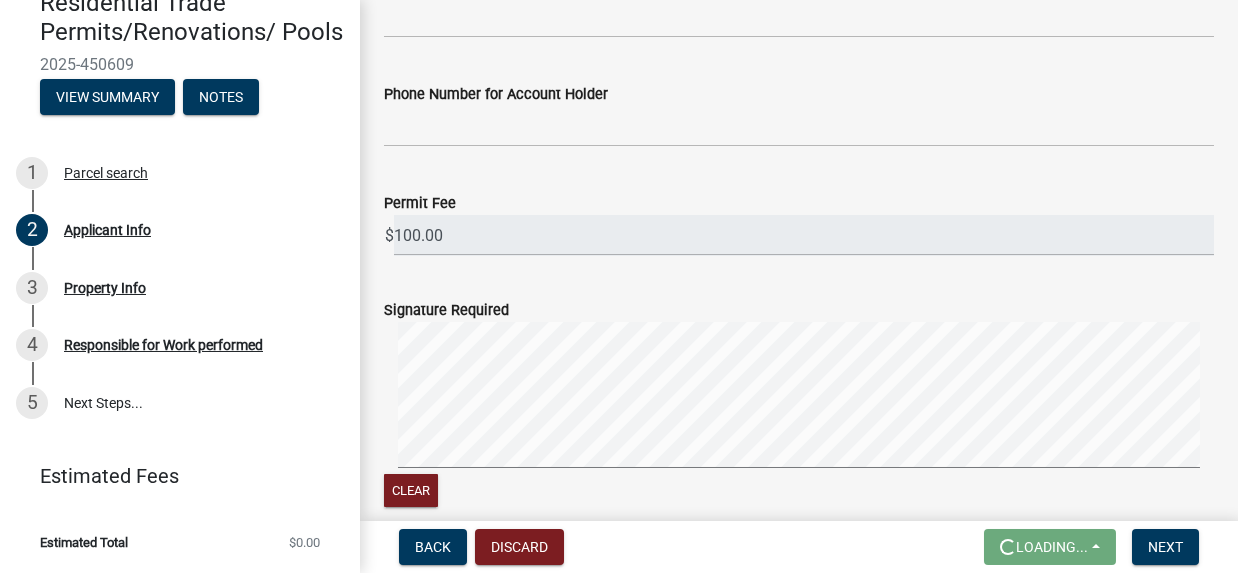 scroll, scrollTop: 1600, scrollLeft: 0, axis: vertical 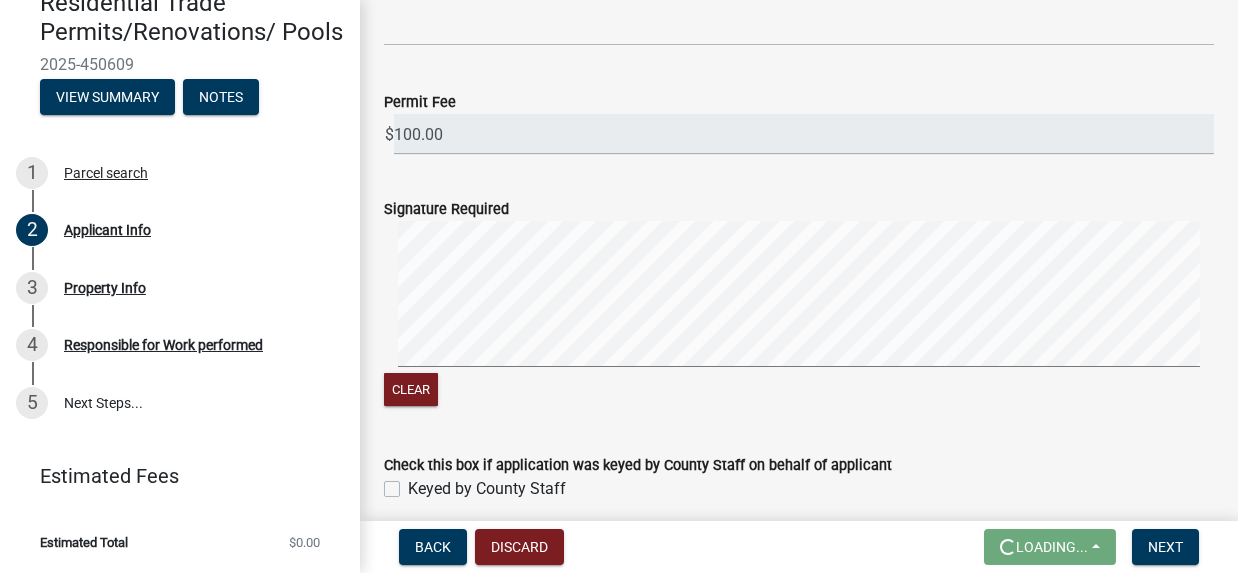 type on "putting power to an out building on my property" 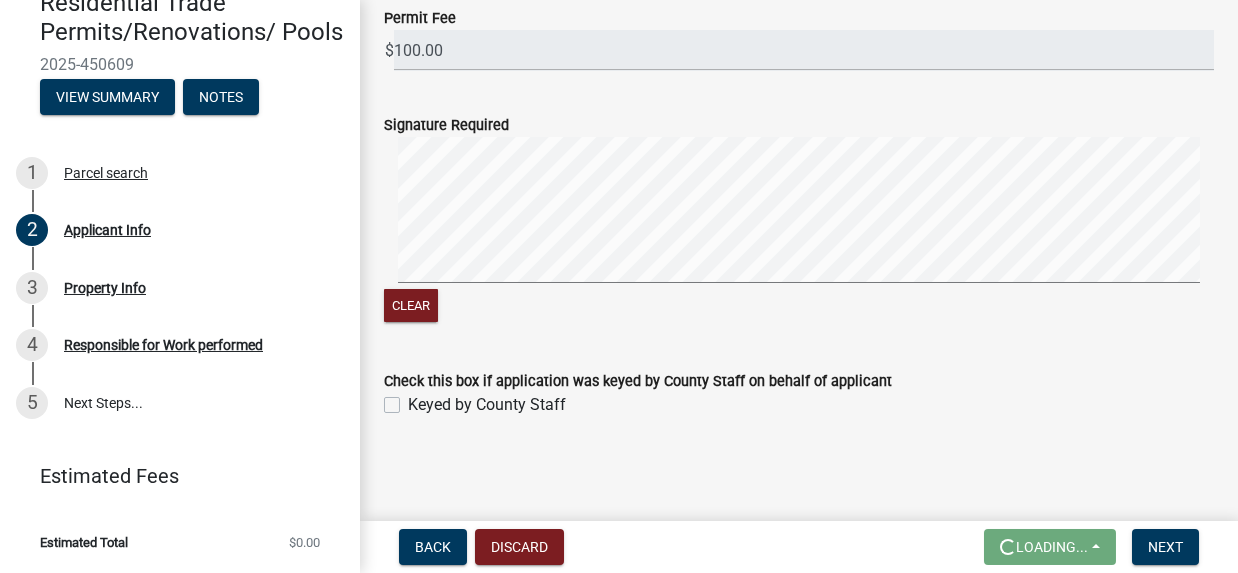 scroll, scrollTop: 1799, scrollLeft: 0, axis: vertical 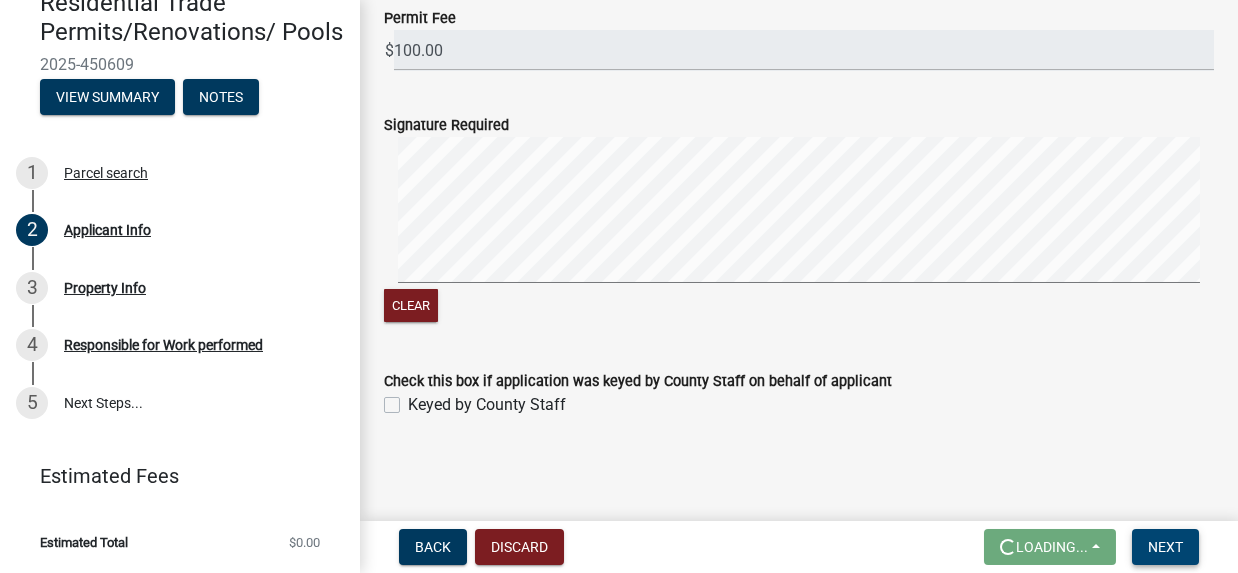 type on "4787182500" 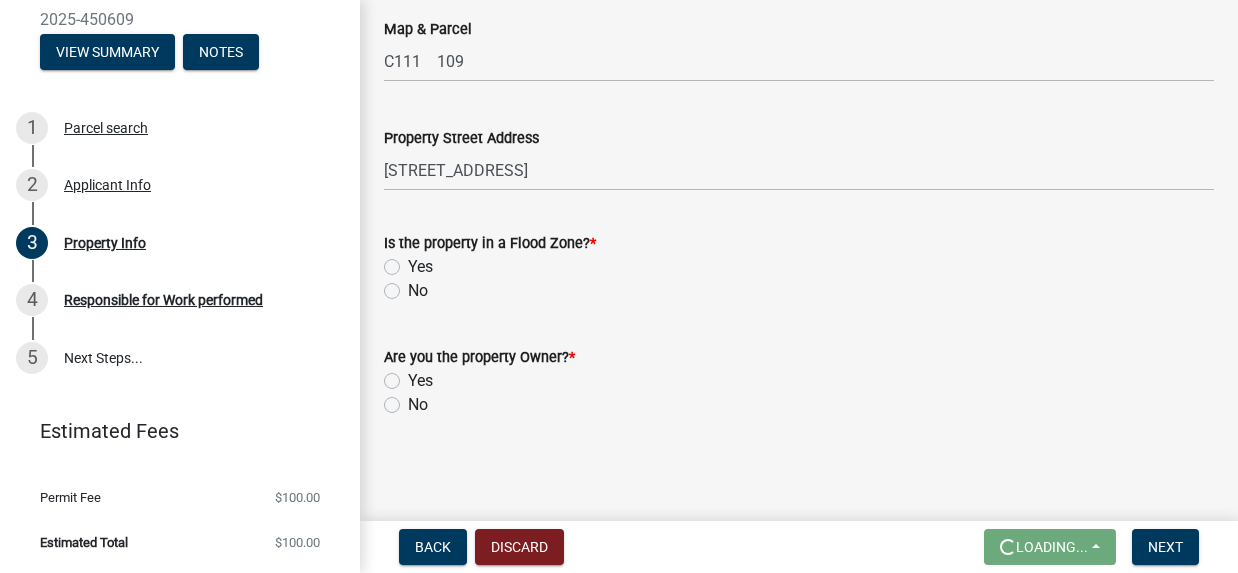 scroll, scrollTop: 321, scrollLeft: 0, axis: vertical 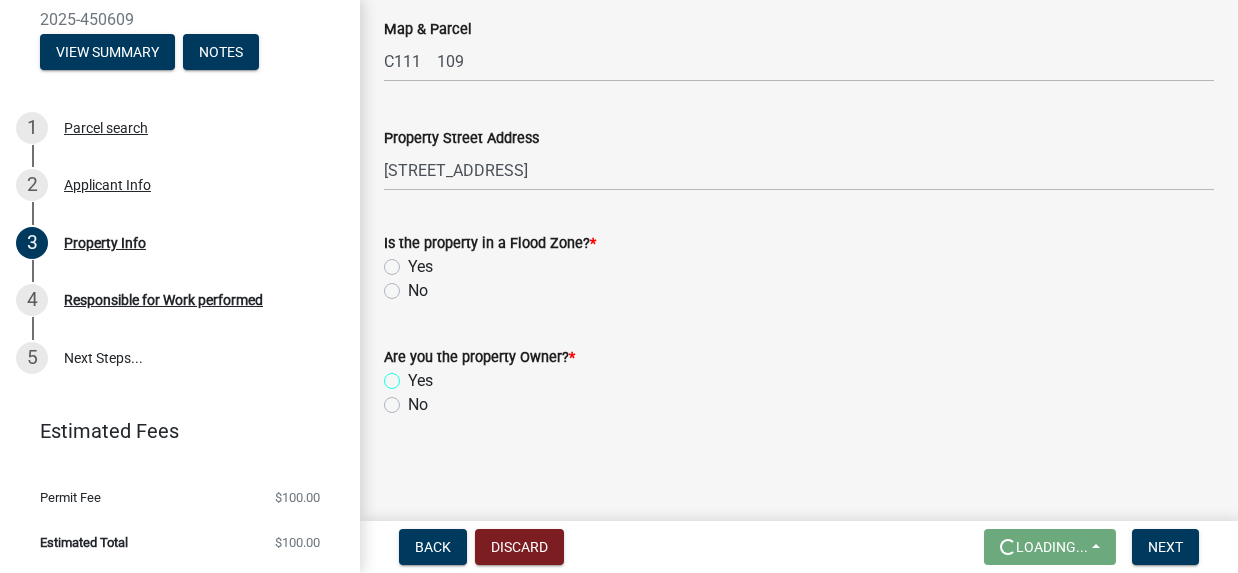 click on "Yes" at bounding box center [414, 375] 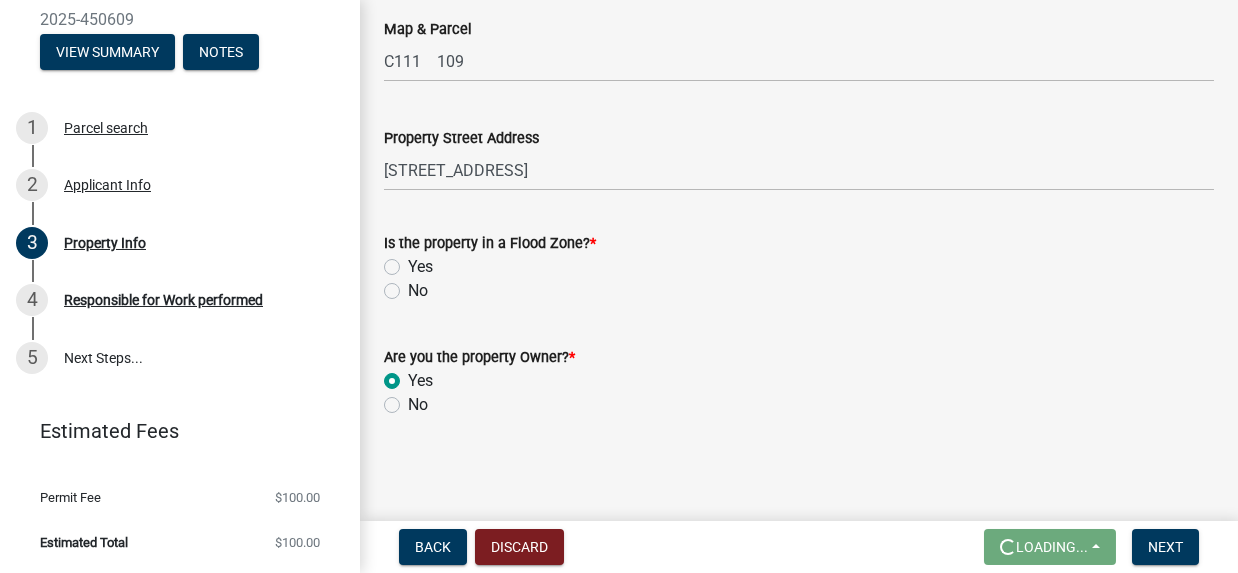 radio on "true" 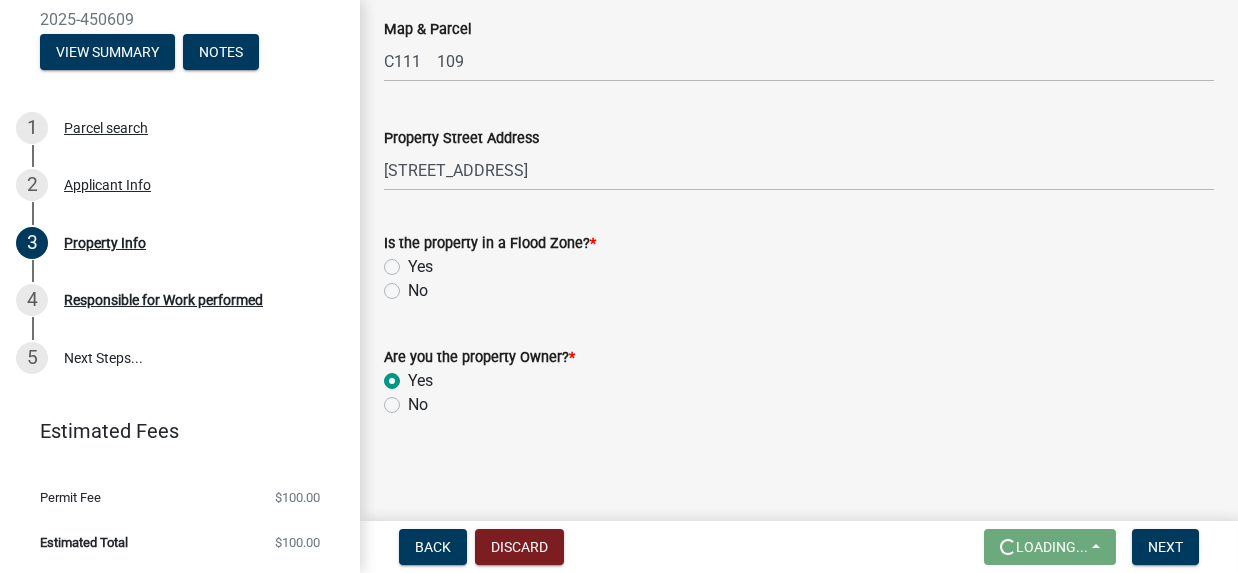 click on "No" 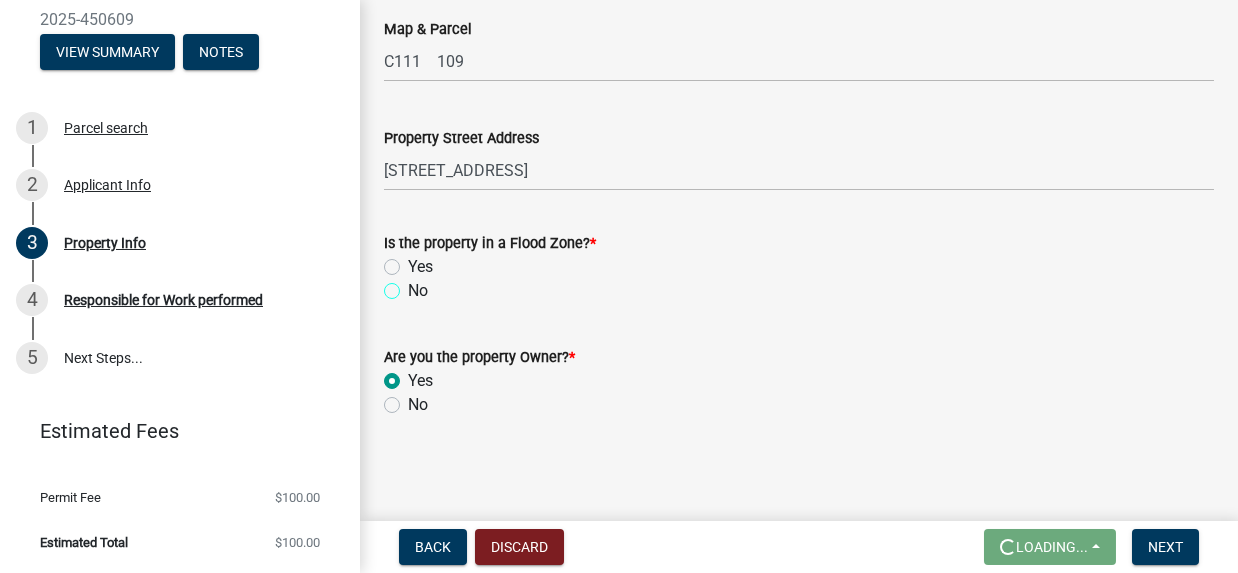 click on "No" at bounding box center [414, 285] 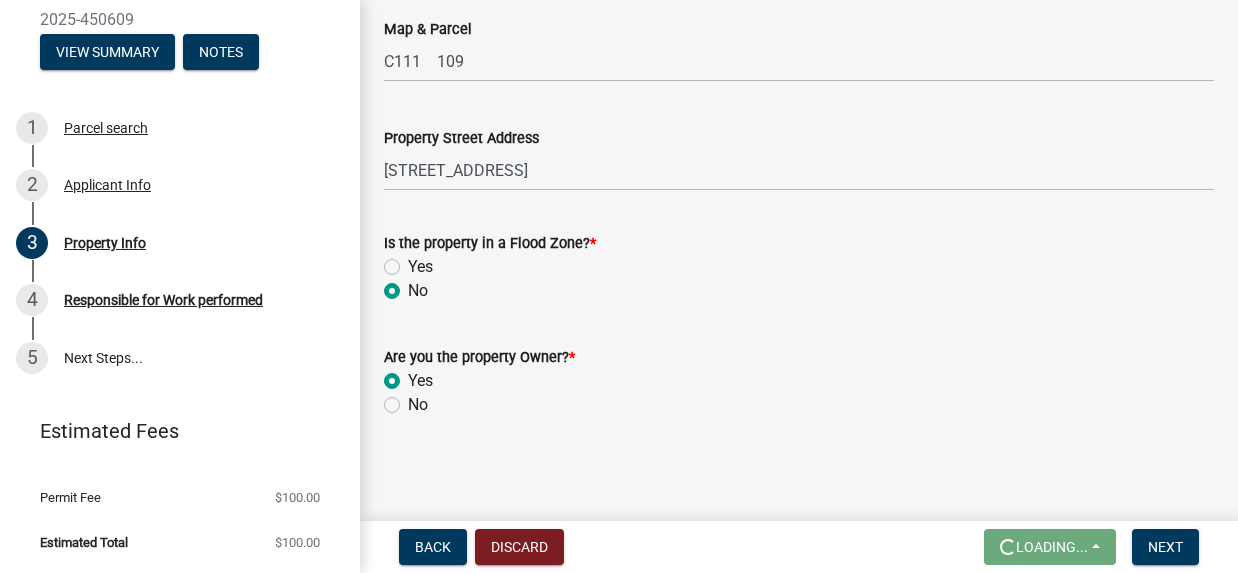 radio on "true" 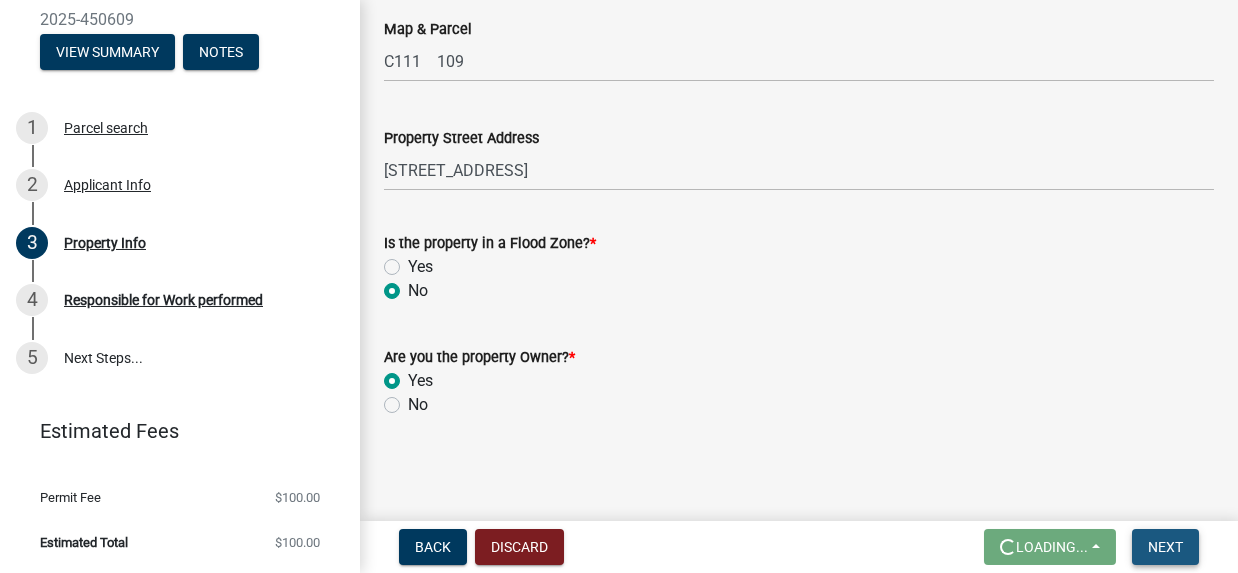 click on "Next" at bounding box center (1165, 547) 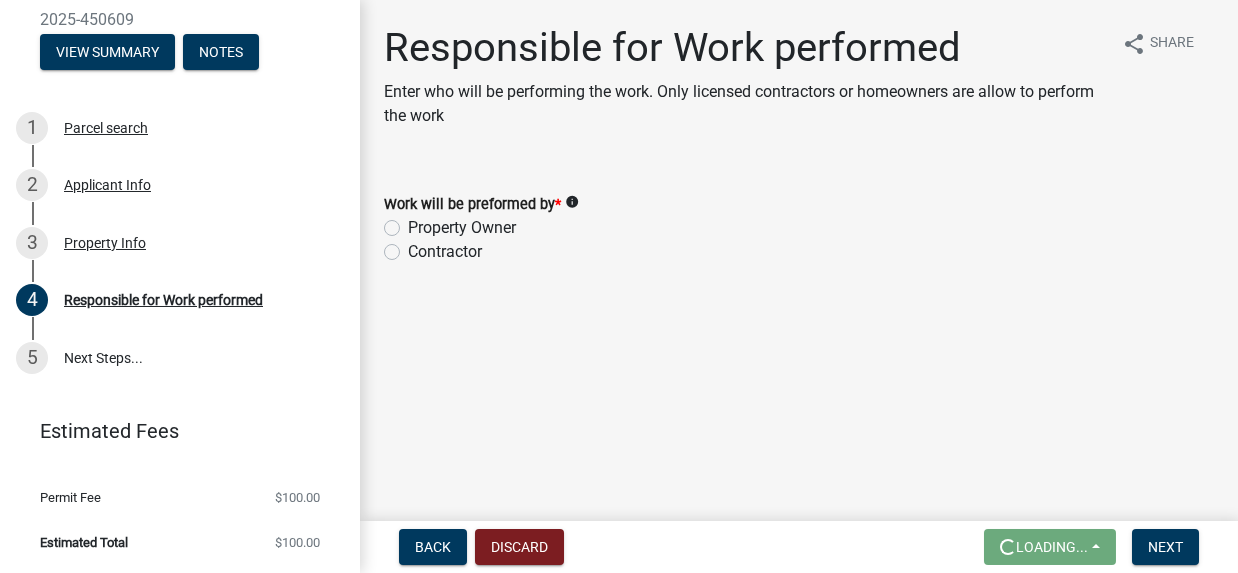click on "Contractor" 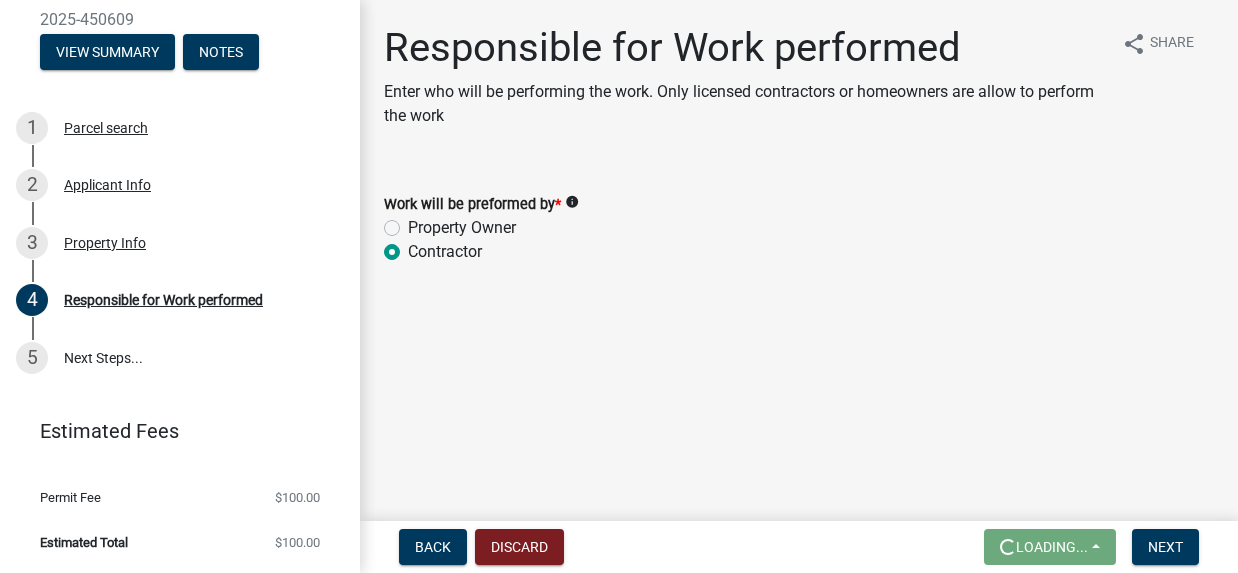 radio on "true" 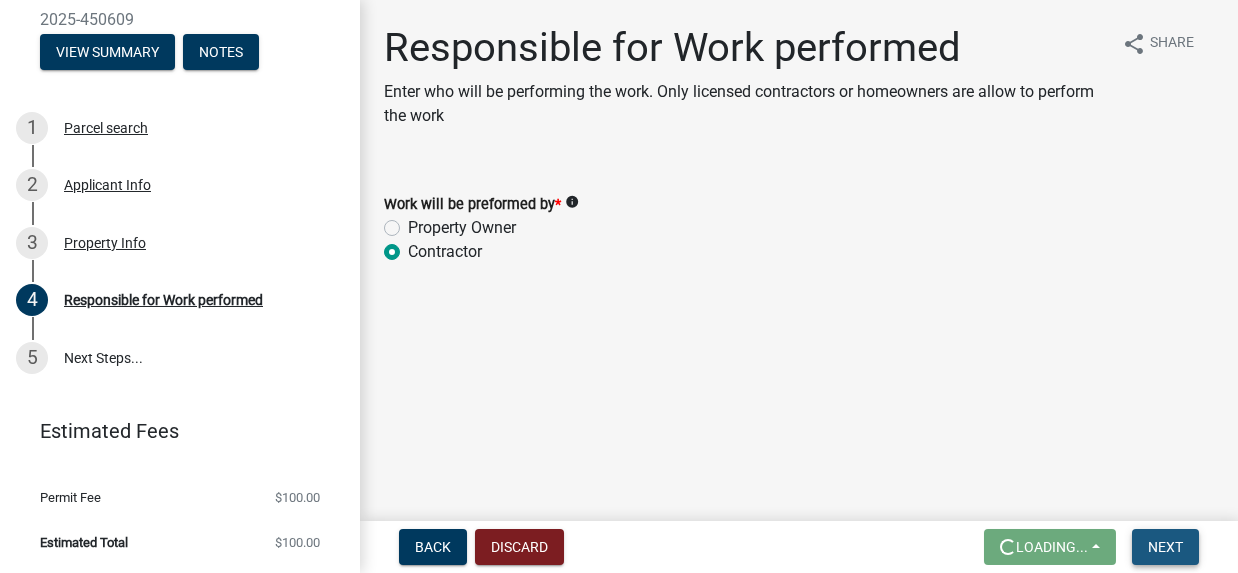 click on "Next" at bounding box center [1165, 547] 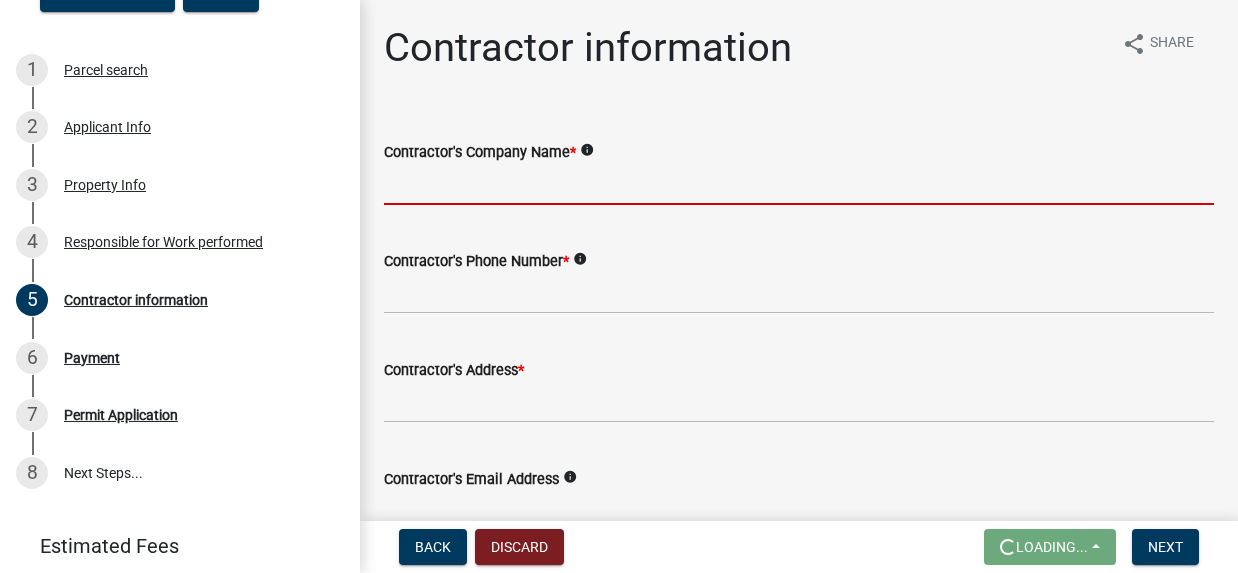 click on "Contractor's Company Name  *" at bounding box center (799, 184) 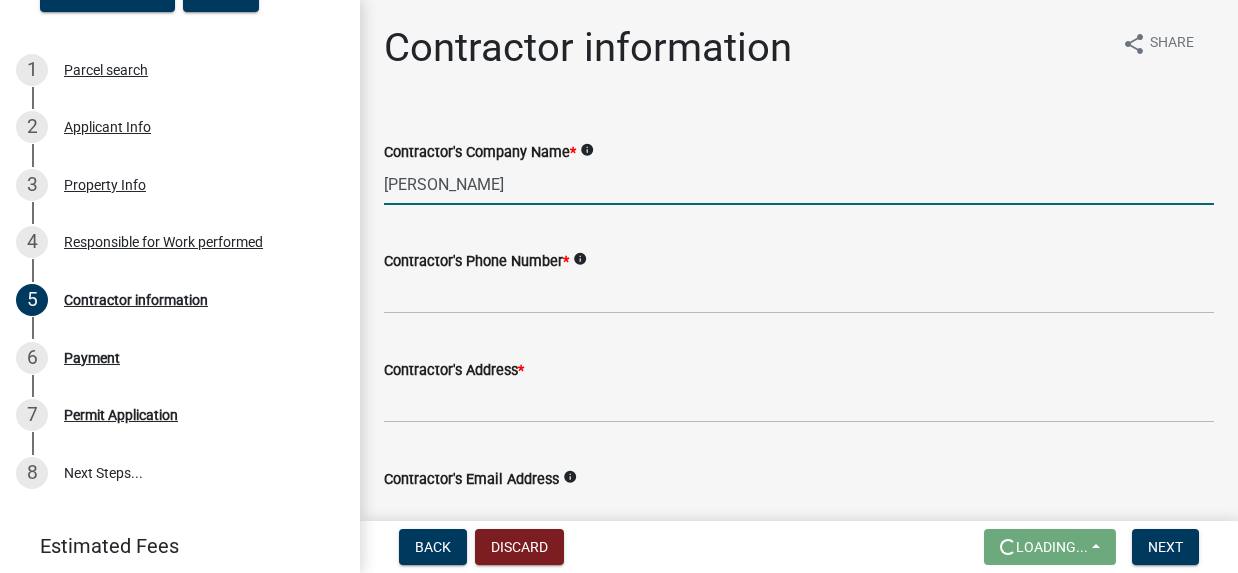 type on "[PERSON_NAME]" 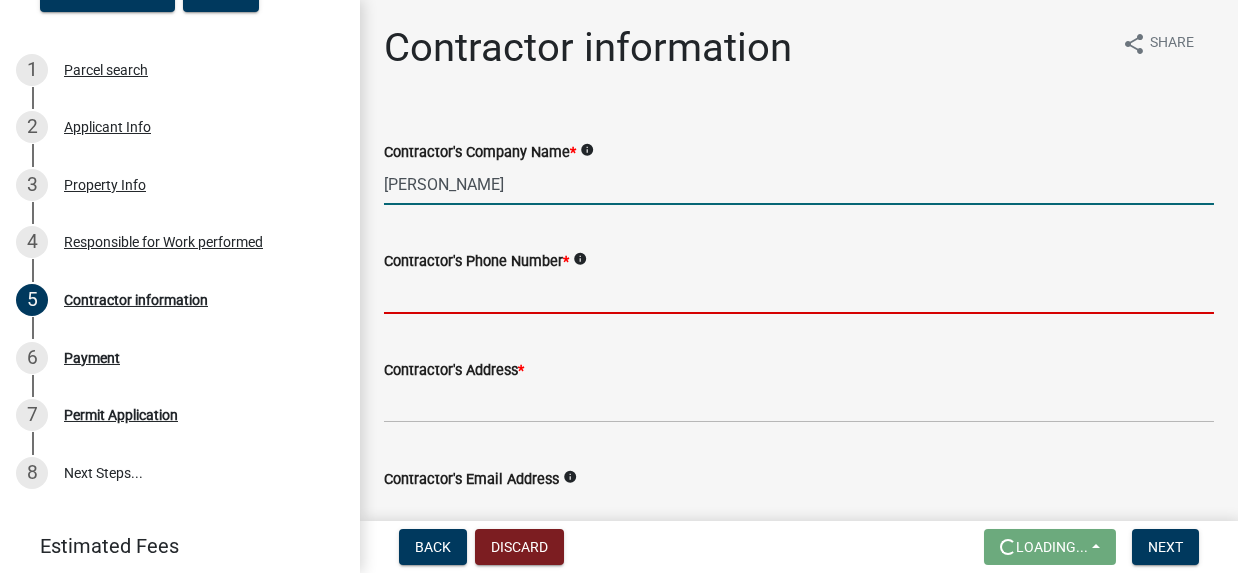 click on "Contractor's Phone Number  *" at bounding box center [799, 293] 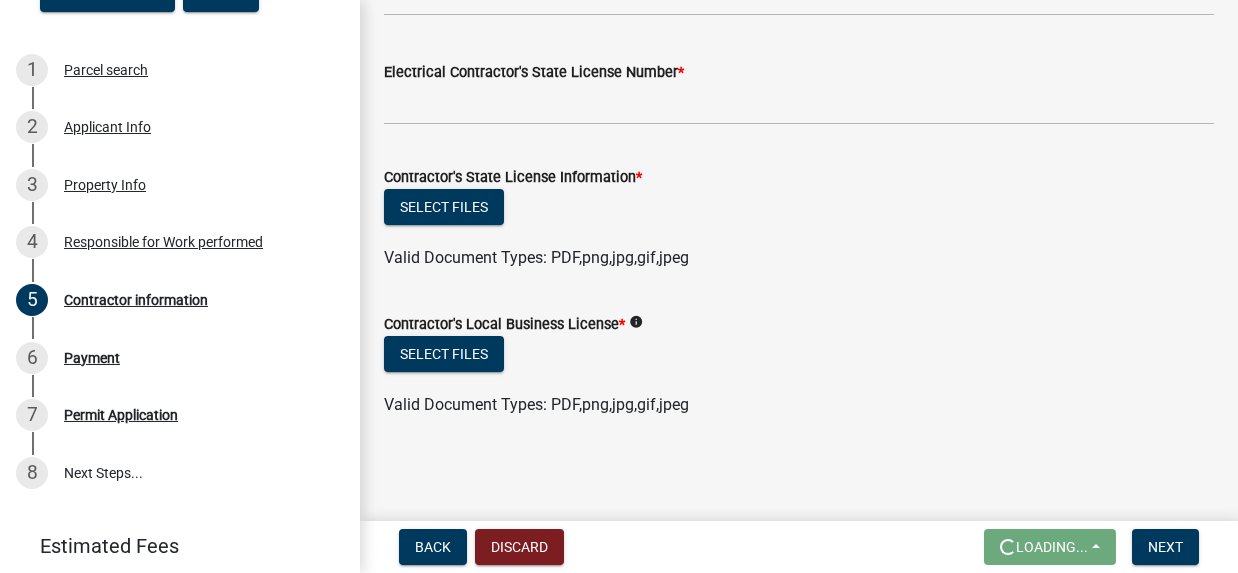 scroll, scrollTop: 755, scrollLeft: 0, axis: vertical 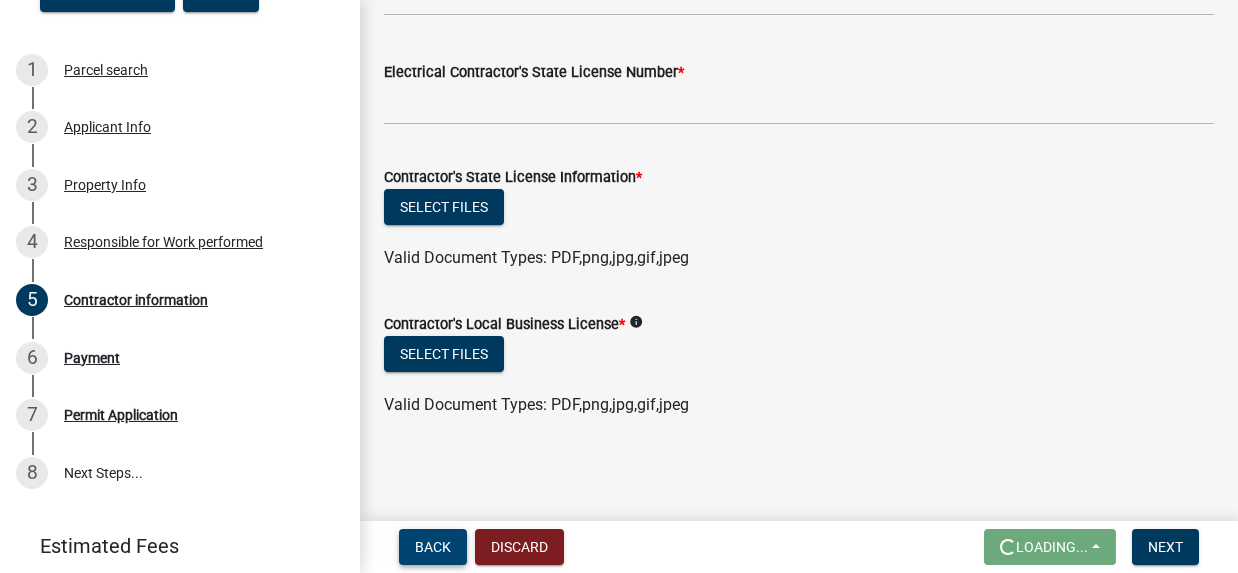 type on "4784423178" 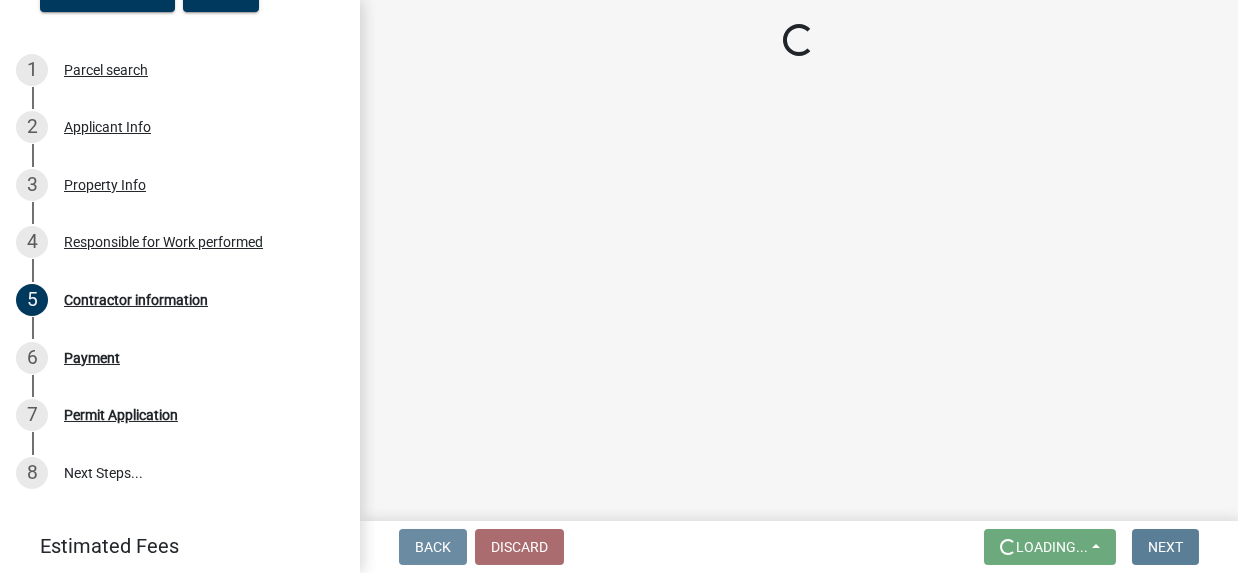 scroll, scrollTop: 0, scrollLeft: 0, axis: both 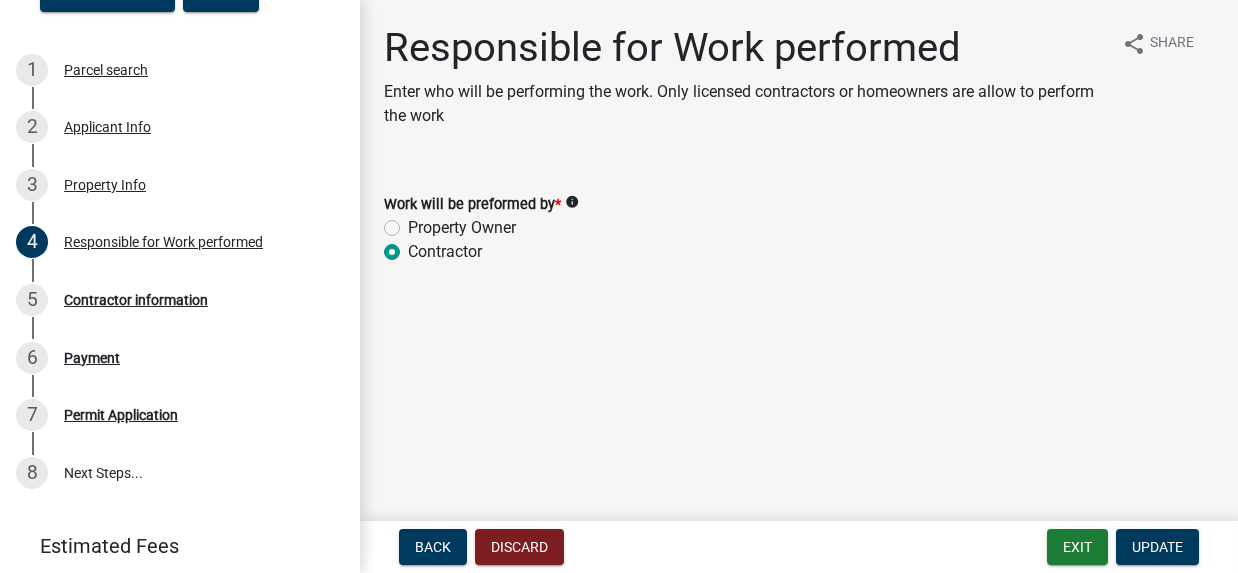 click on "Property Owner" 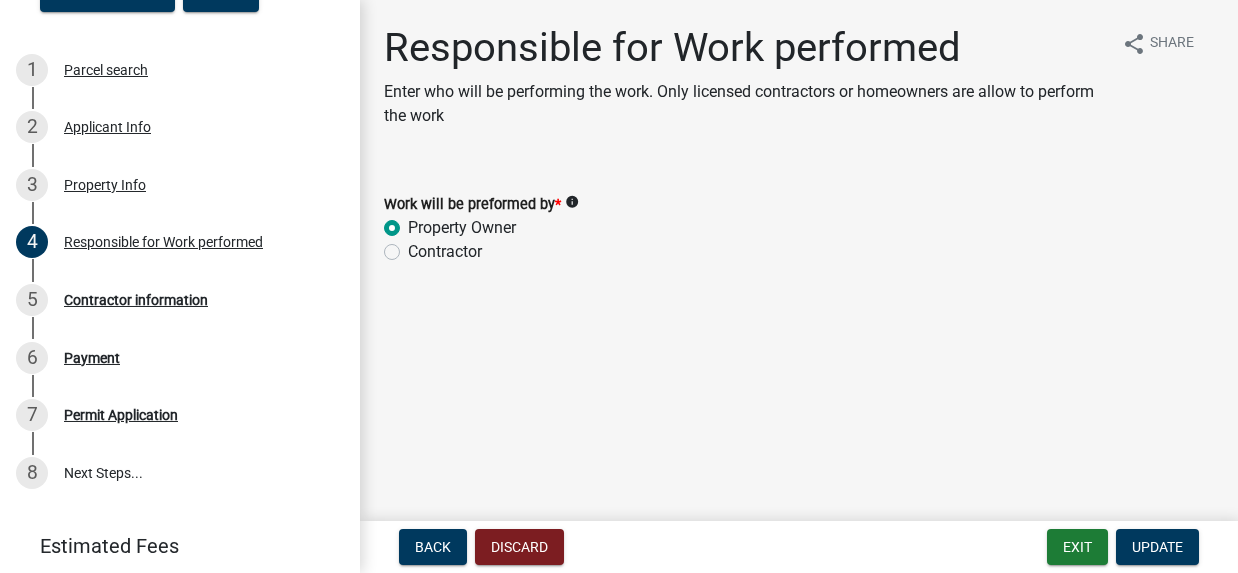 radio on "true" 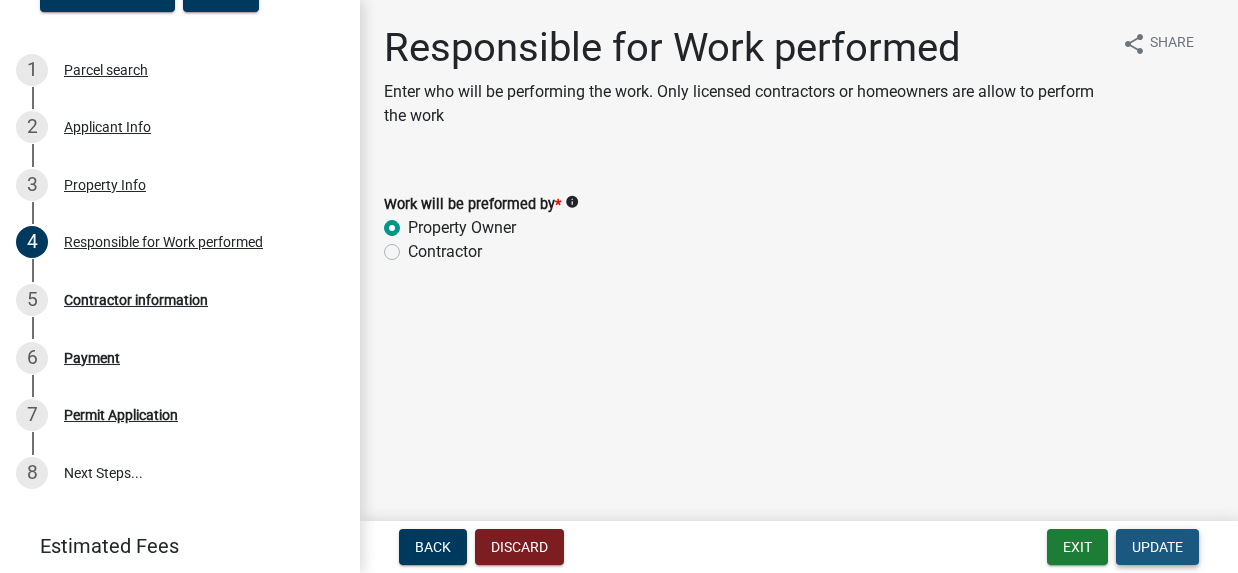 click on "Update" at bounding box center (1157, 547) 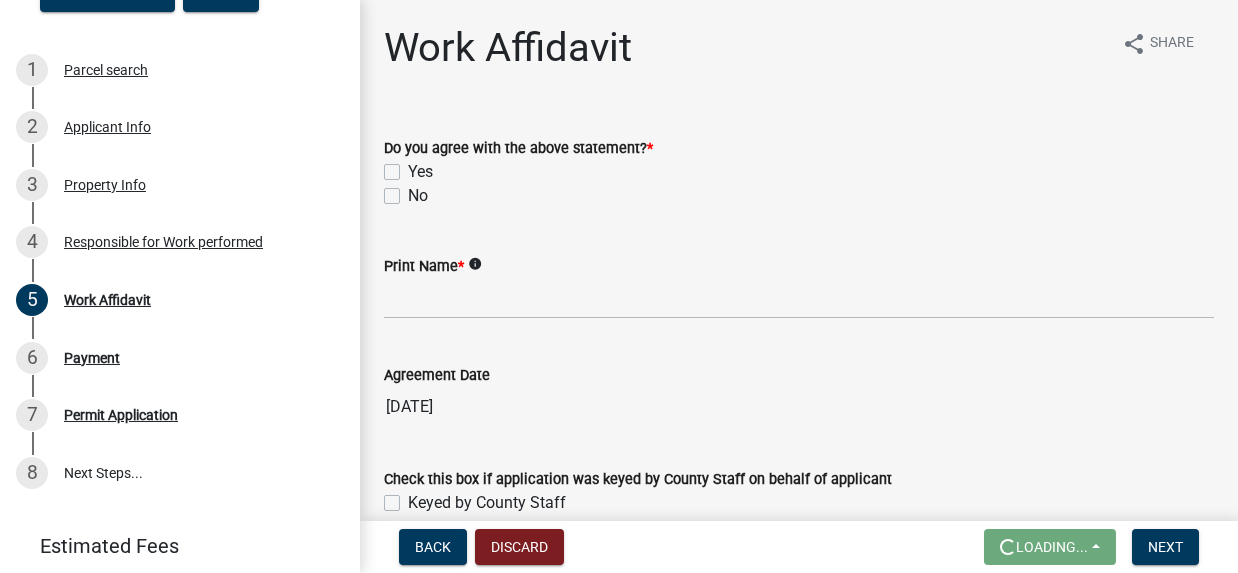 click on "Yes" 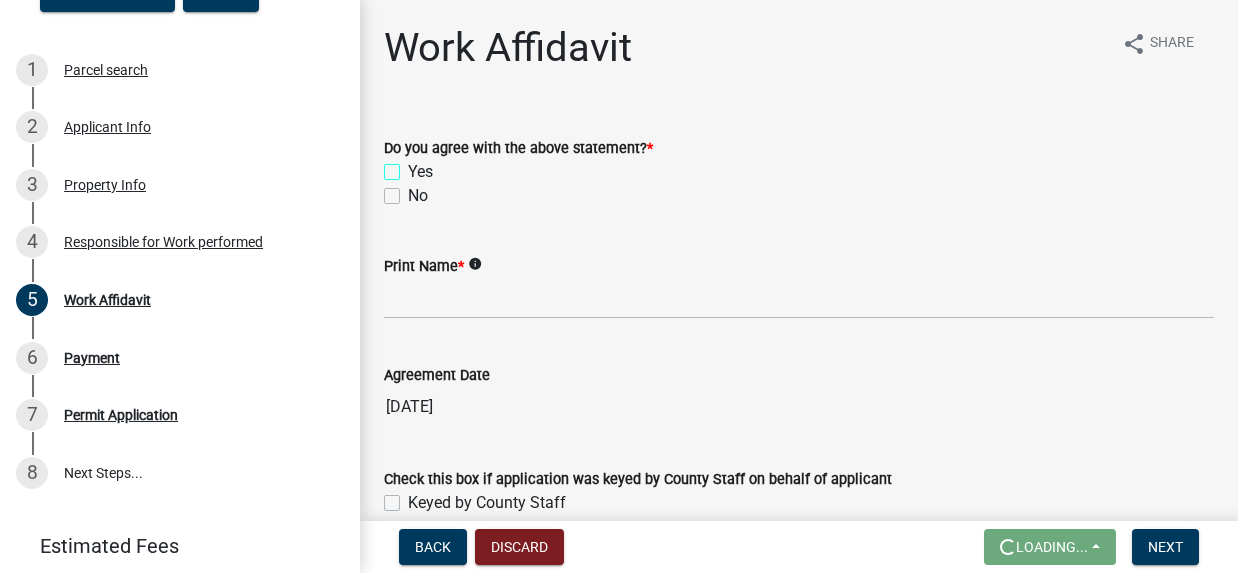 click on "Yes" at bounding box center [414, 166] 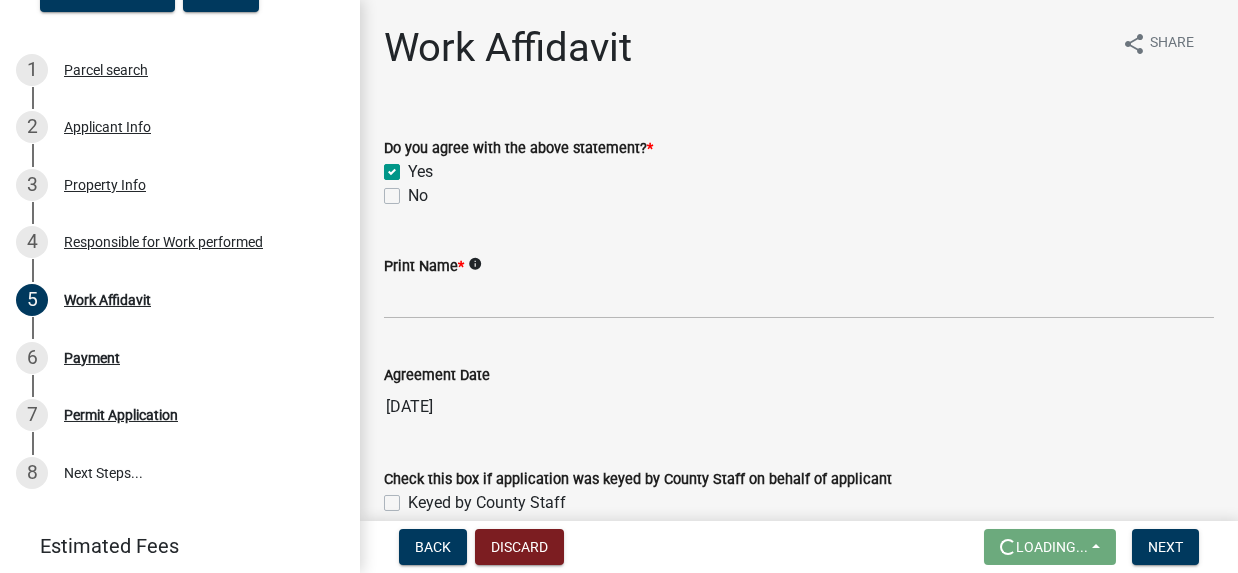 checkbox on "true" 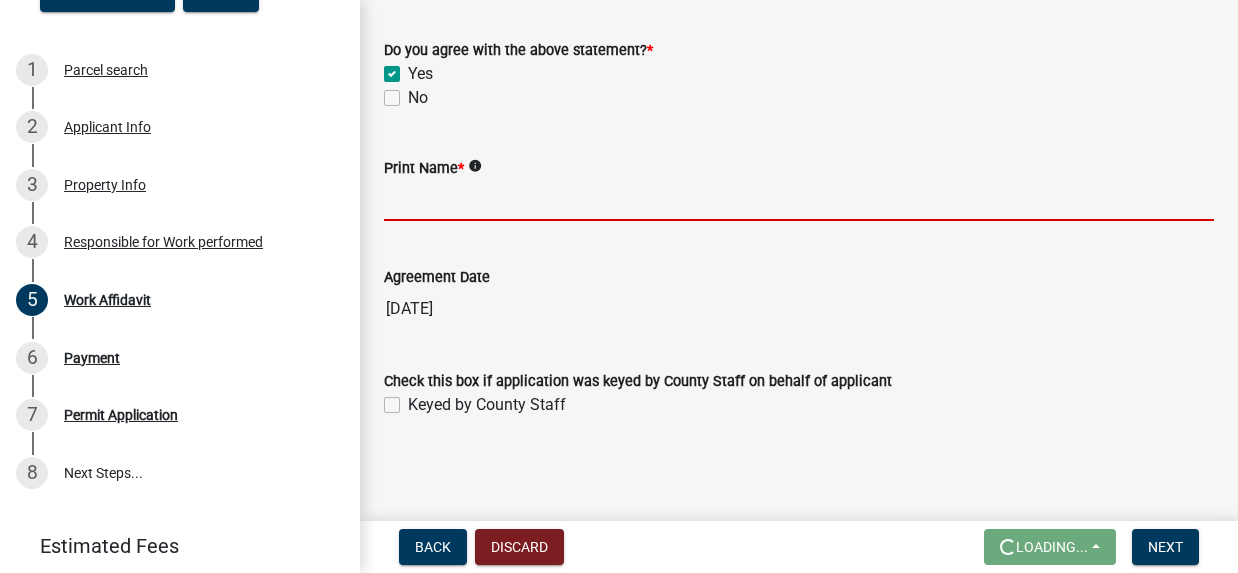 click on "Print Name  *" at bounding box center [799, 200] 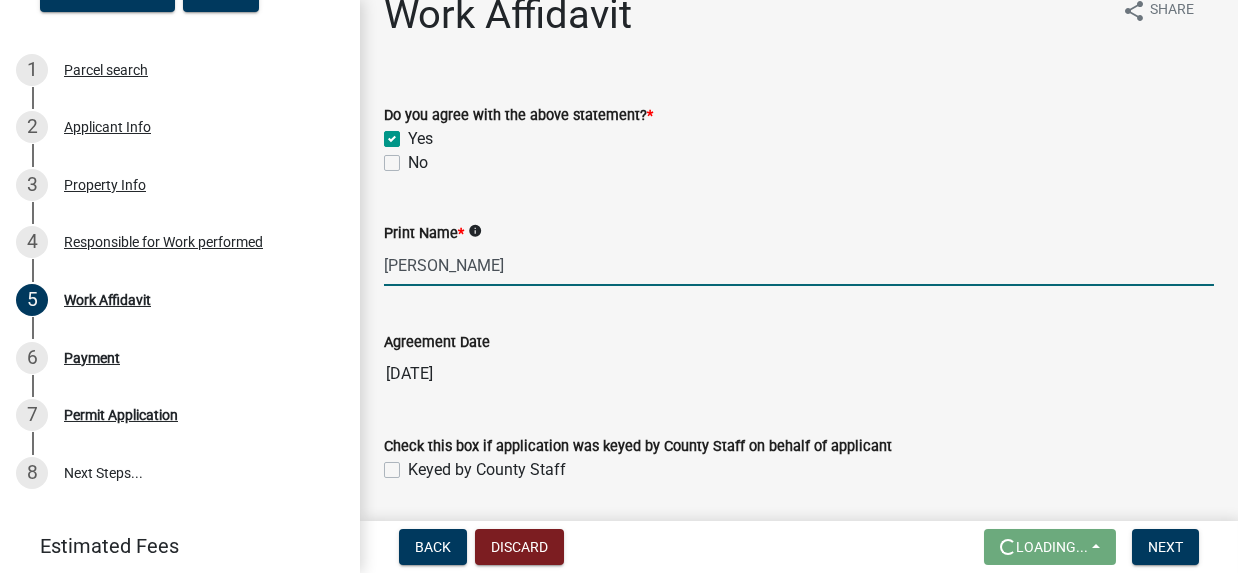 scroll, scrollTop: 233, scrollLeft: 0, axis: vertical 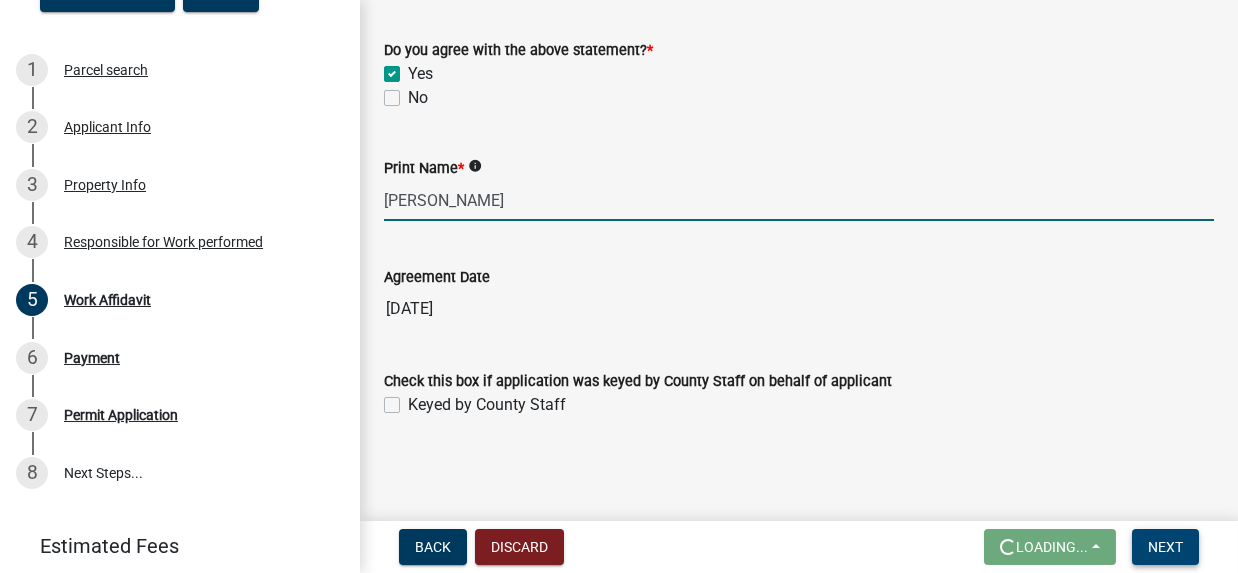 type on "[PERSON_NAME]" 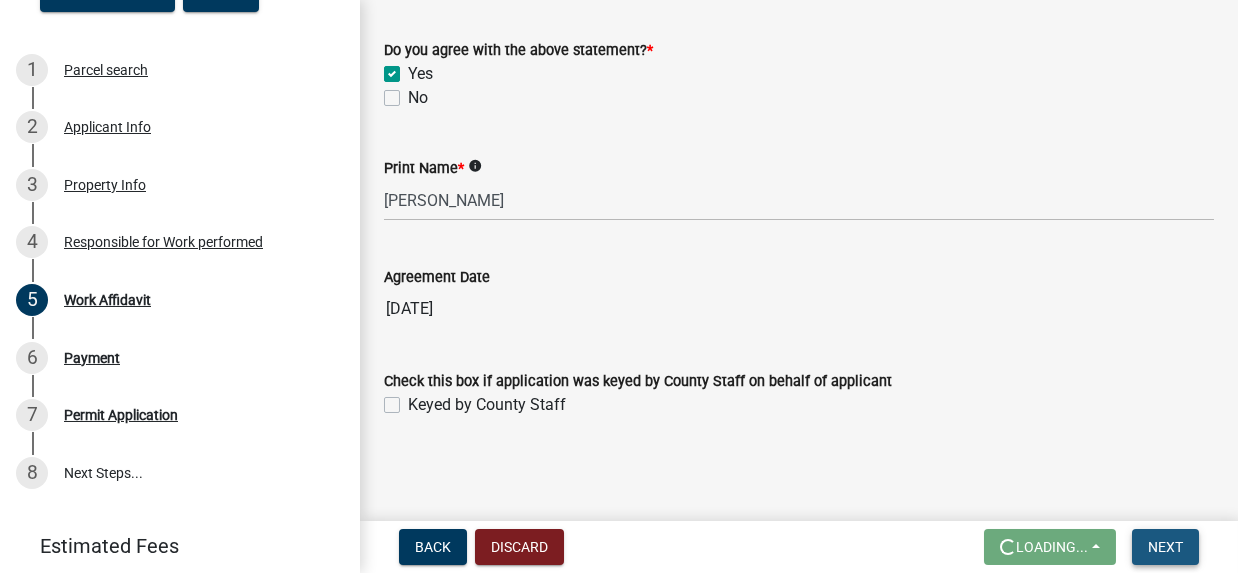 drag, startPoint x: 1143, startPoint y: 537, endPoint x: 1136, endPoint y: 528, distance: 11.401754 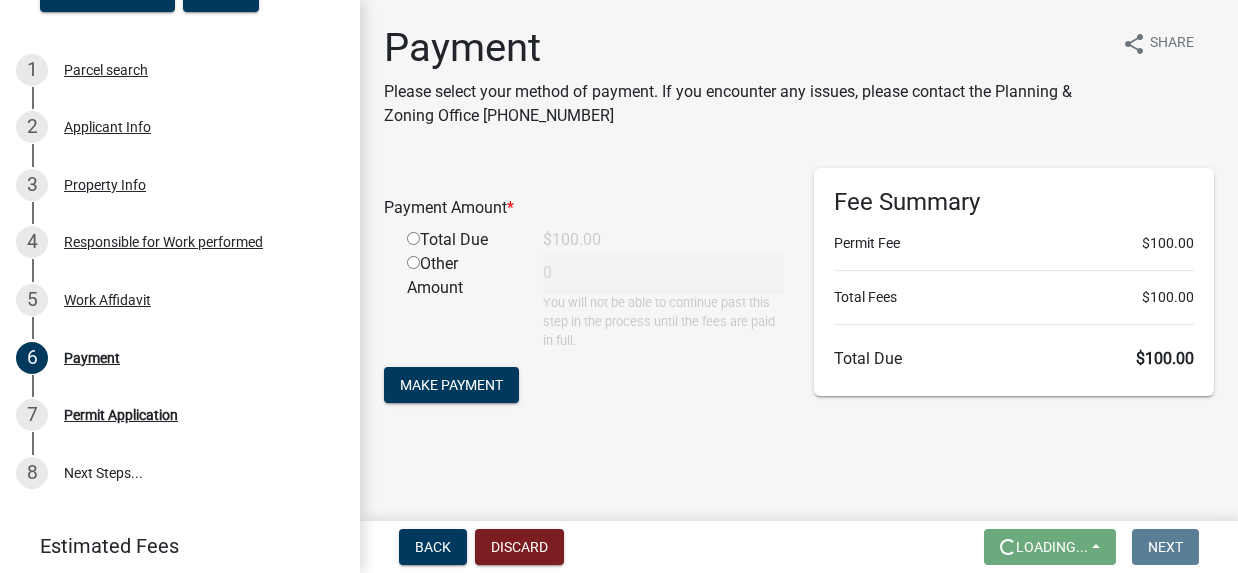 scroll, scrollTop: 130, scrollLeft: 0, axis: vertical 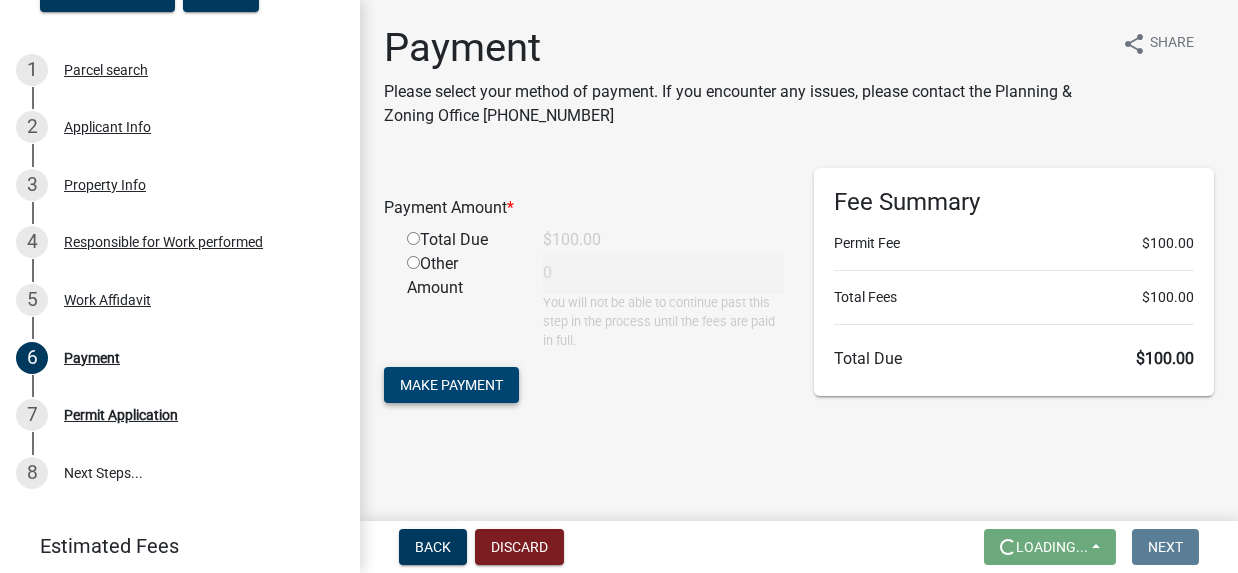 click on "Make Payment" 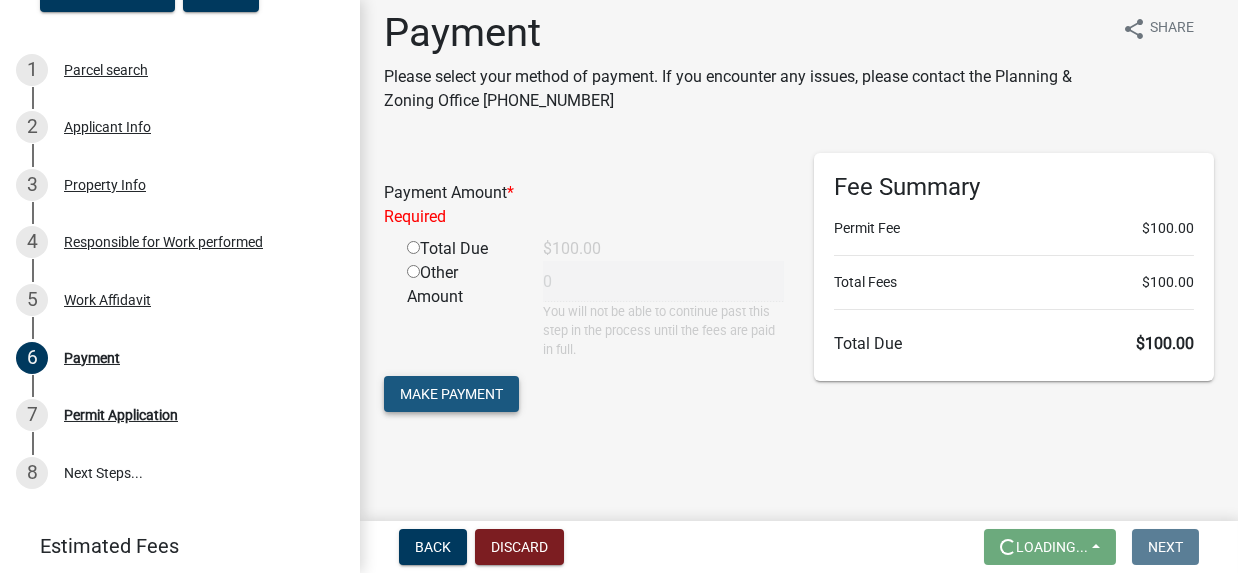 click on "Make Payment" 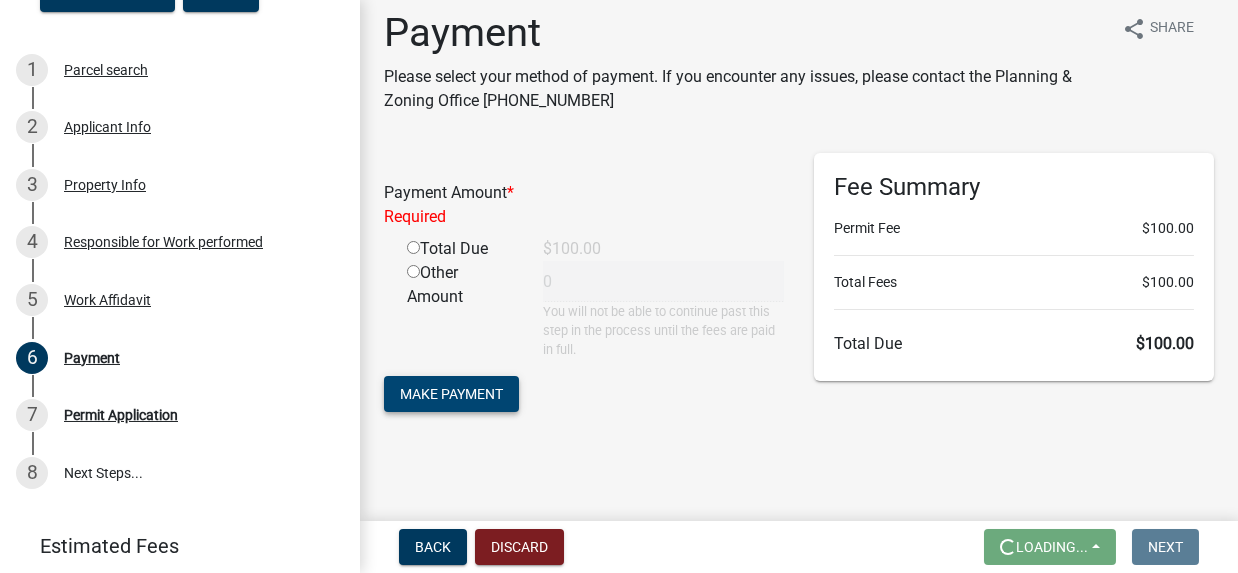scroll, scrollTop: 160, scrollLeft: 0, axis: vertical 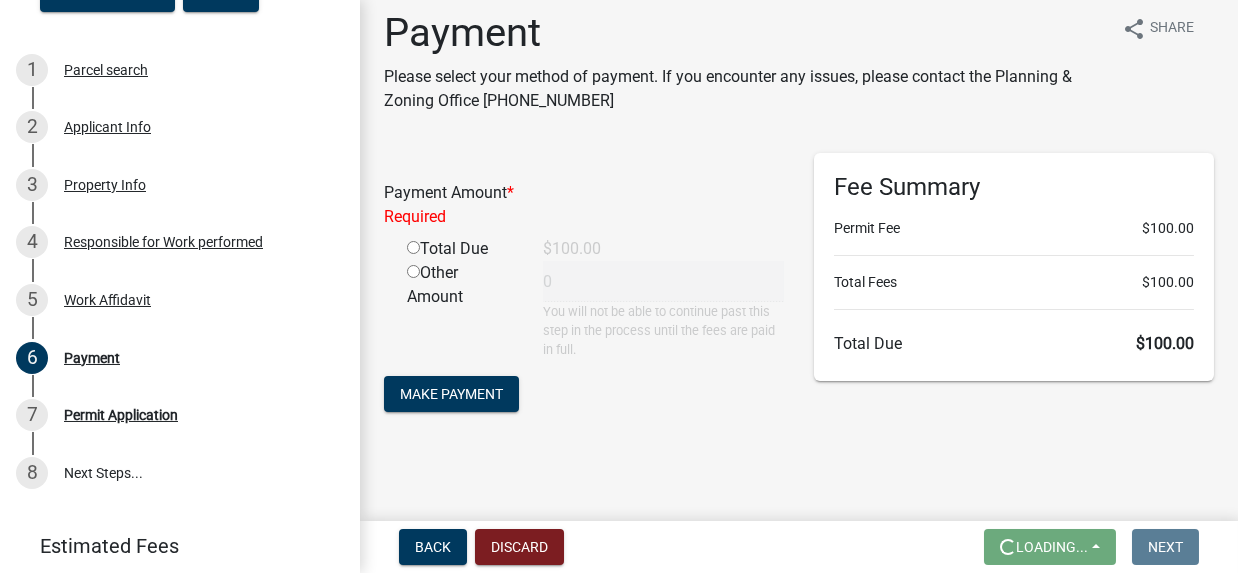 click on "Total Due   $100.00" 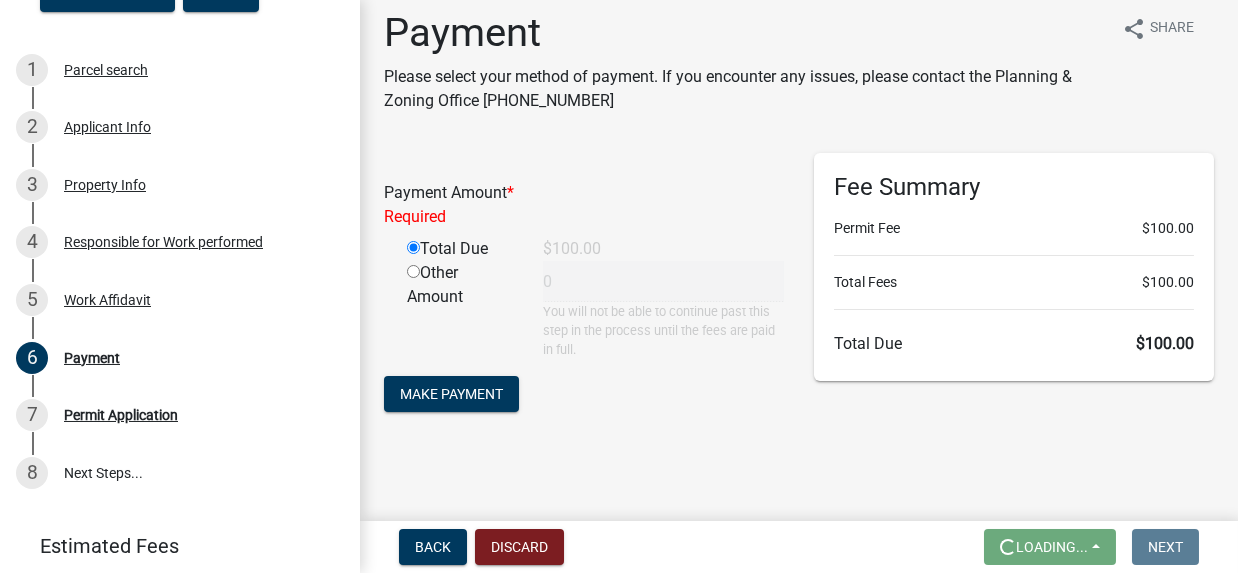 type on "100" 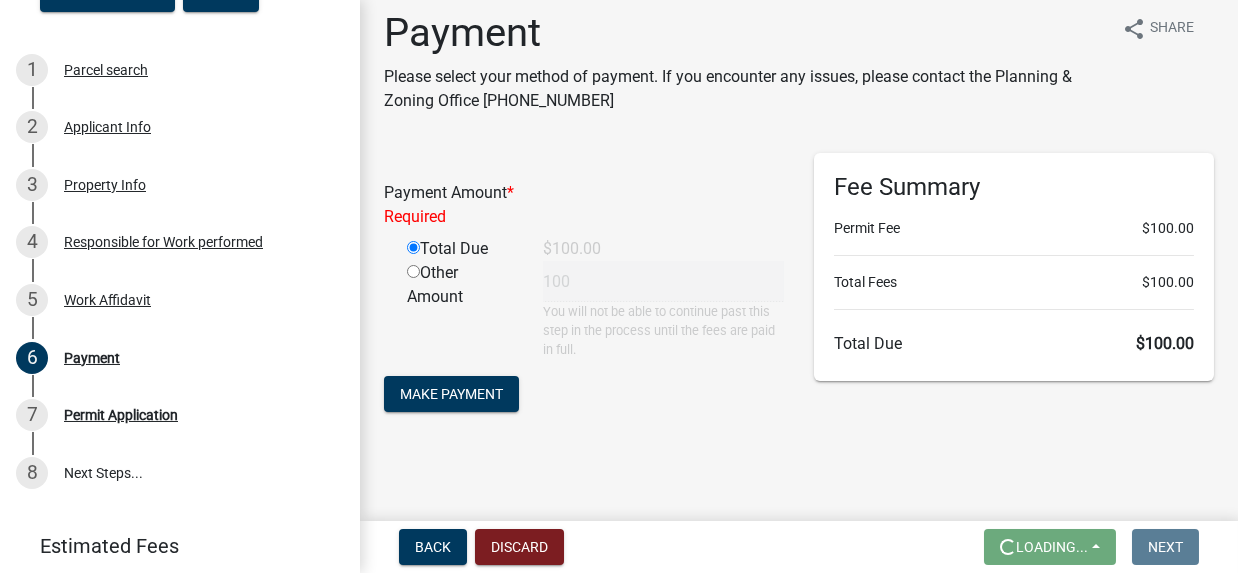 scroll, scrollTop: 130, scrollLeft: 0, axis: vertical 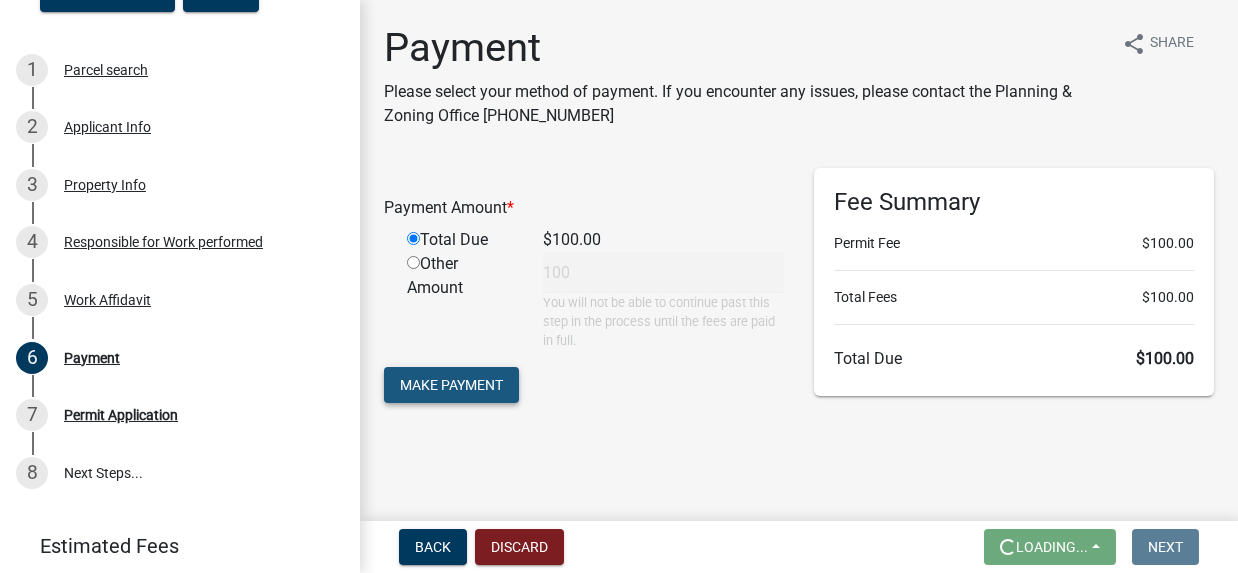click on "Make Payment" 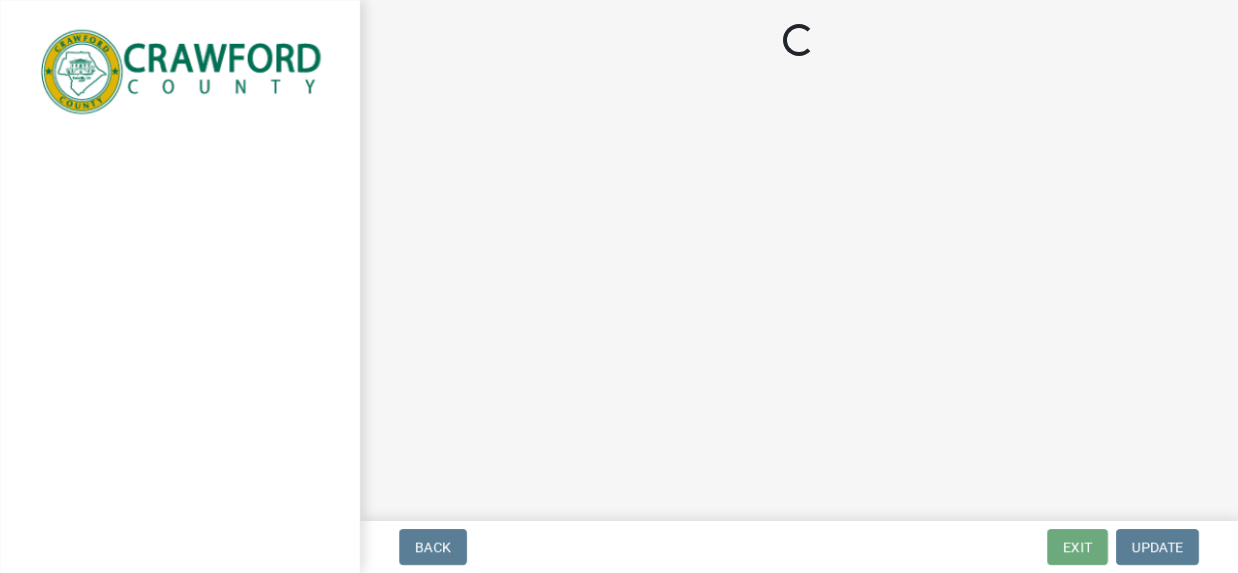 scroll, scrollTop: 0, scrollLeft: 0, axis: both 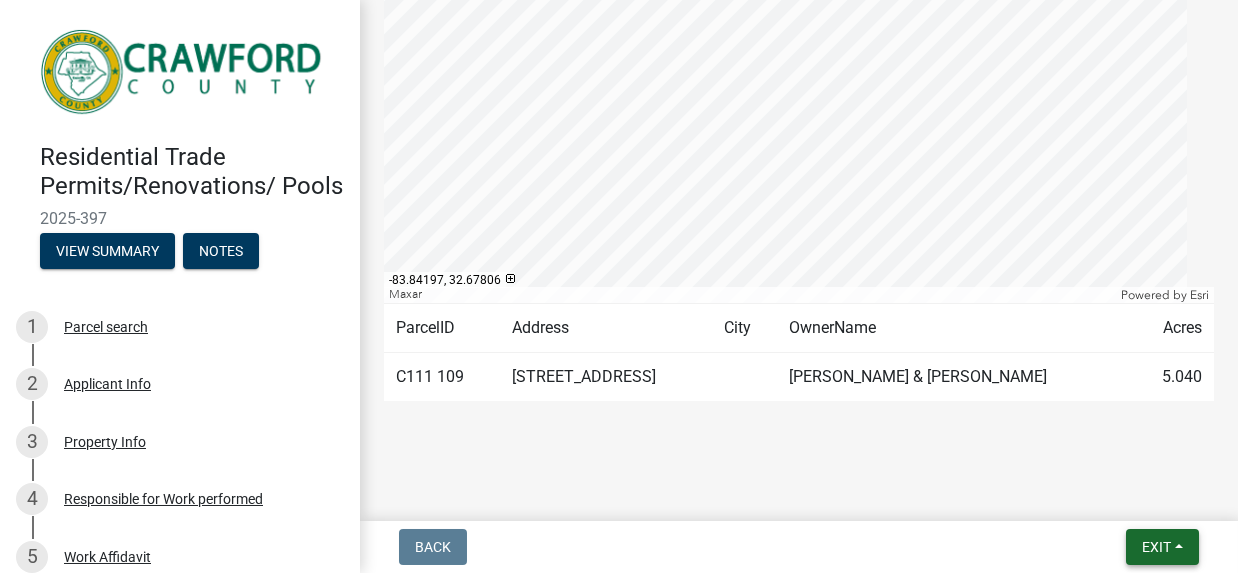 click on "Exit" at bounding box center (1156, 547) 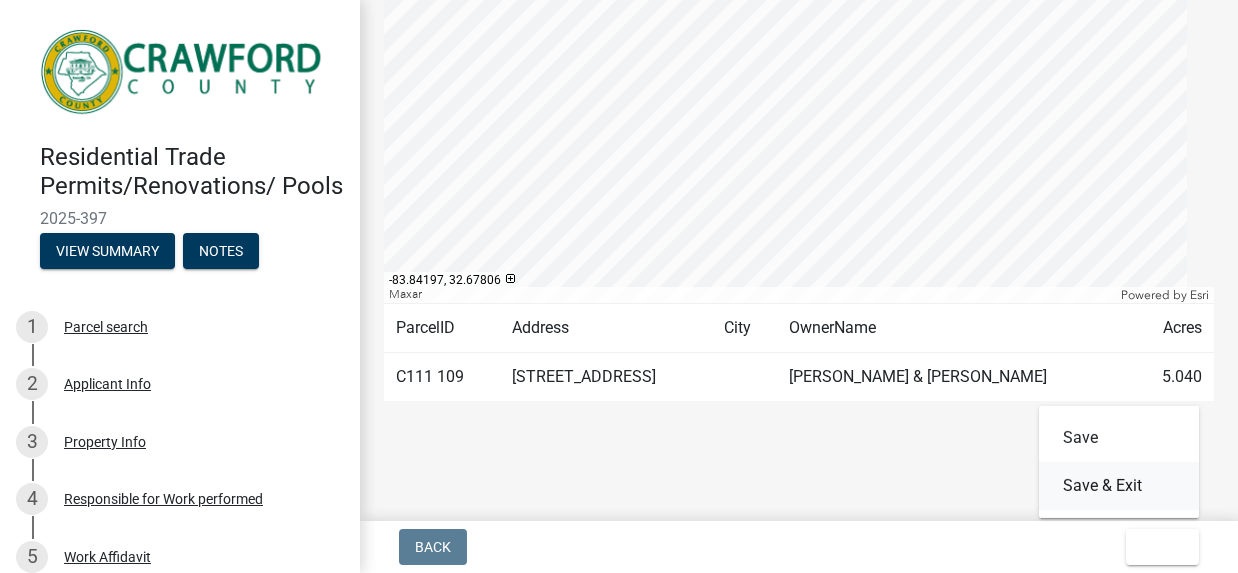 click on "Save & Exit" at bounding box center [1119, 486] 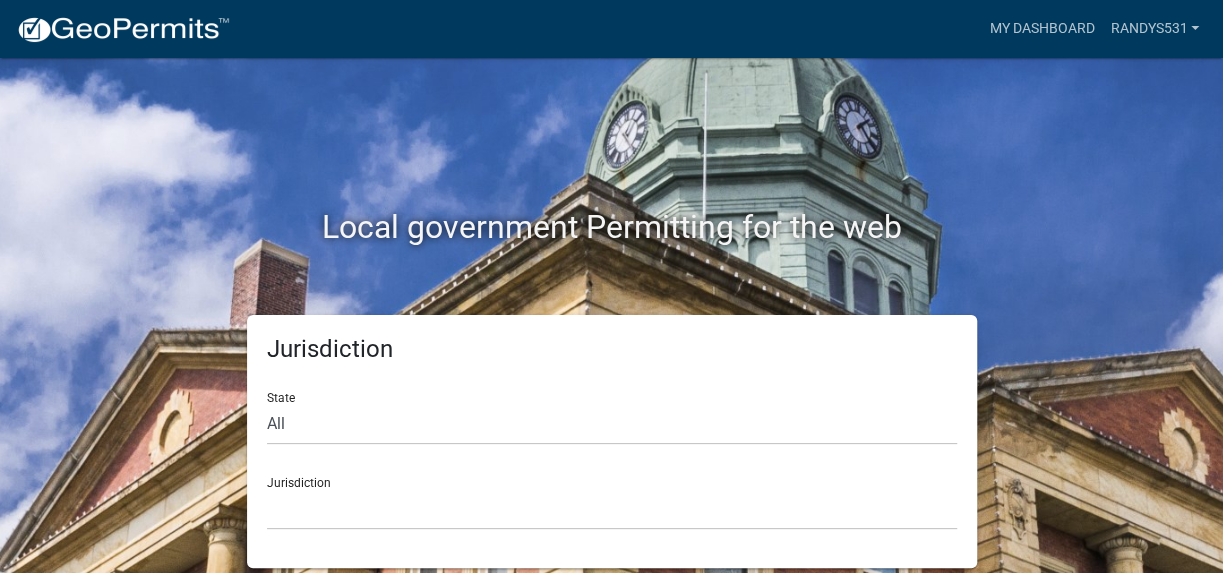 scroll, scrollTop: 67, scrollLeft: 0, axis: vertical 